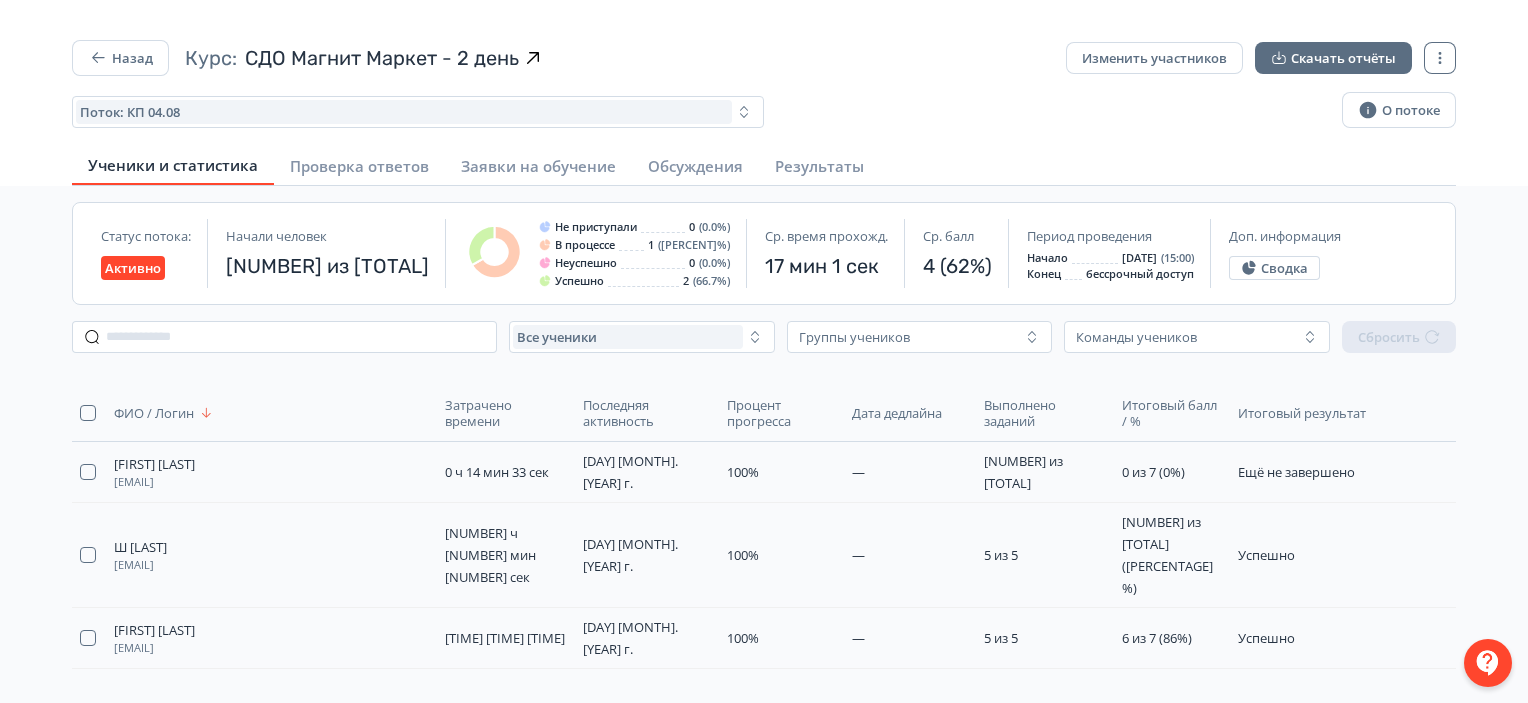 click on "Назад" at bounding box center (120, 58) 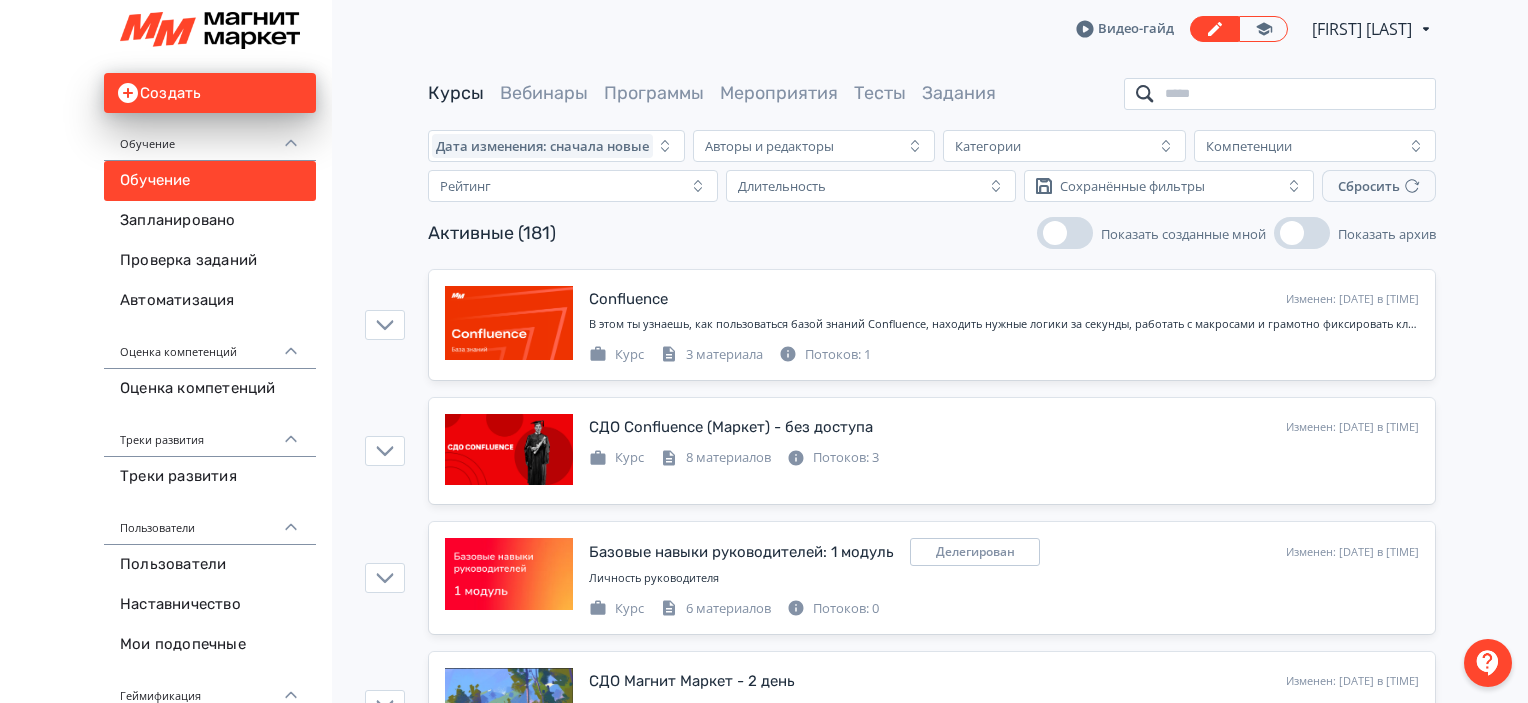 click at bounding box center [1280, 94] 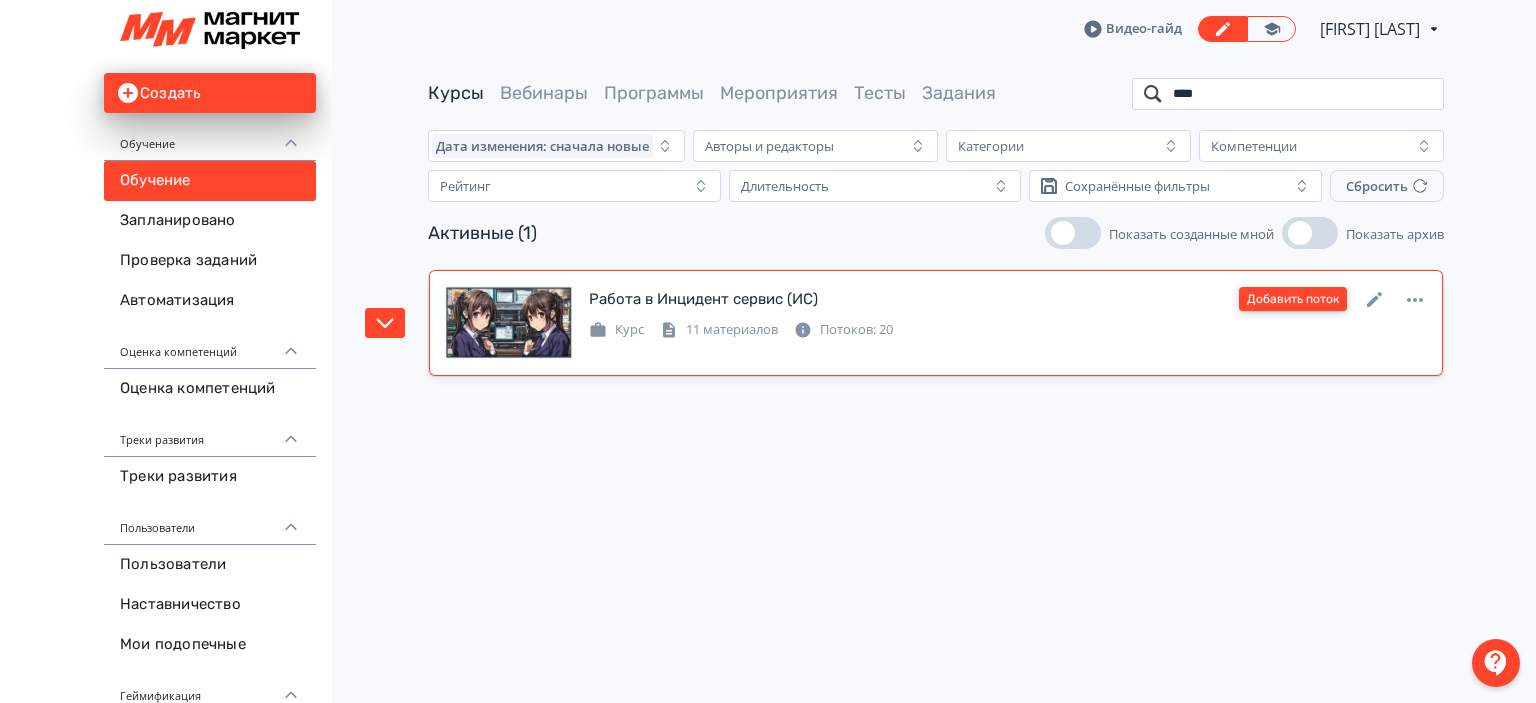 type on "****" 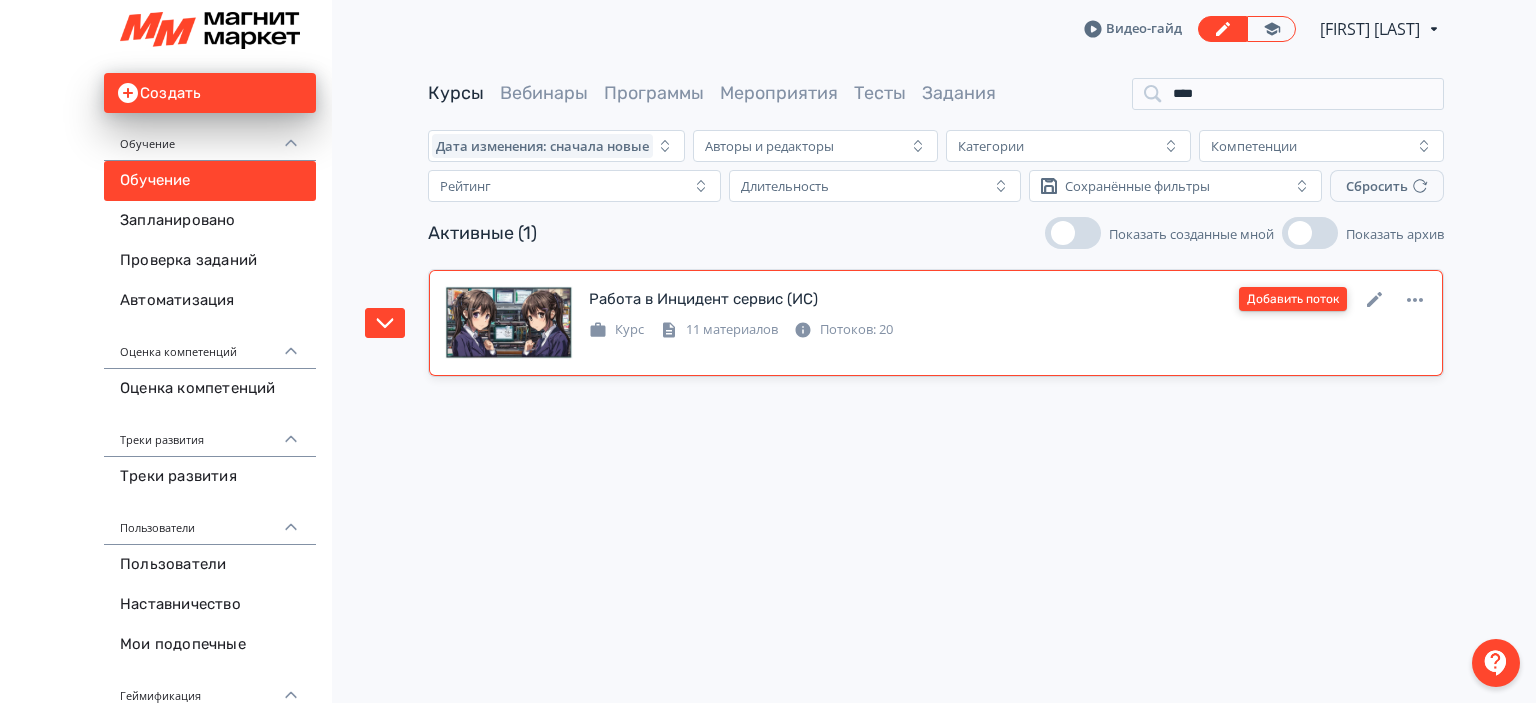click on "Добавить поток" at bounding box center (1293, 299) 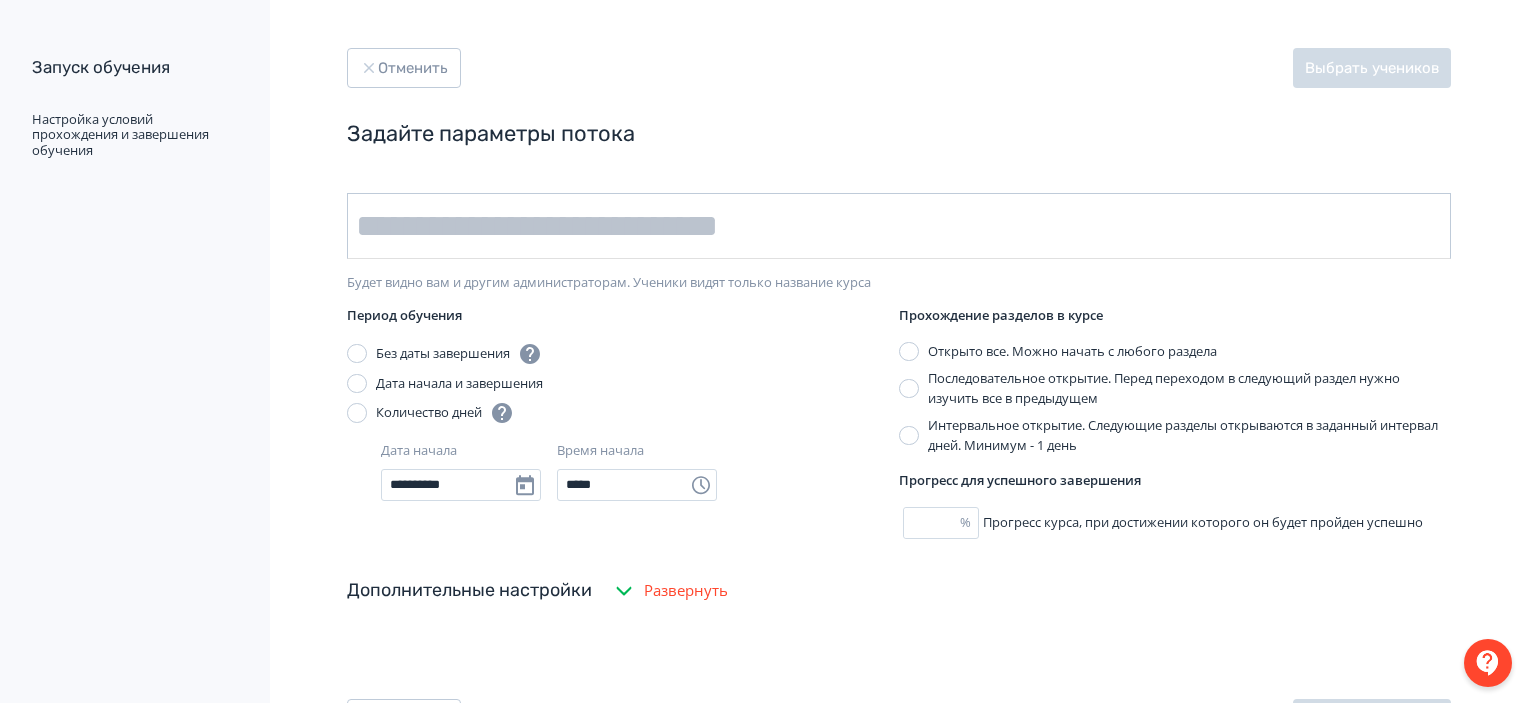 click at bounding box center (899, 226) 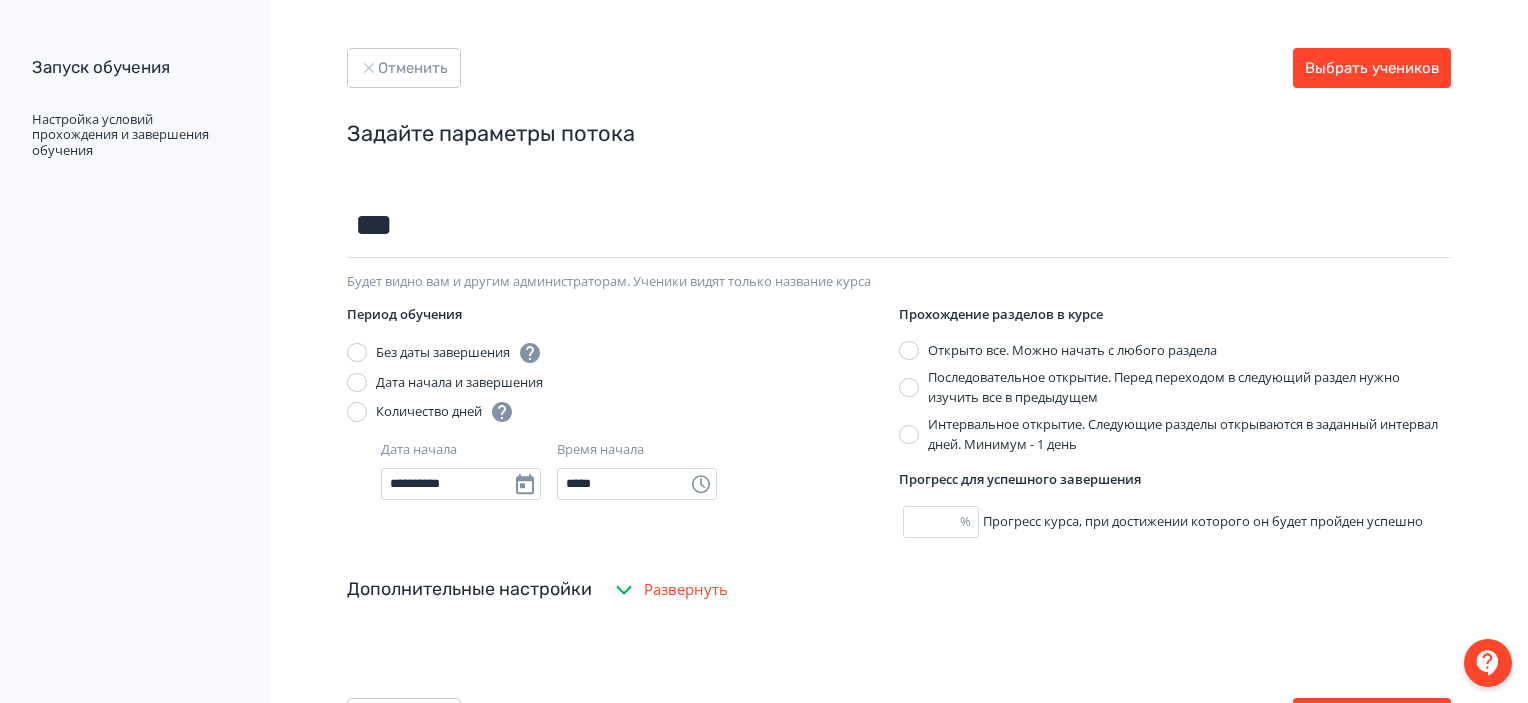type on "********" 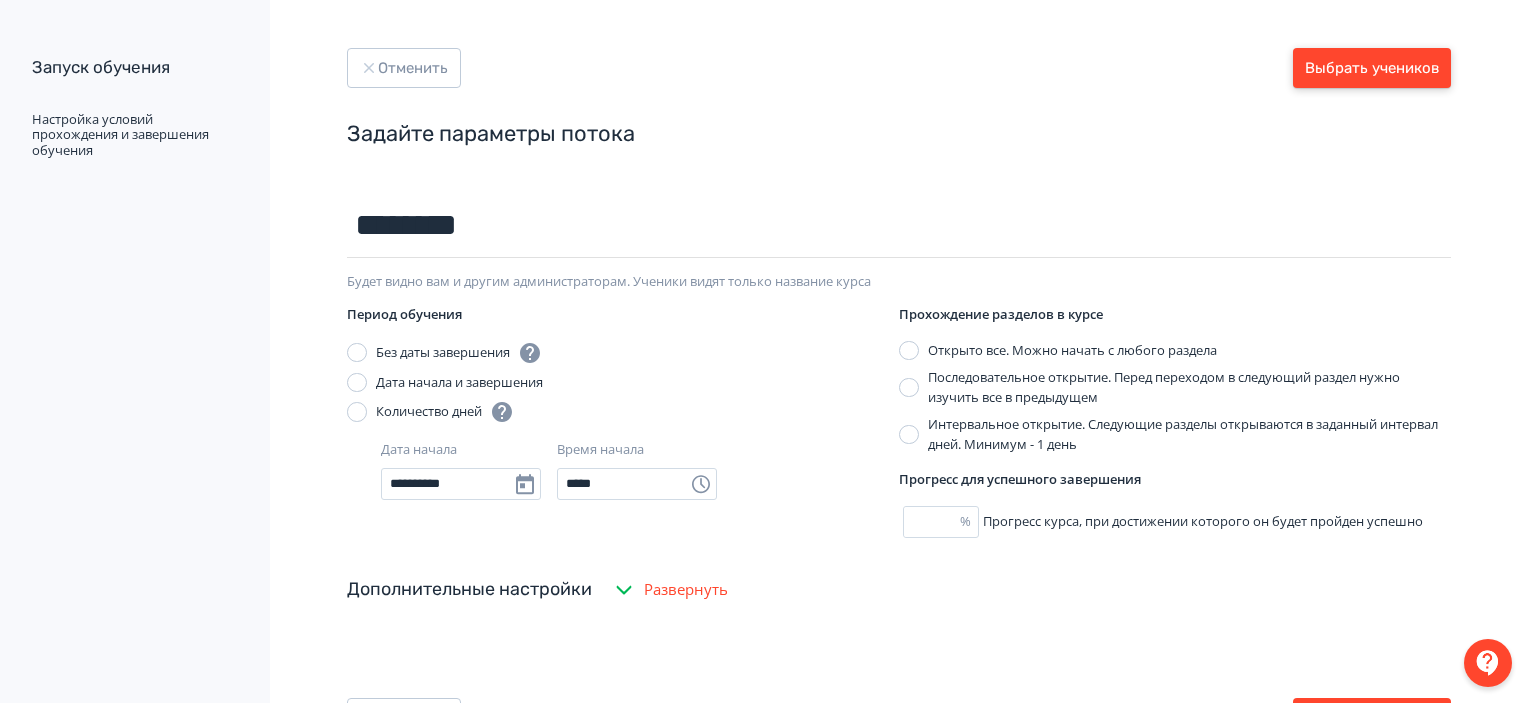 click on "Выбрать учеников" at bounding box center [1372, 68] 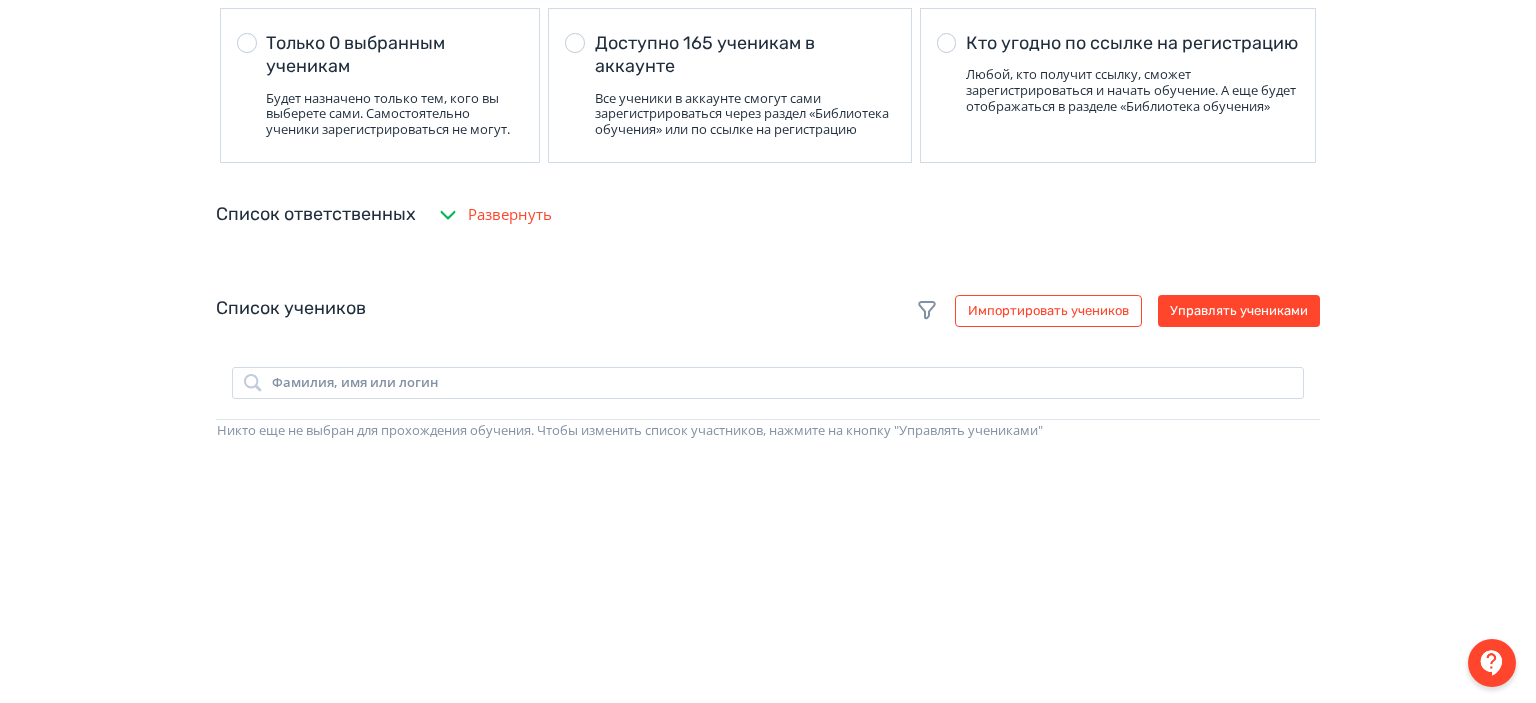 scroll, scrollTop: 252, scrollLeft: 0, axis: vertical 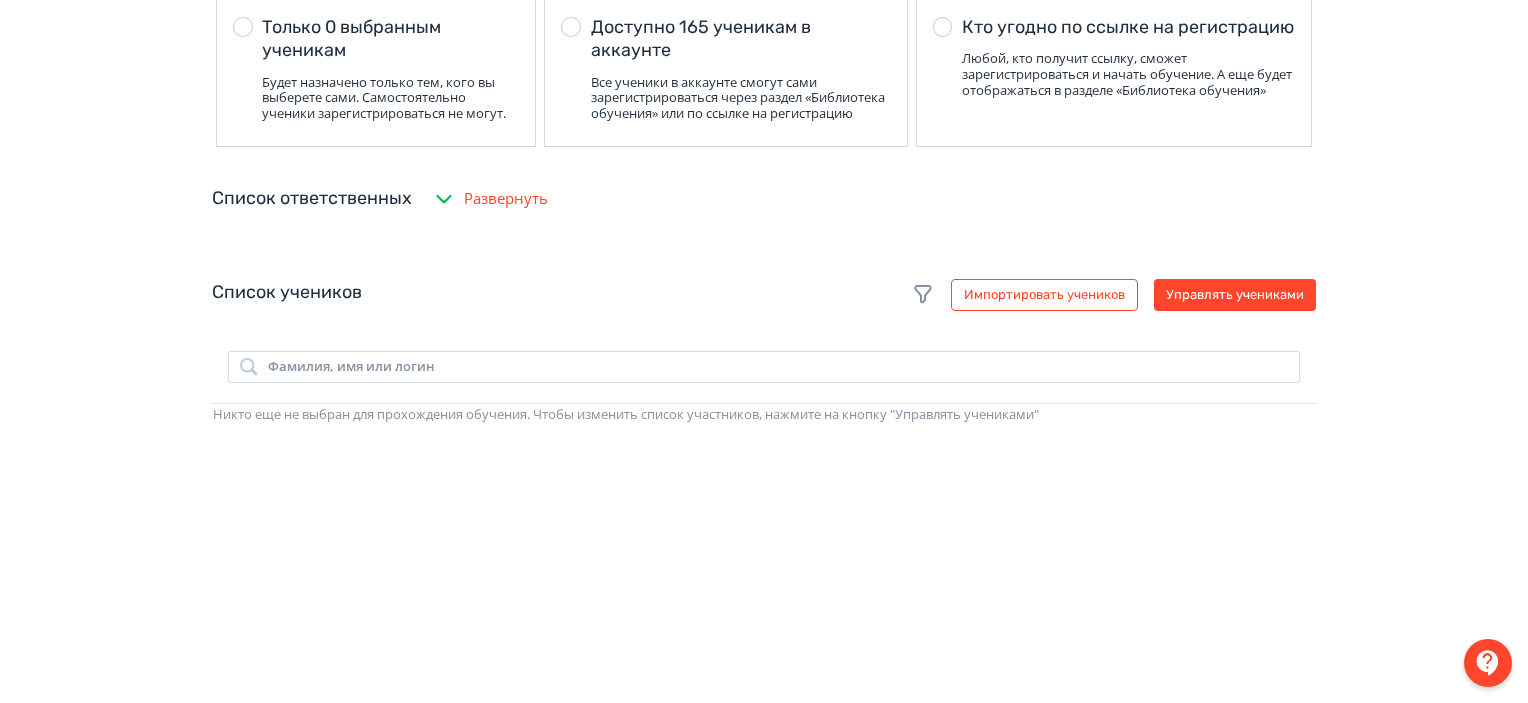 click on "Список учеников Импортировать учеников Управлять учениками Фамилия, имя или логин Никто еще не выбран для прохождения обучения. Чтобы изменить список участников, нажмите на кнопку "Управлять учениками"" at bounding box center (764, 695) 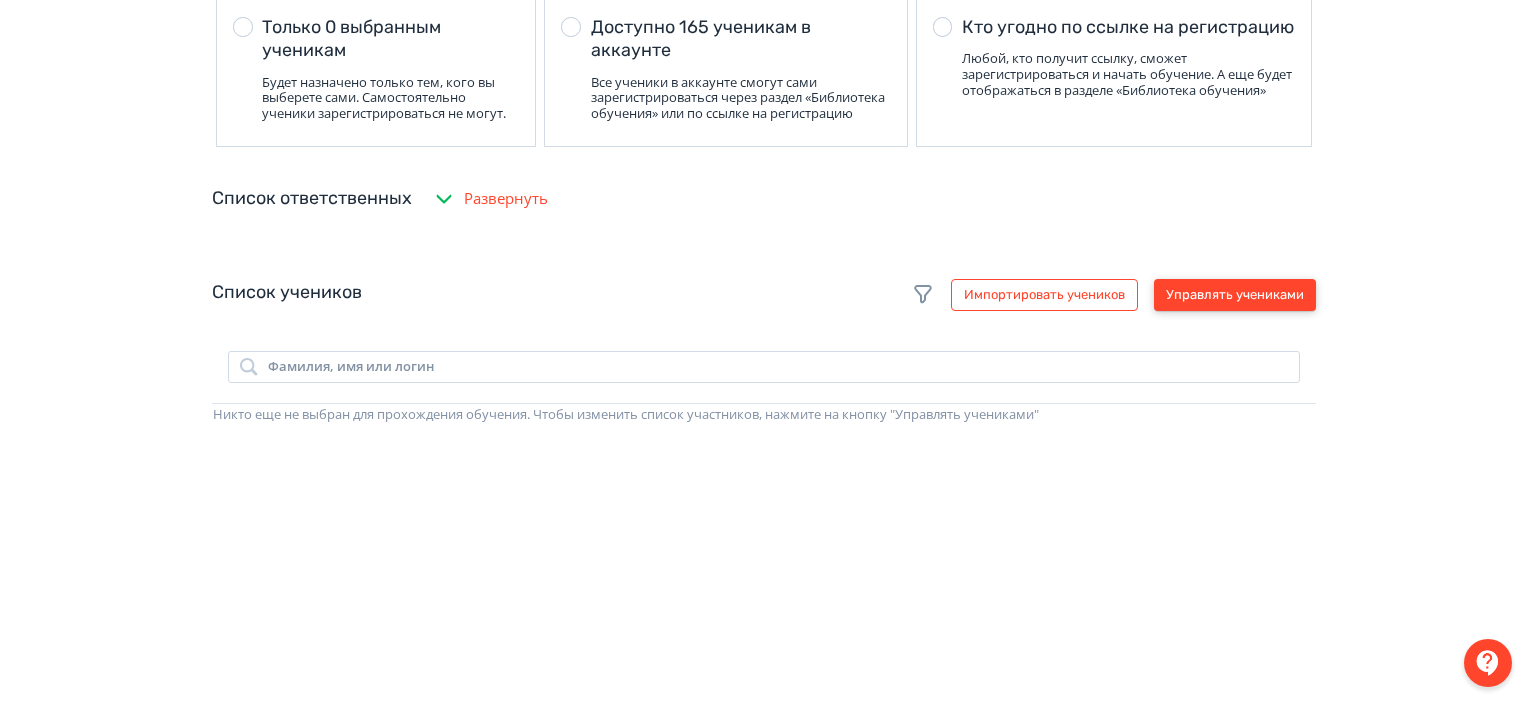 click on "Управлять учениками" at bounding box center [1235, 295] 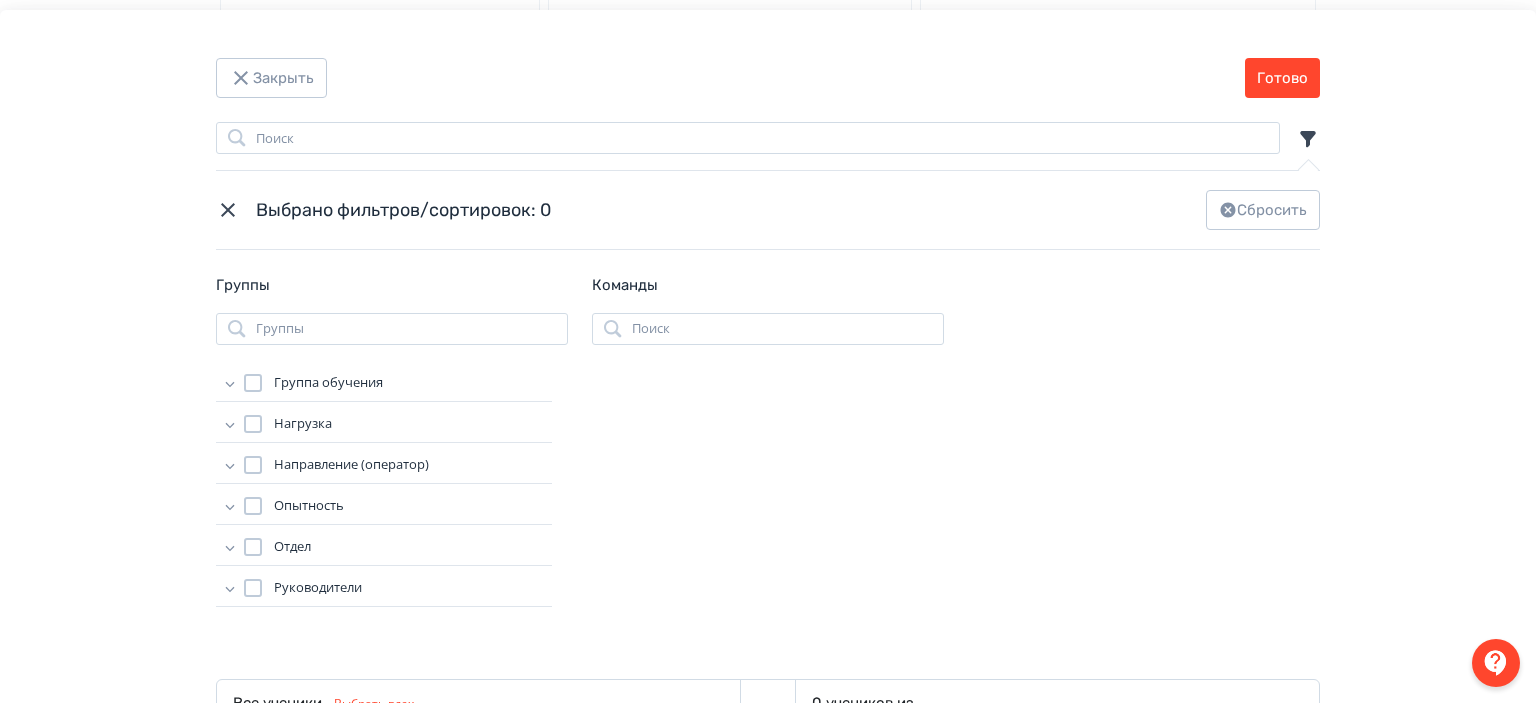 click 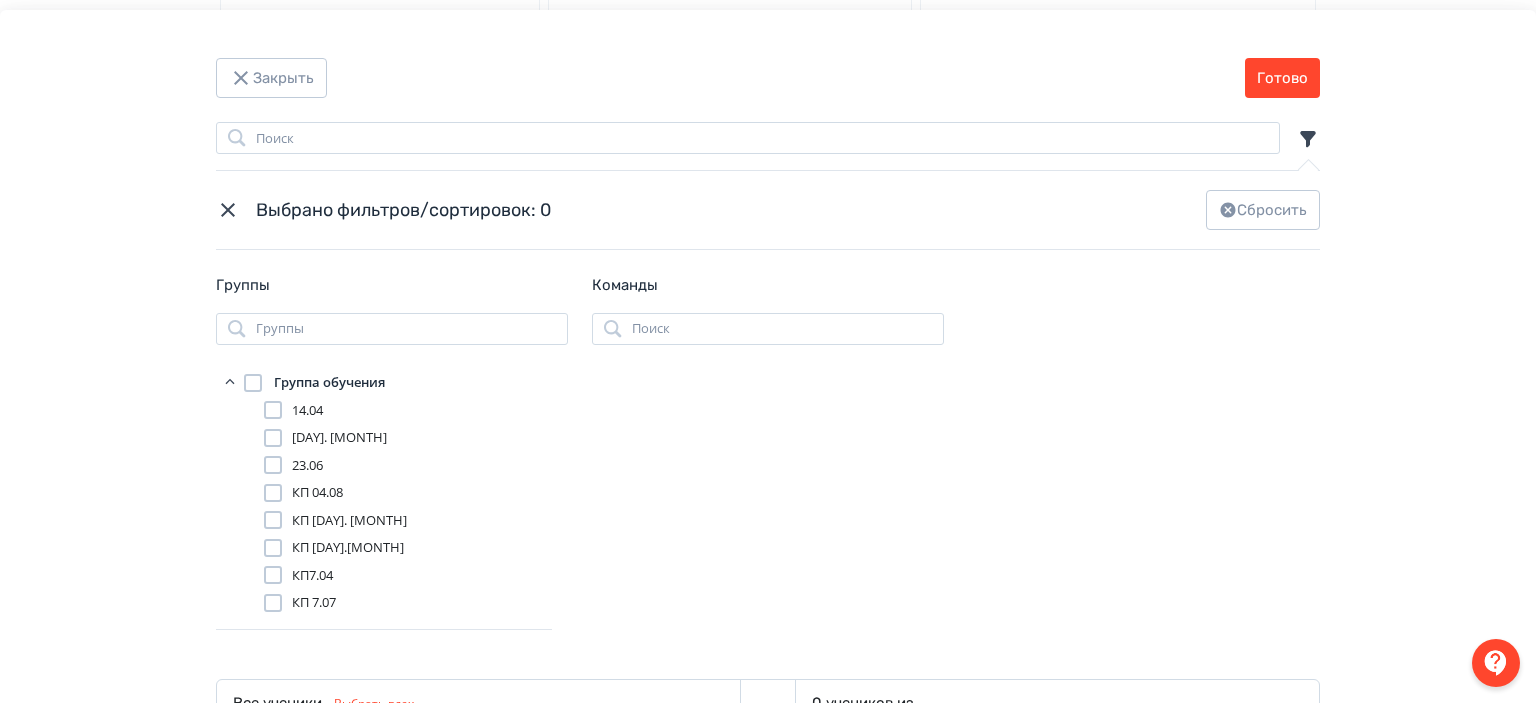 click at bounding box center [273, 493] 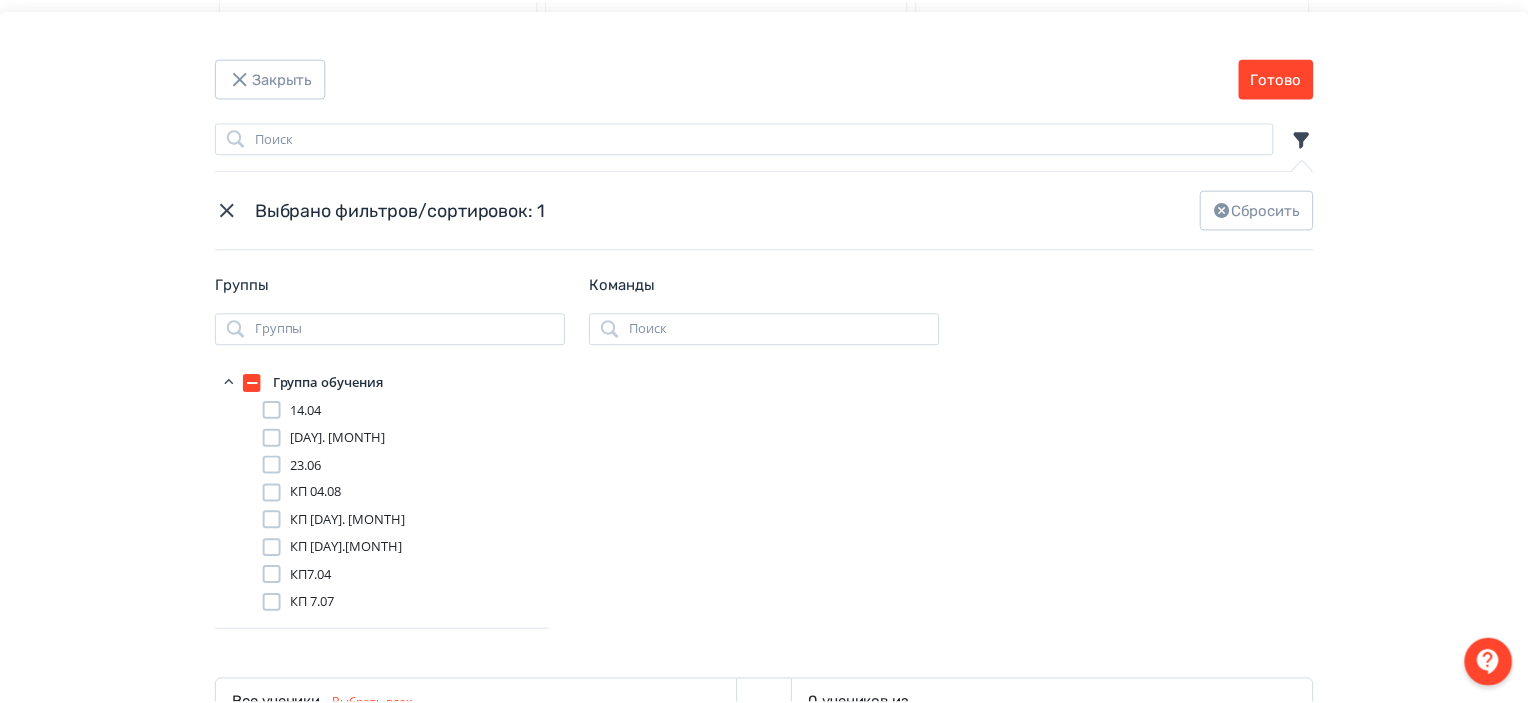 scroll, scrollTop: 283, scrollLeft: 0, axis: vertical 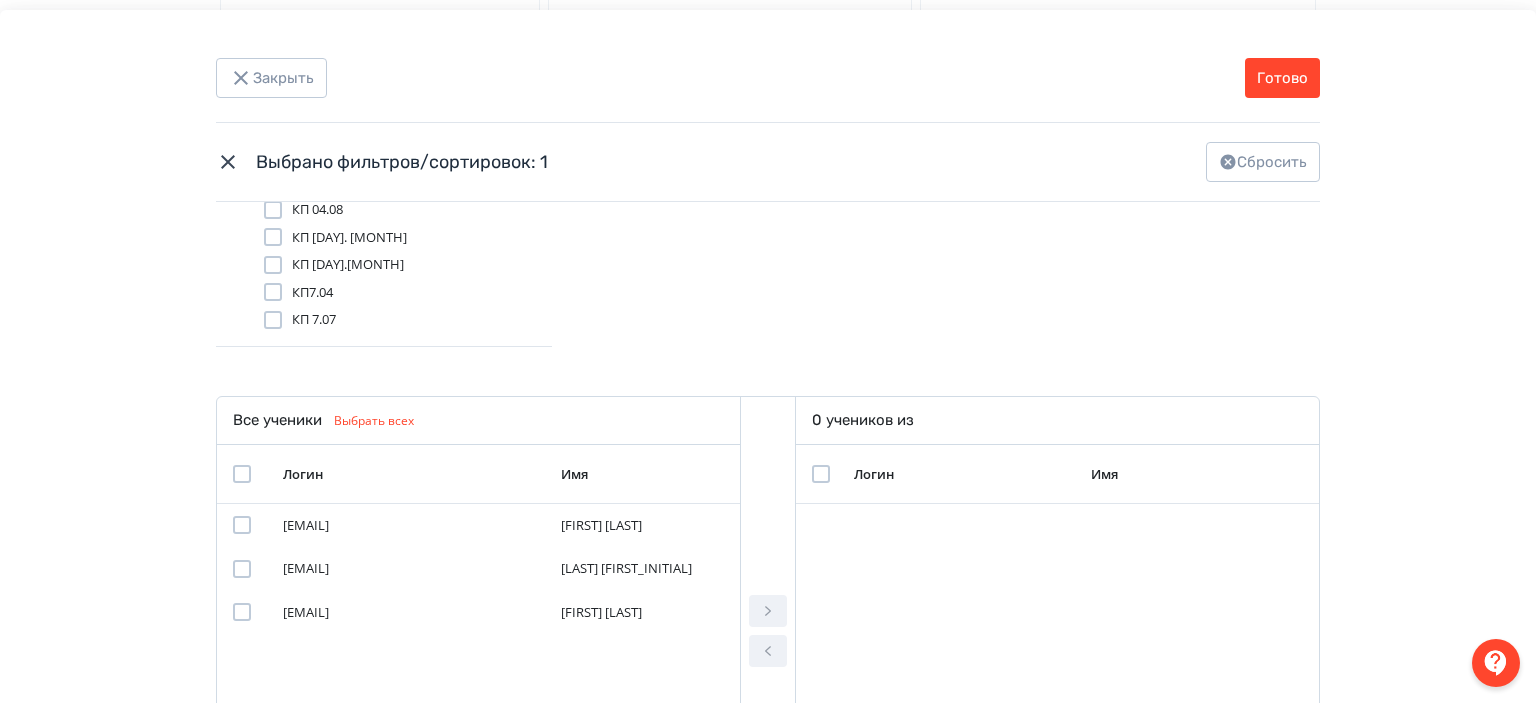 click at bounding box center (242, 474) 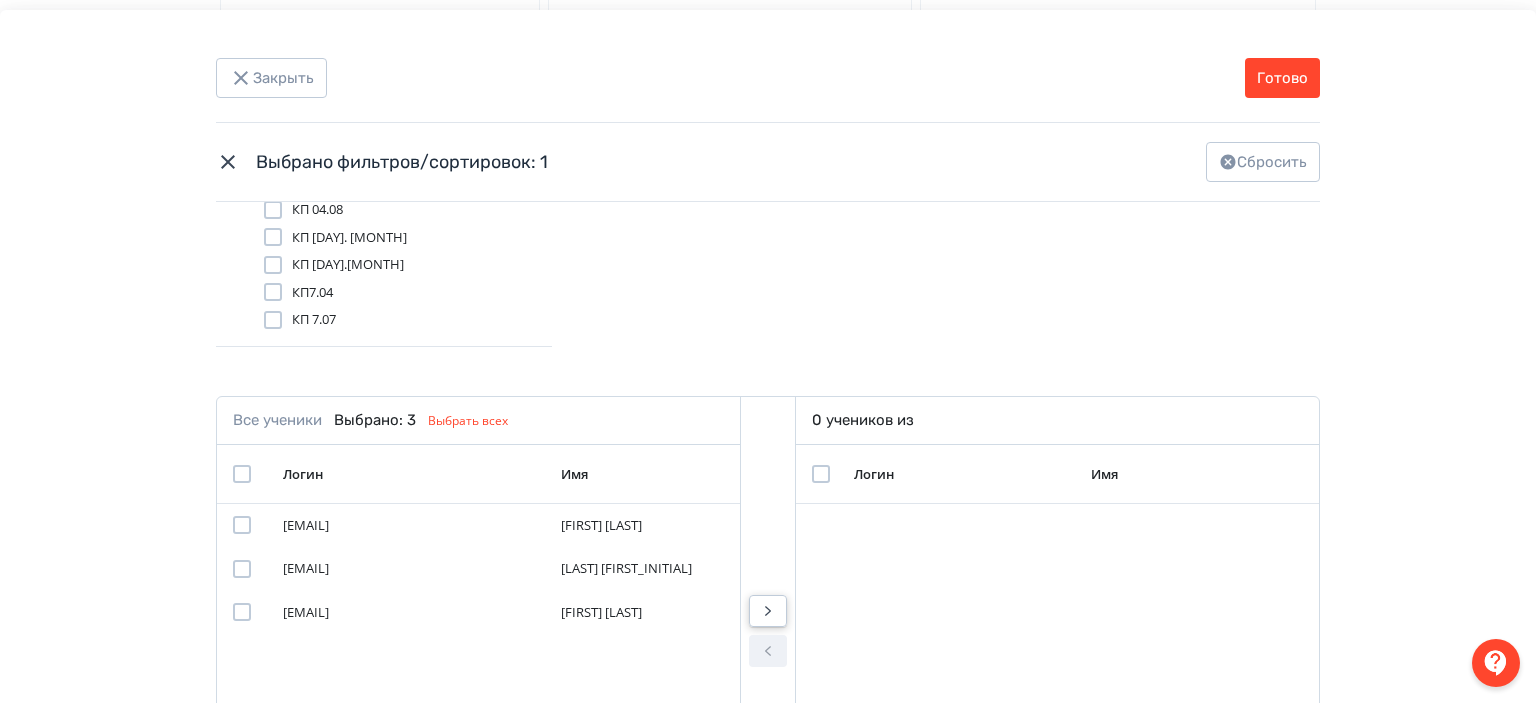 click 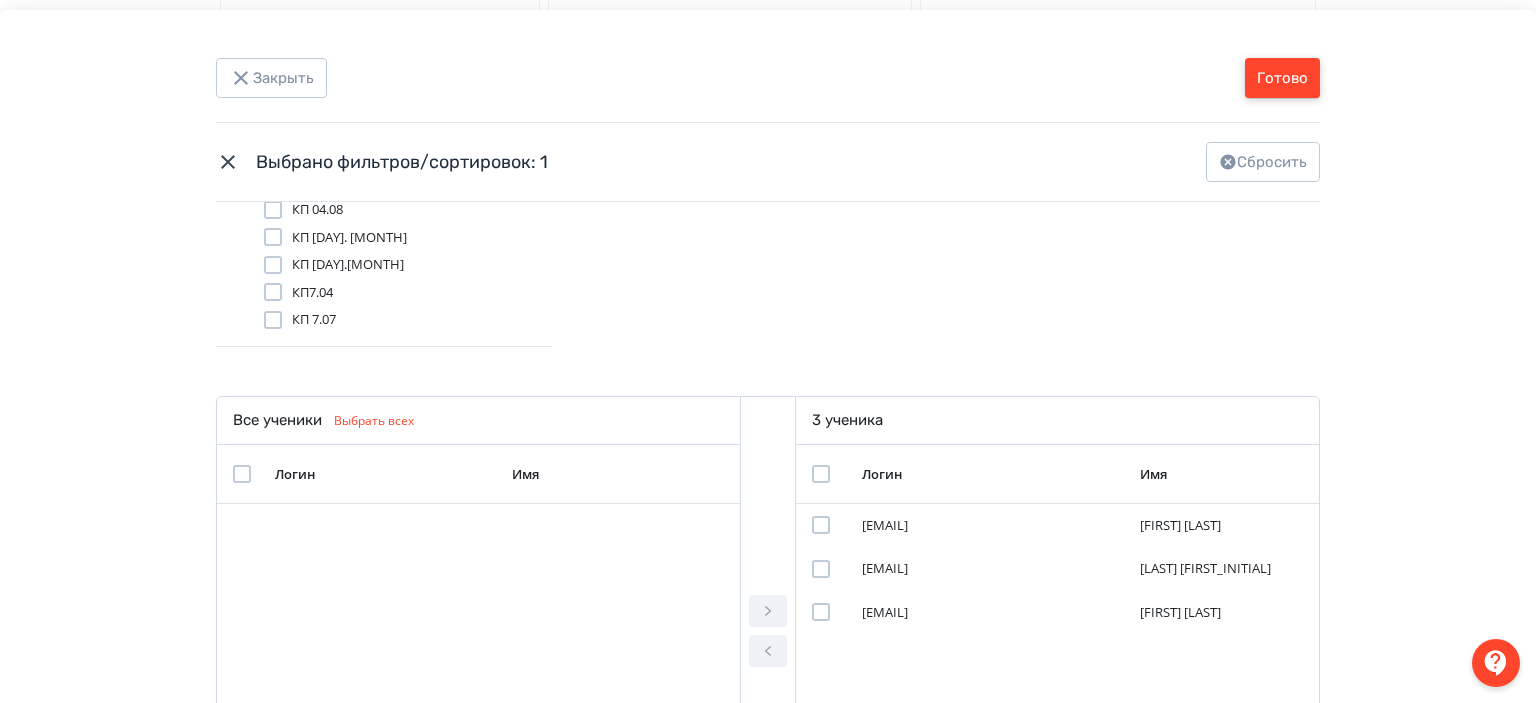 click on "Готово" at bounding box center (1282, 78) 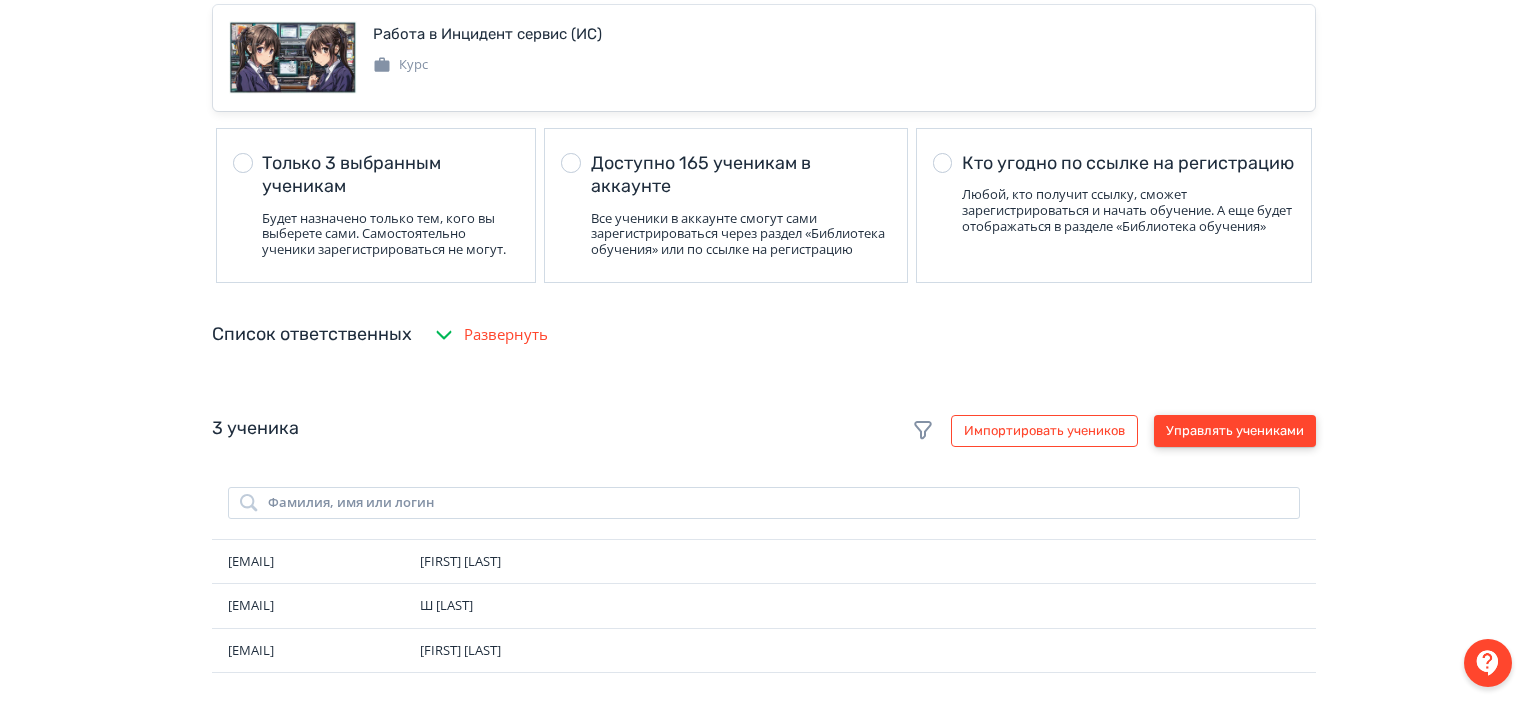 scroll, scrollTop: 0, scrollLeft: 0, axis: both 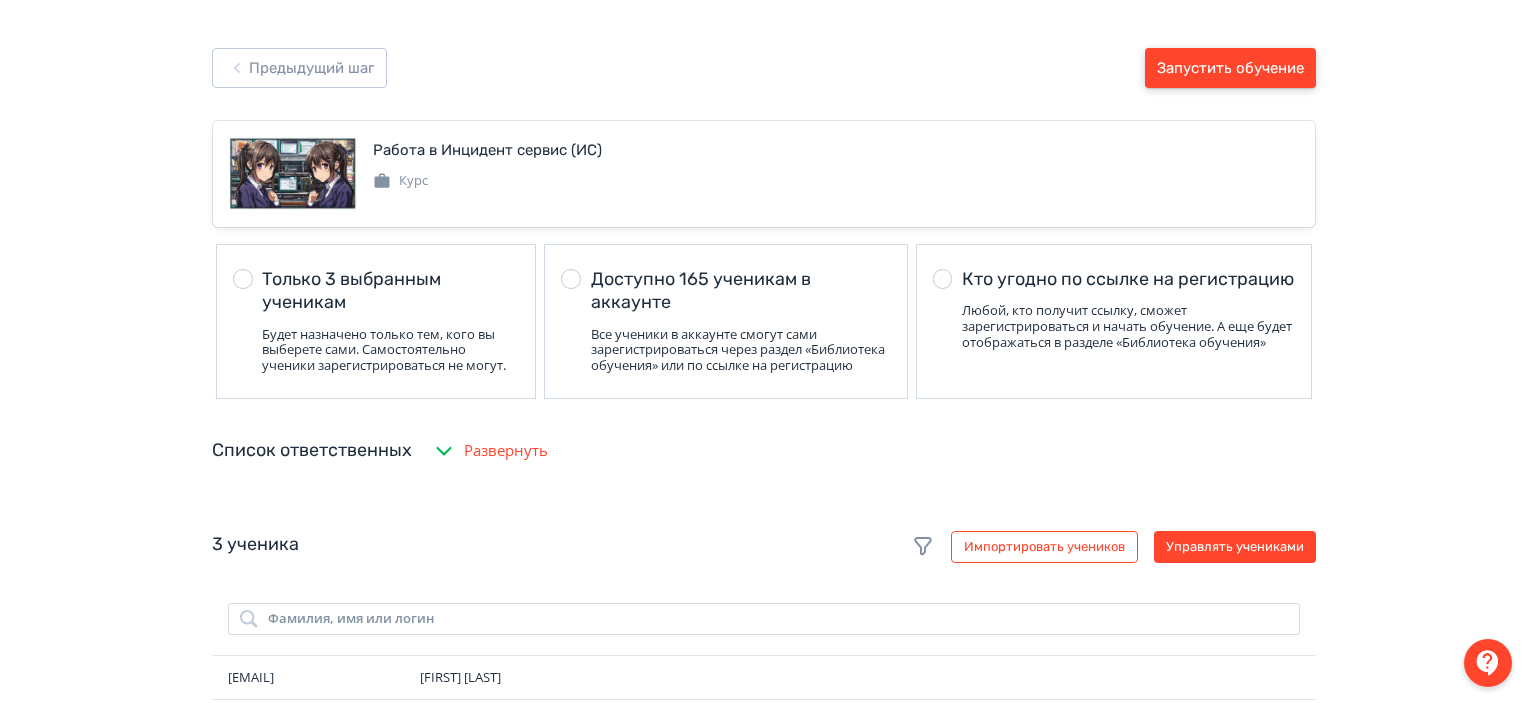click on "Запустить обучение" at bounding box center (1230, 68) 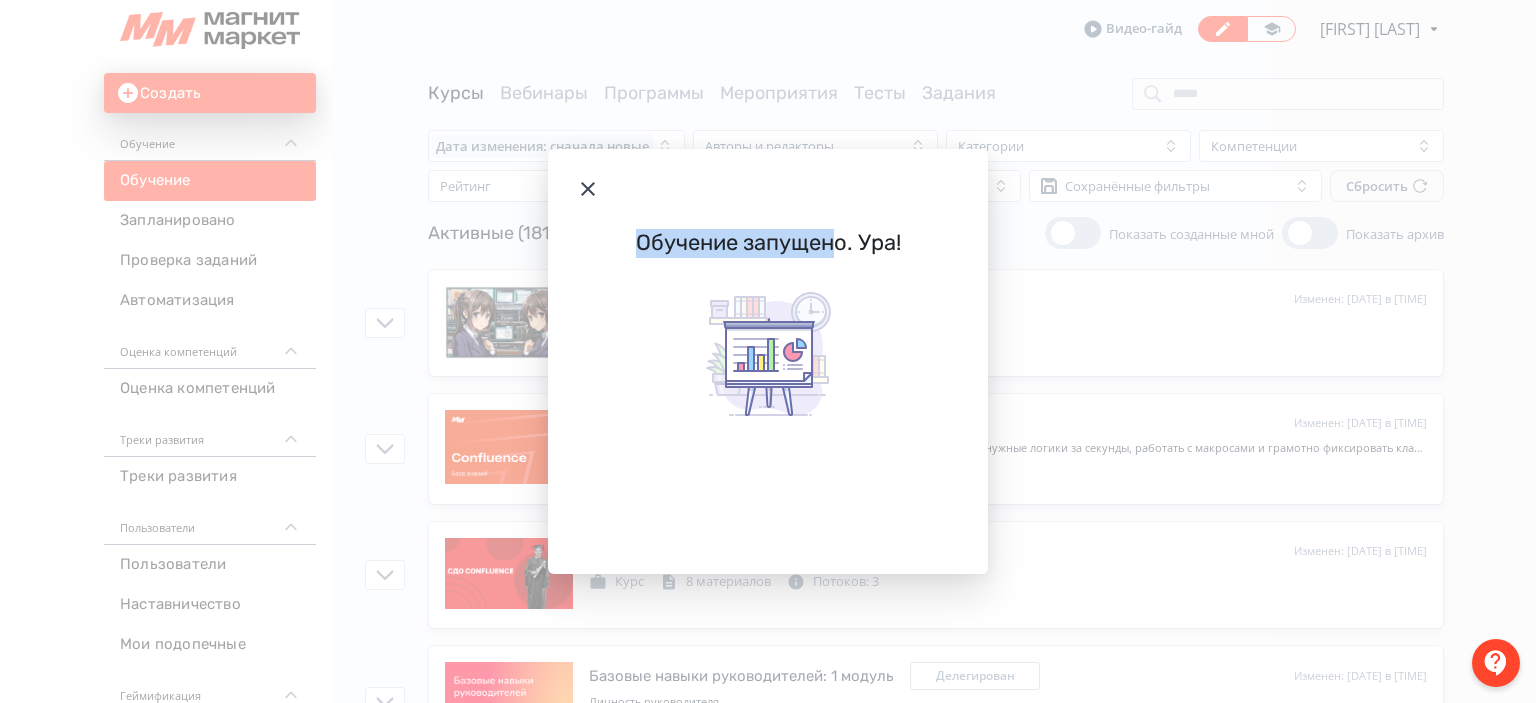 drag, startPoint x: 580, startPoint y: 182, endPoint x: 833, endPoint y: 243, distance: 260.24988 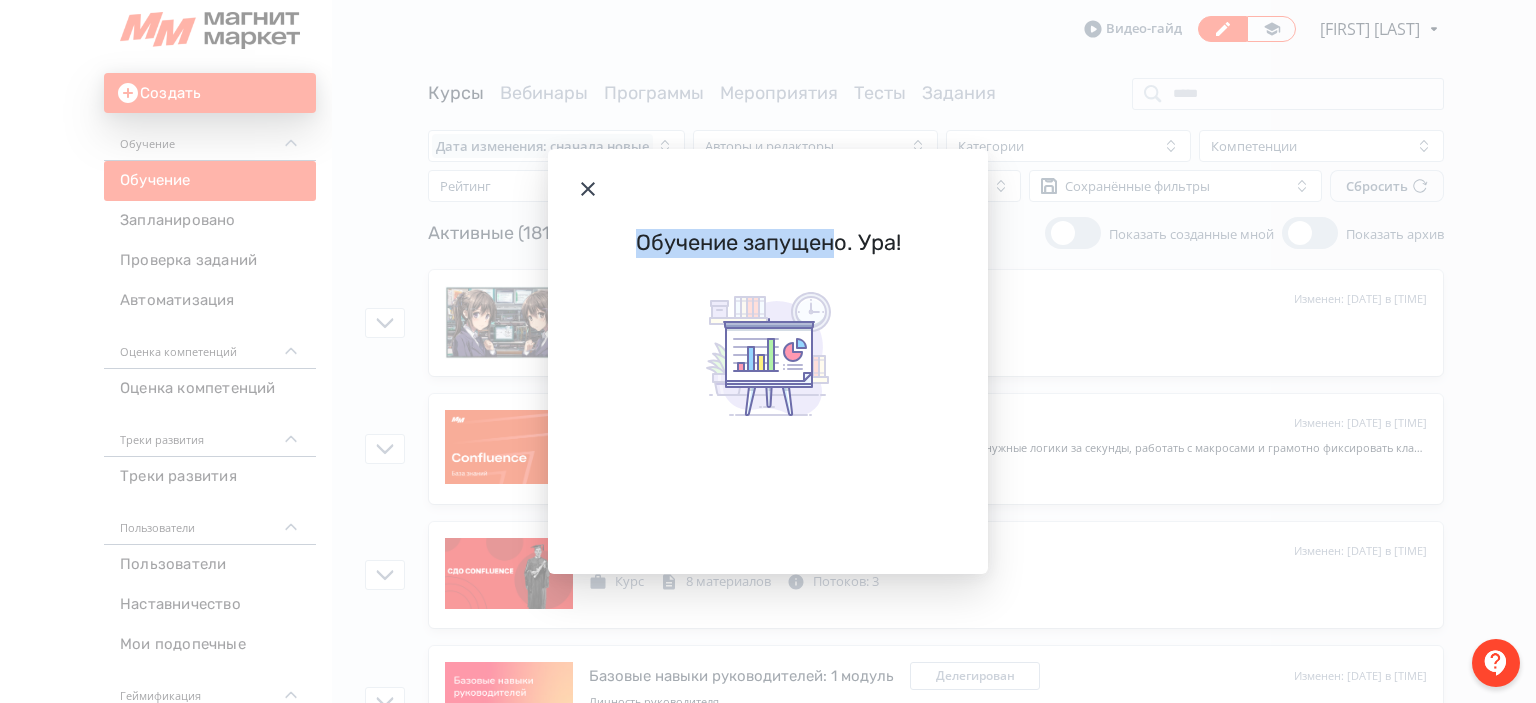click on "Обучение запущено. Ура!" at bounding box center [768, 361] 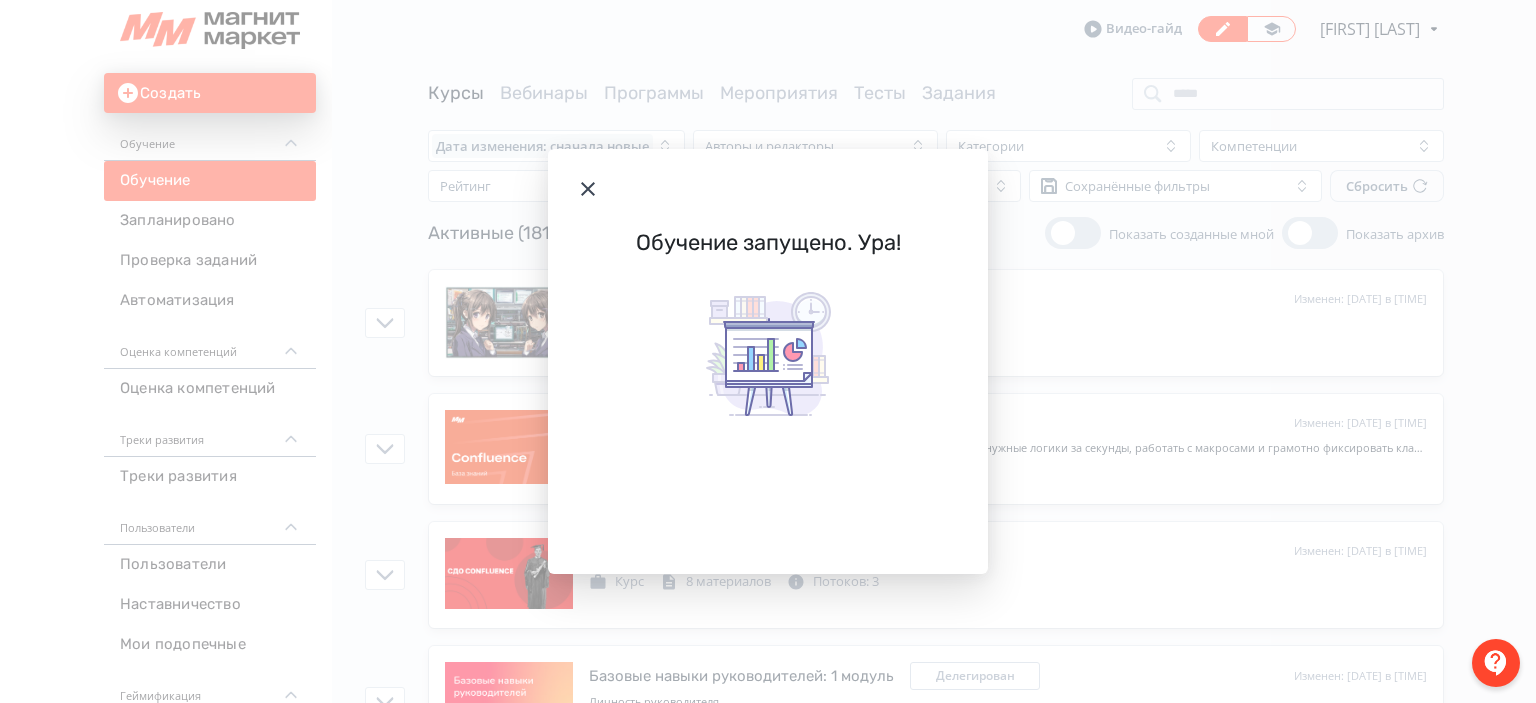 click 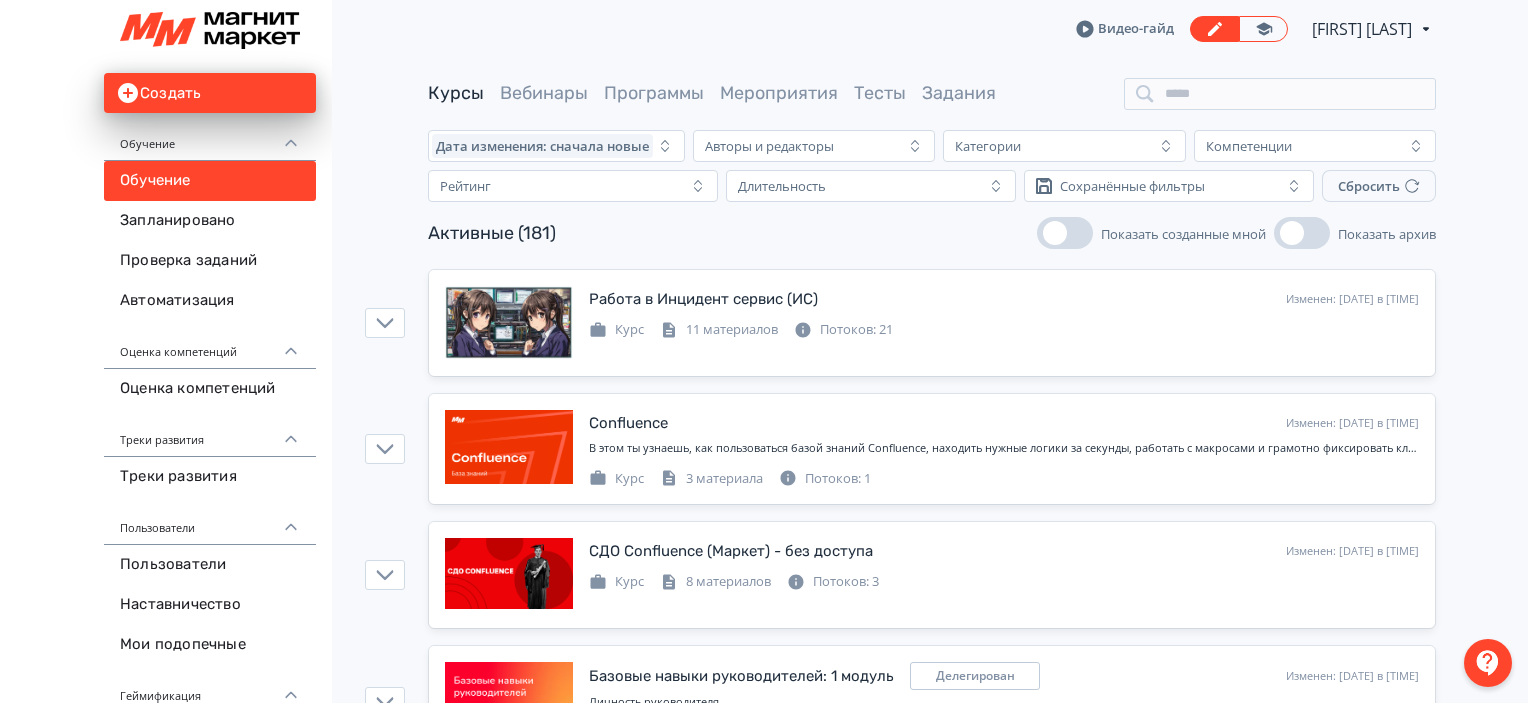 click on "Активные ([NUMBER]) Показать созданные мной Показать архив" at bounding box center (932, 233) 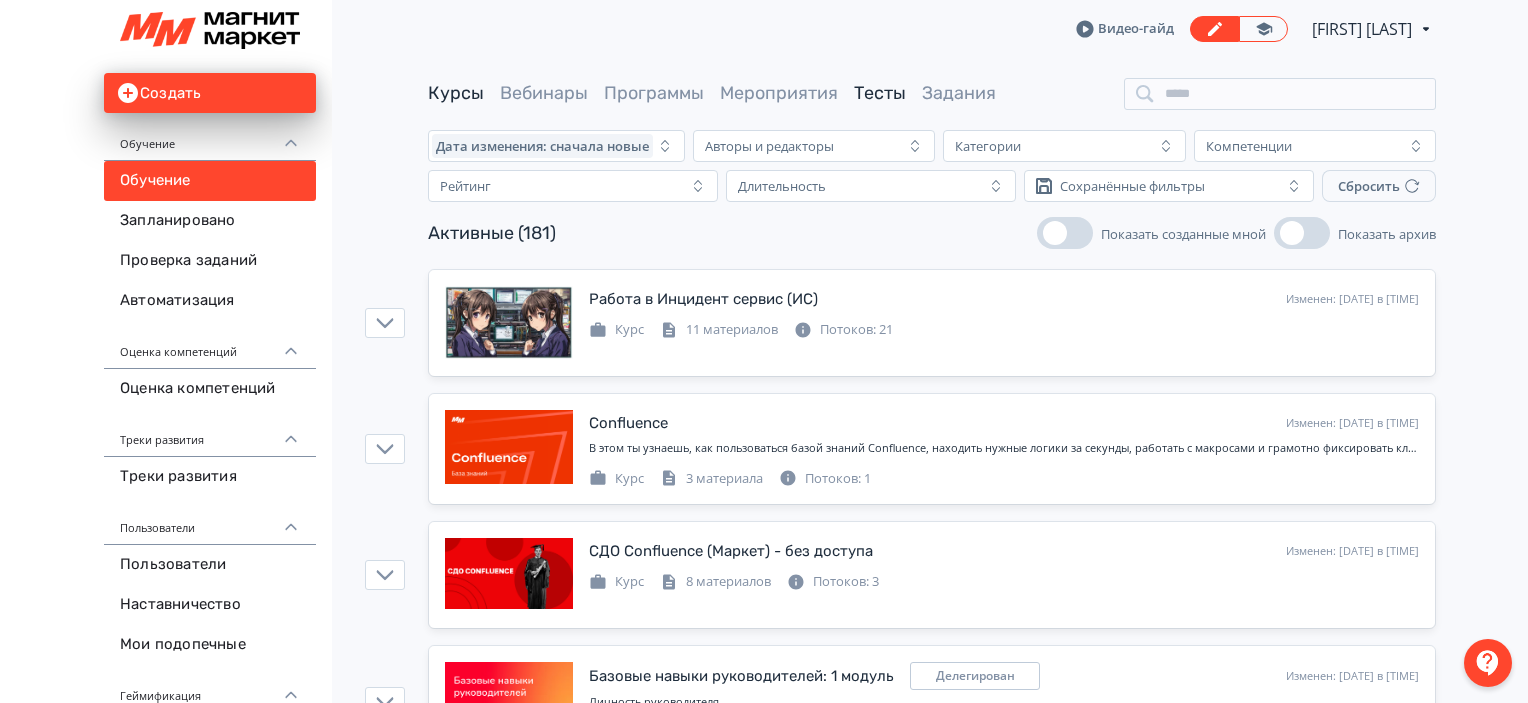 click on "Тесты" at bounding box center (880, 93) 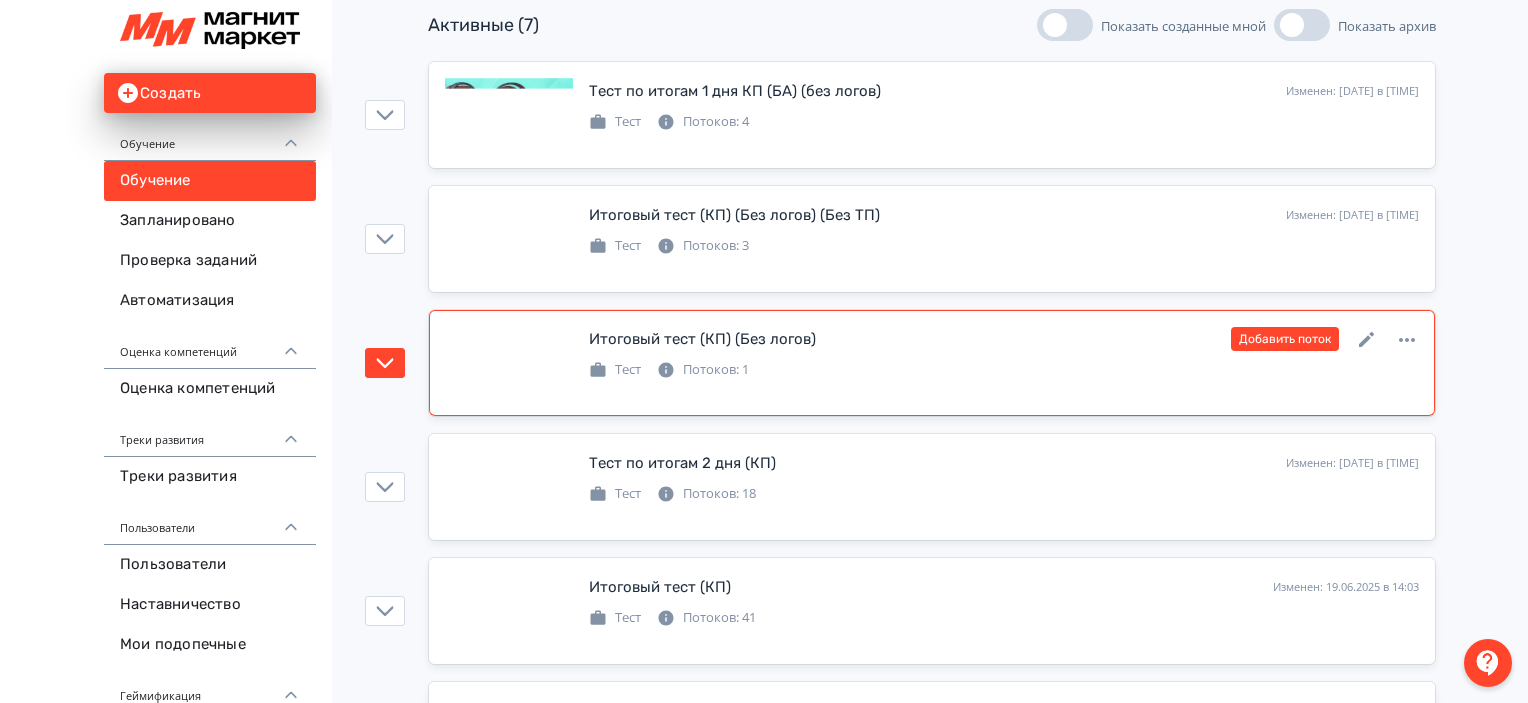 scroll, scrollTop: 0, scrollLeft: 0, axis: both 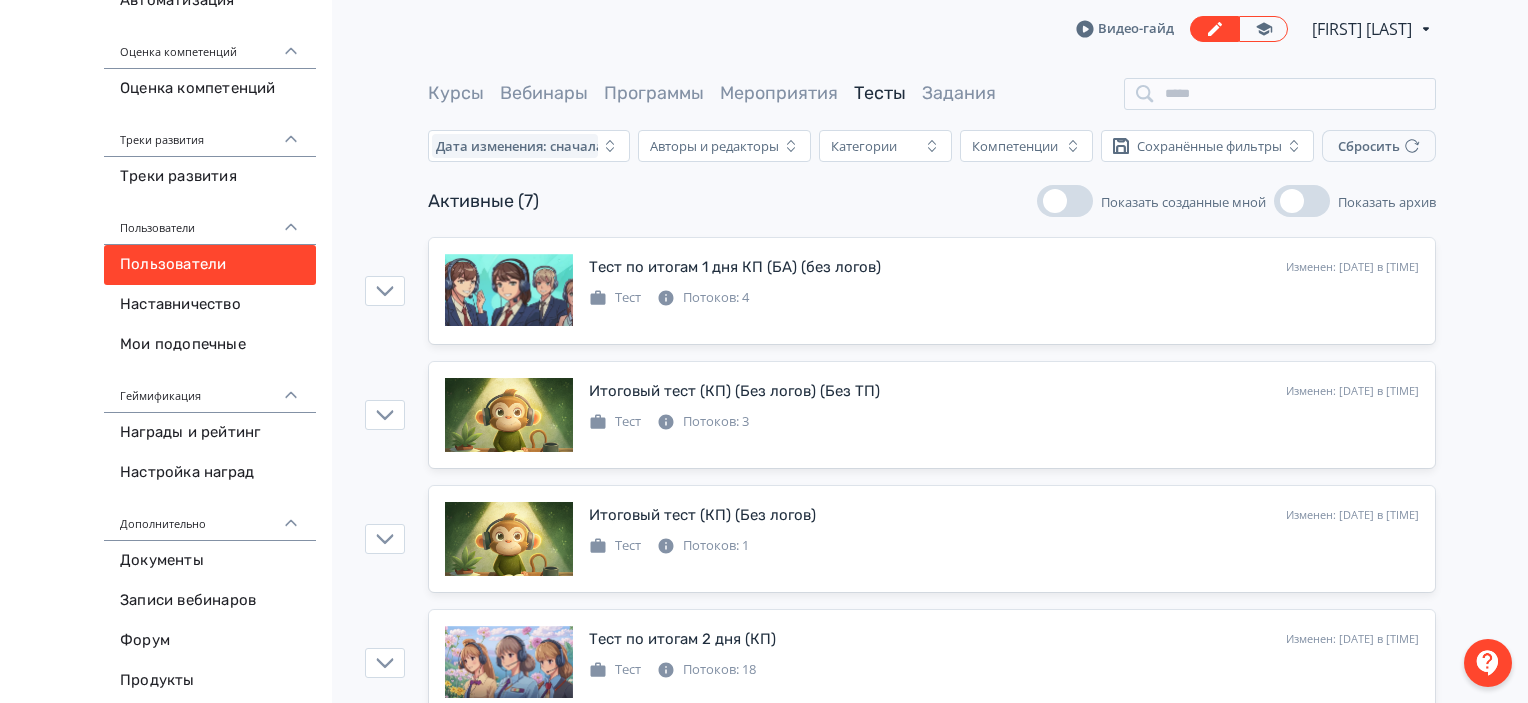 click on "Пользователи" at bounding box center (210, 265) 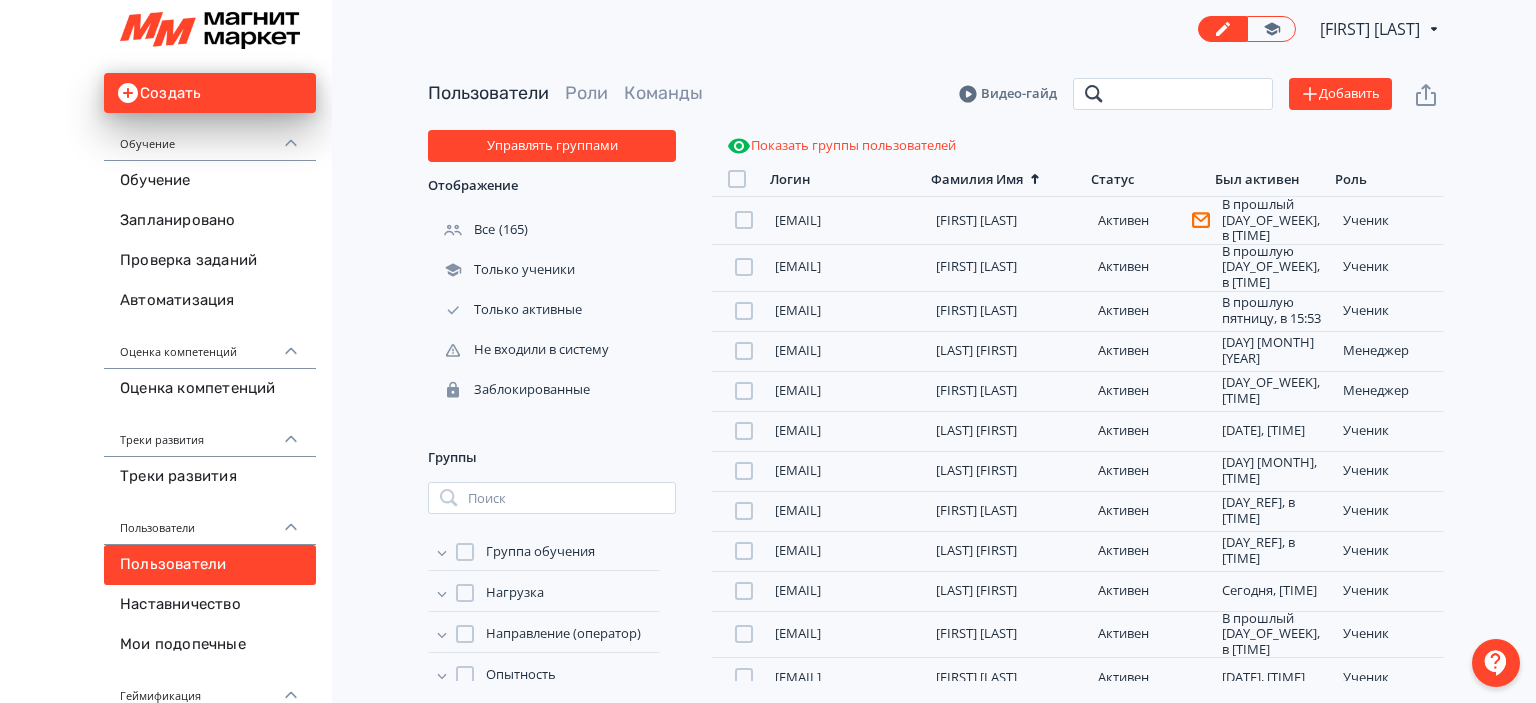 click at bounding box center [1173, 94] 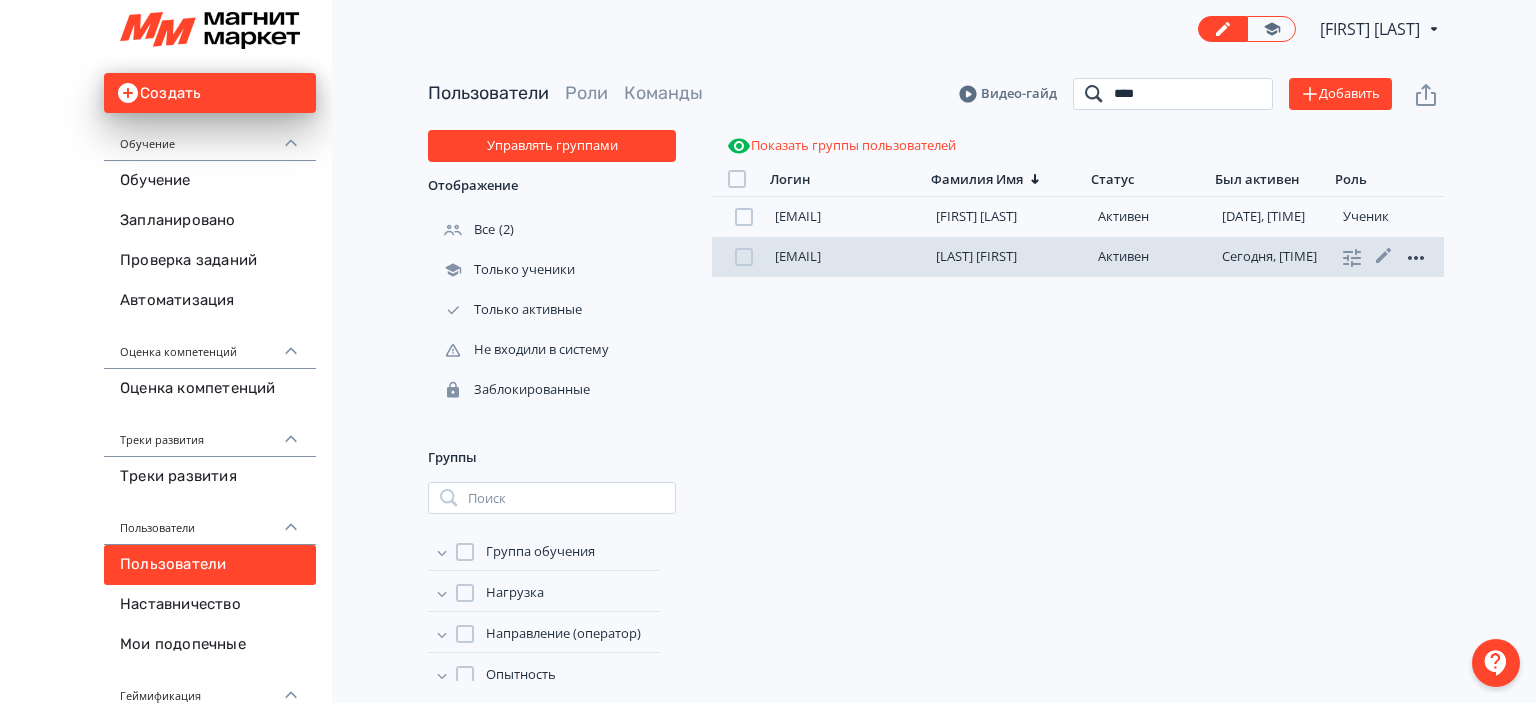 type on "****" 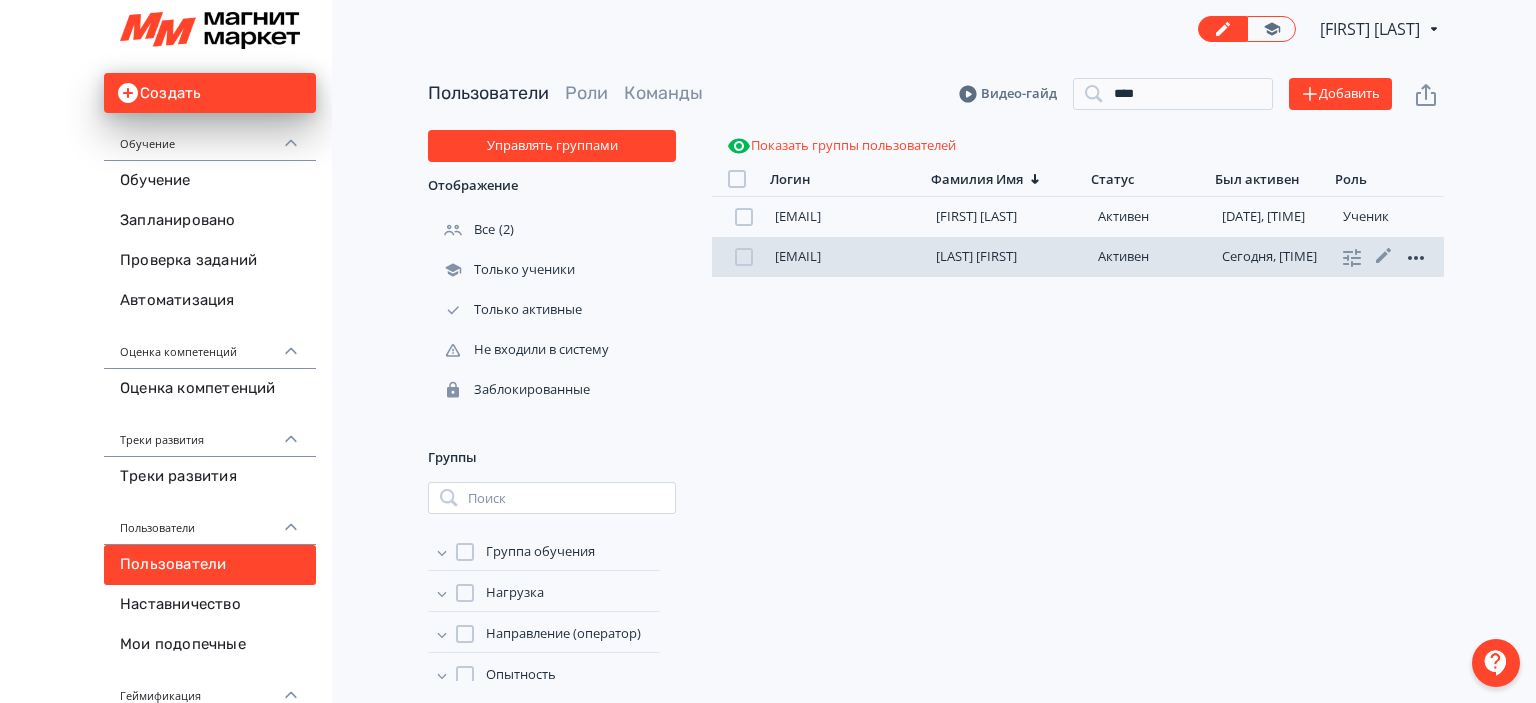 click 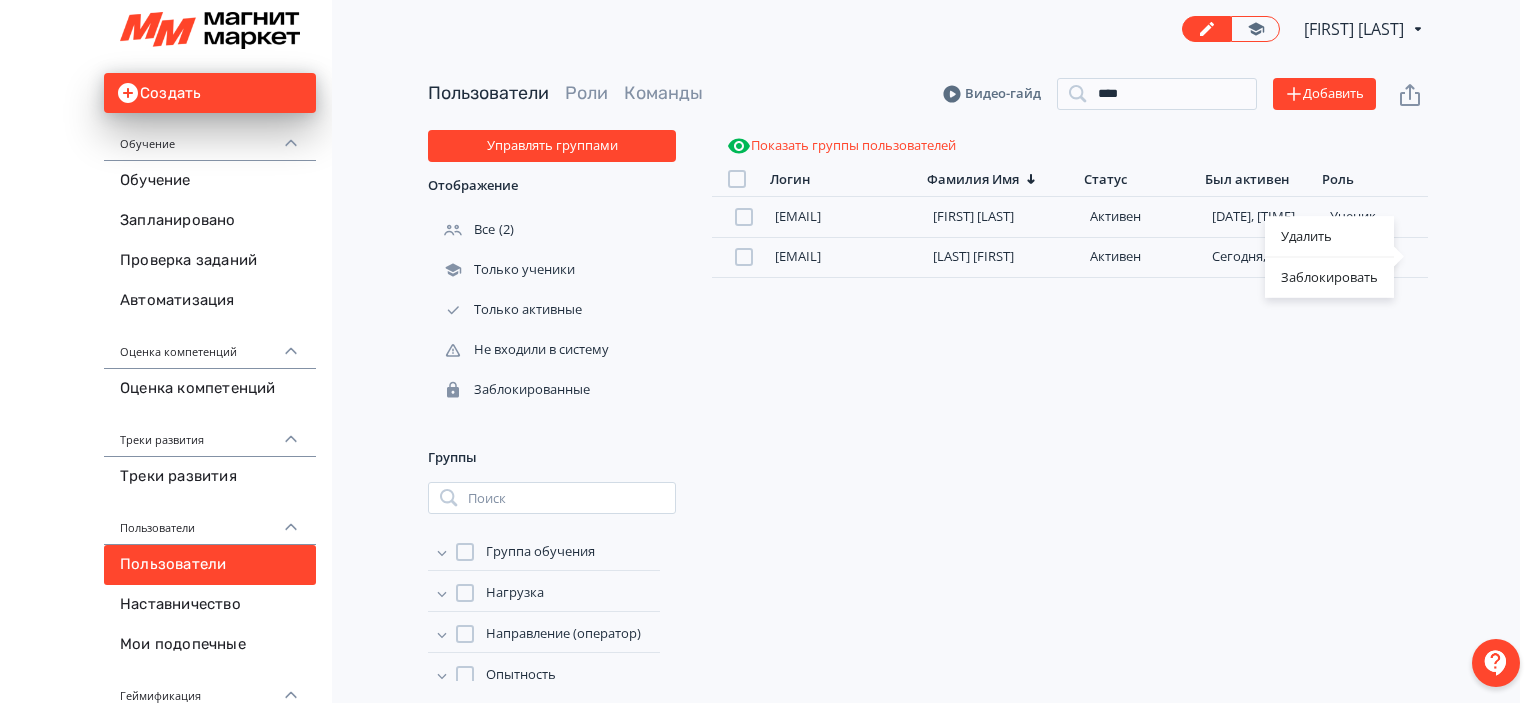 click on "Удалить Заблокировать" at bounding box center [768, 351] 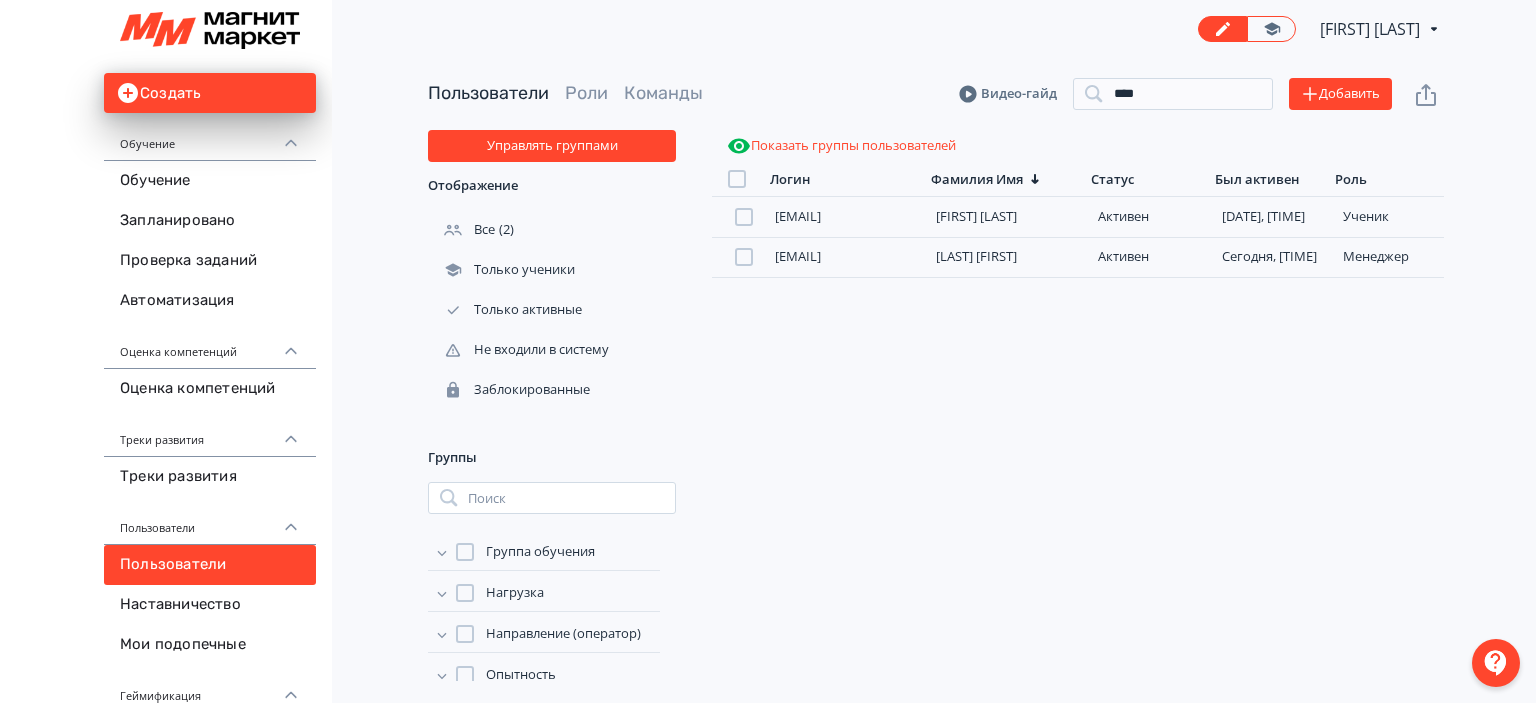 click at bounding box center [1496, 663] 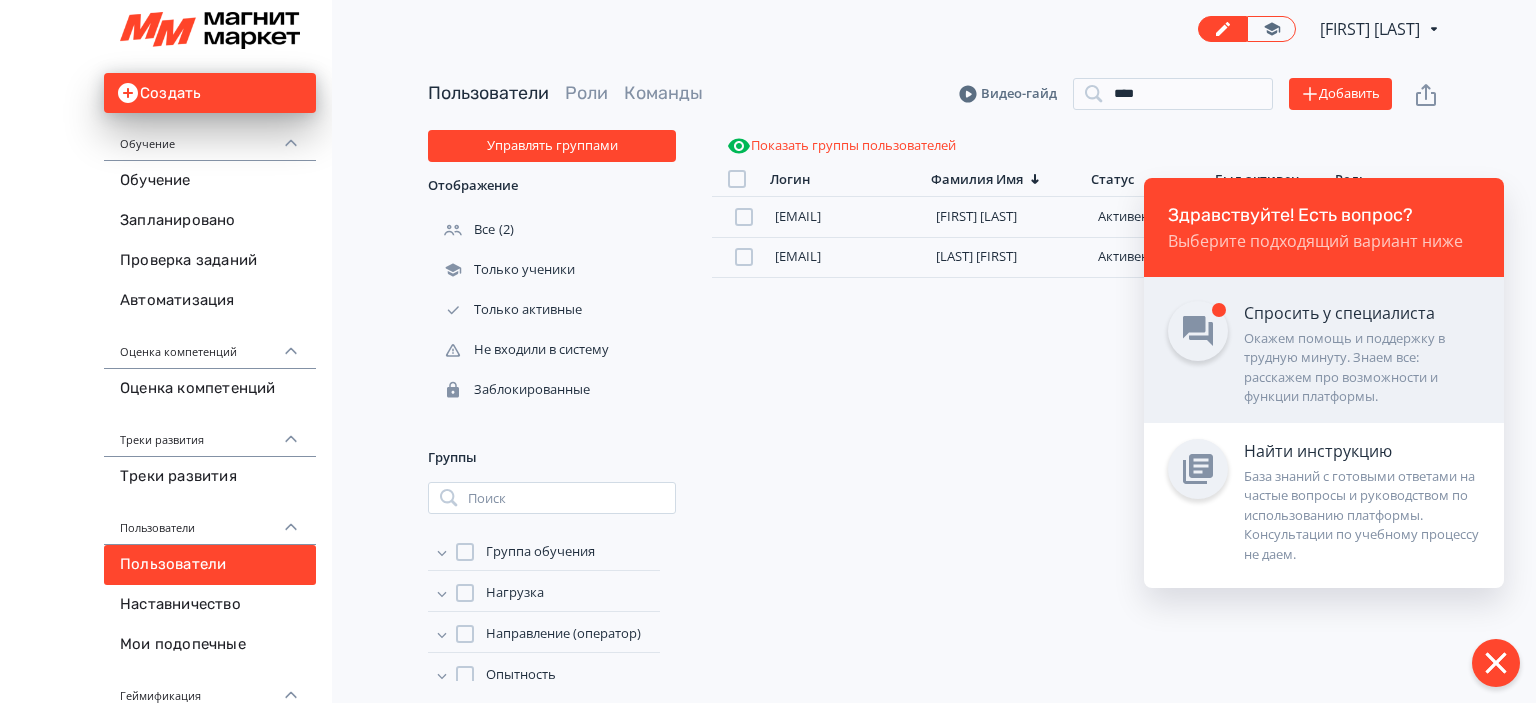 click on "Окажем помощь и поддержку в трудную минуту. Знаем все: расскажем про возможности и функции платформы." at bounding box center (1362, 368) 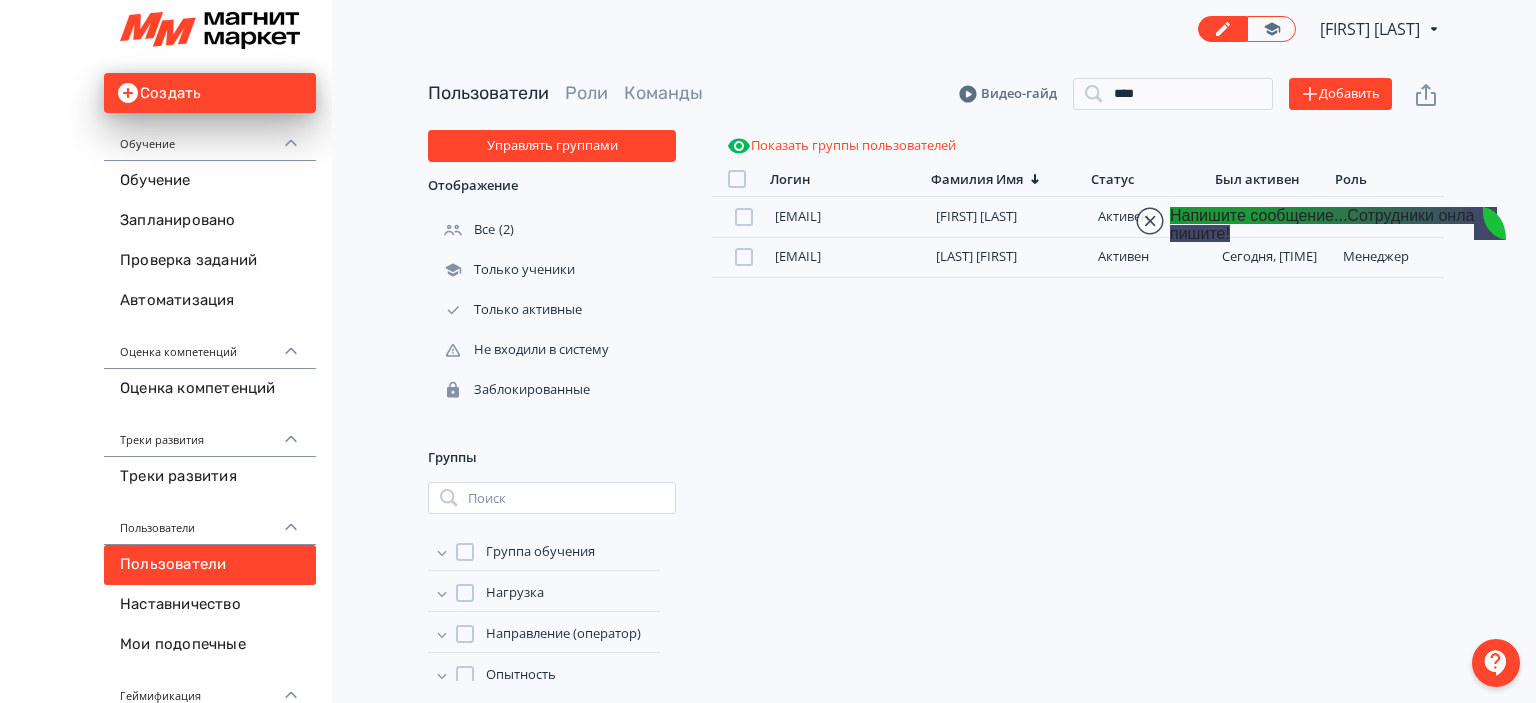 scroll, scrollTop: 18348, scrollLeft: 0, axis: vertical 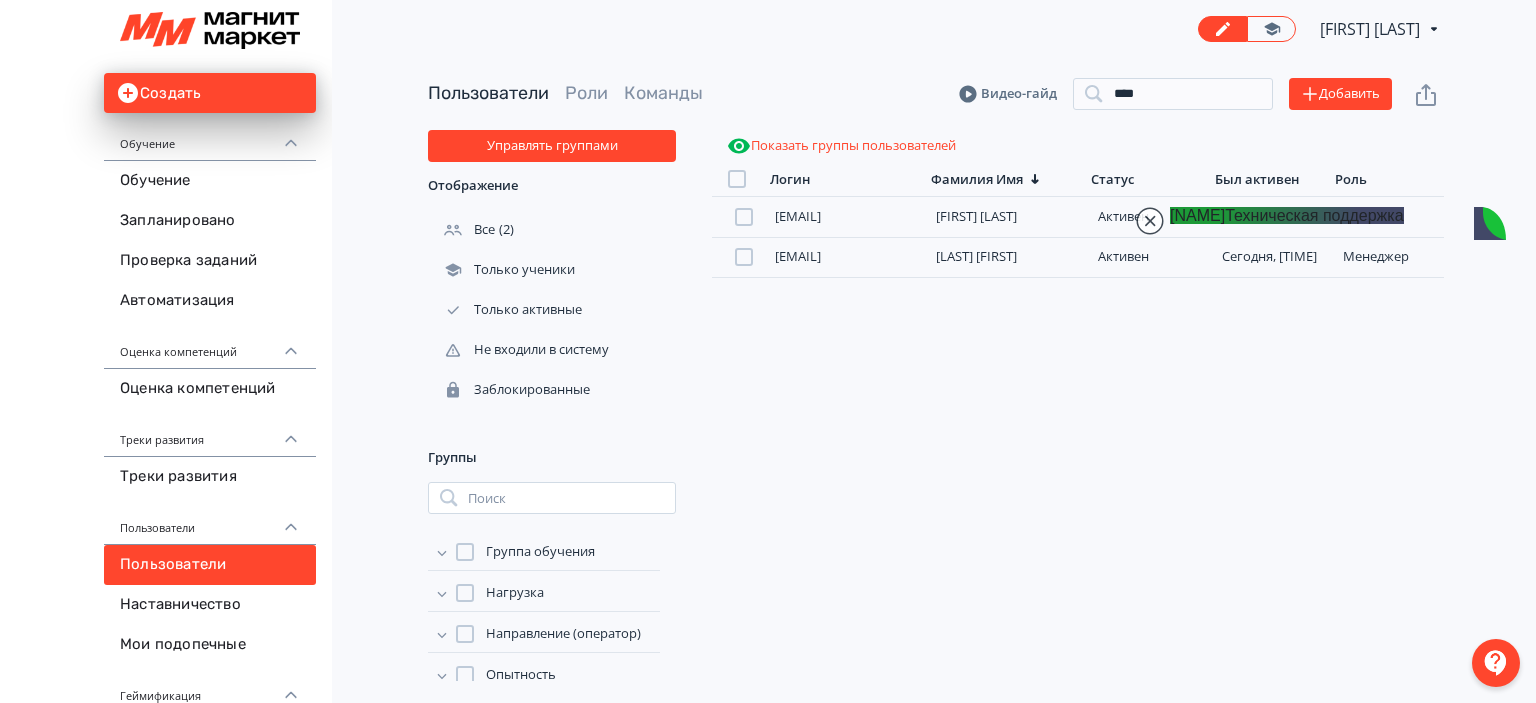 type on "**********" 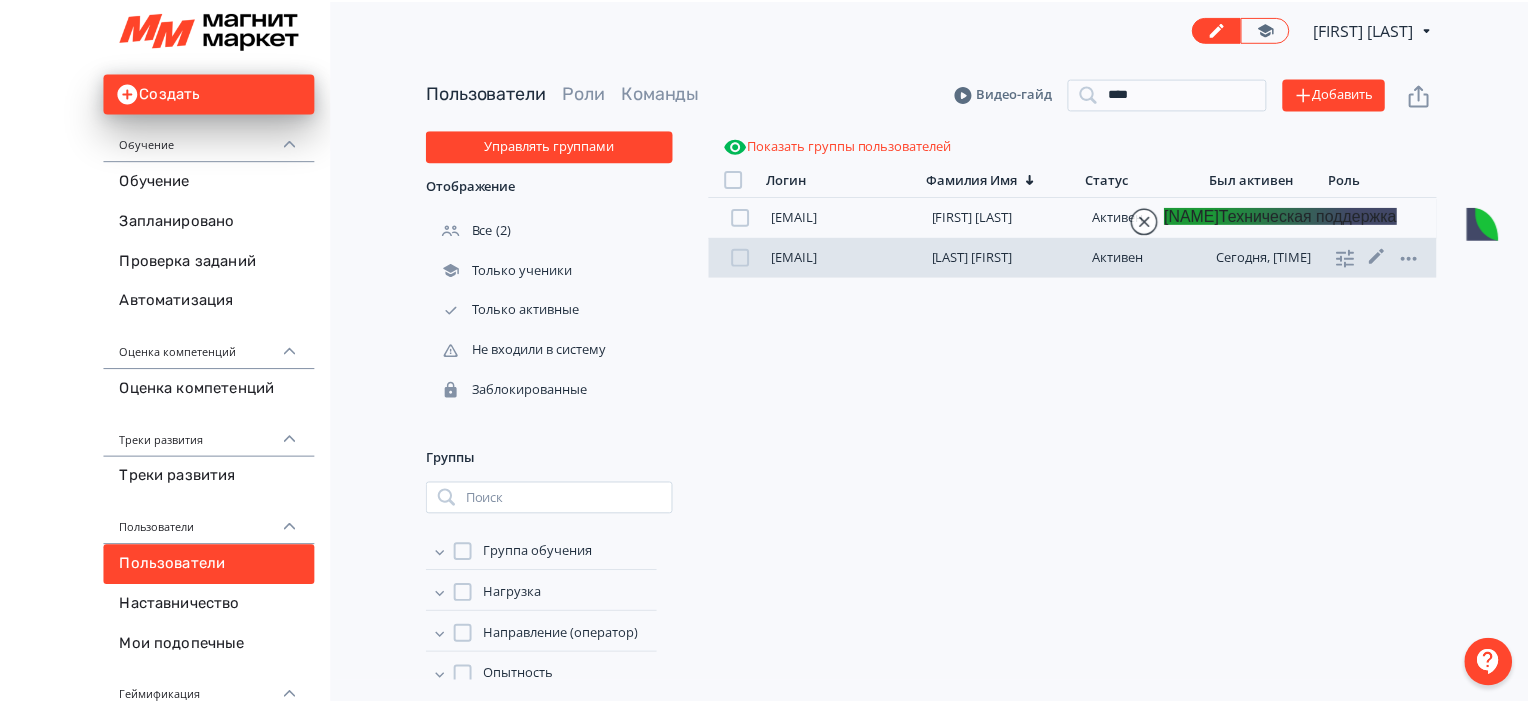 scroll, scrollTop: 18665, scrollLeft: 0, axis: vertical 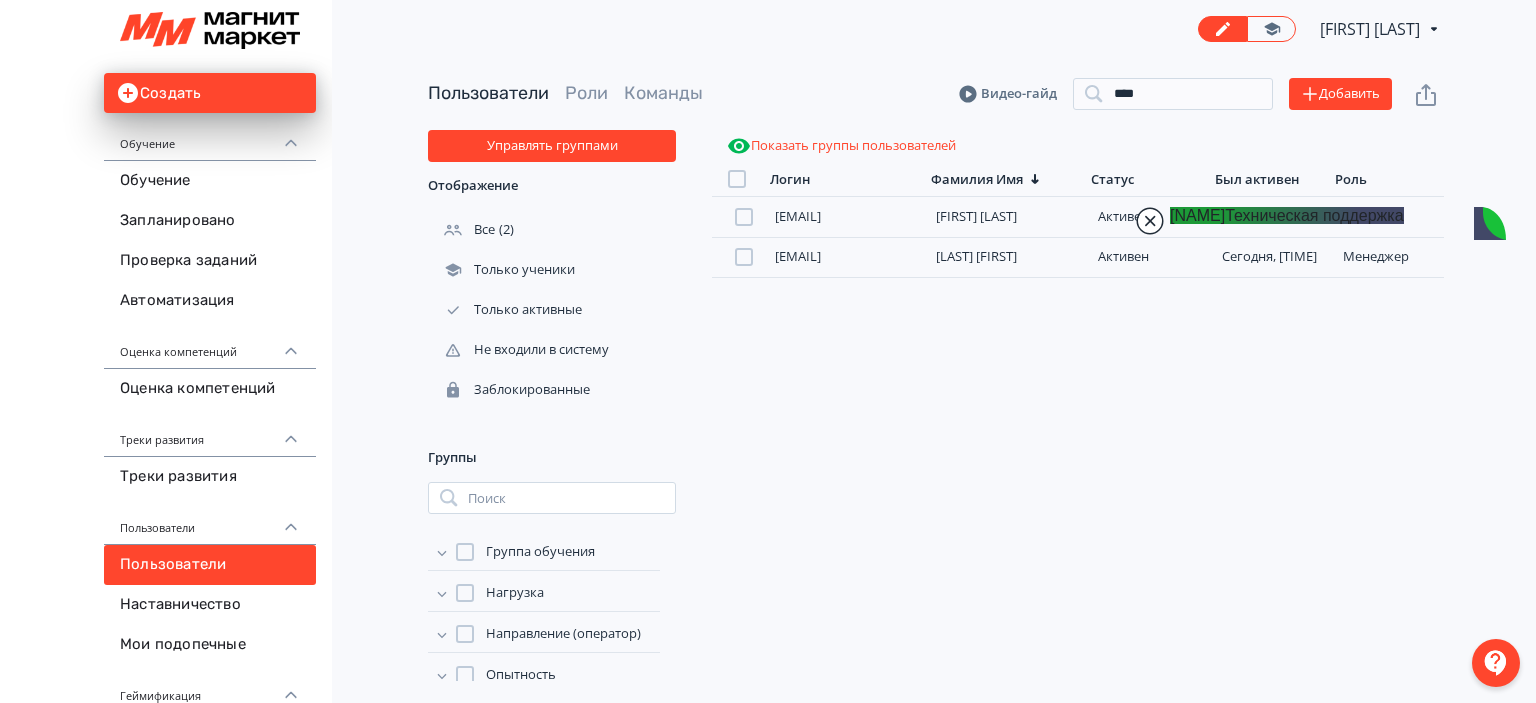 click at bounding box center (1150, 221) 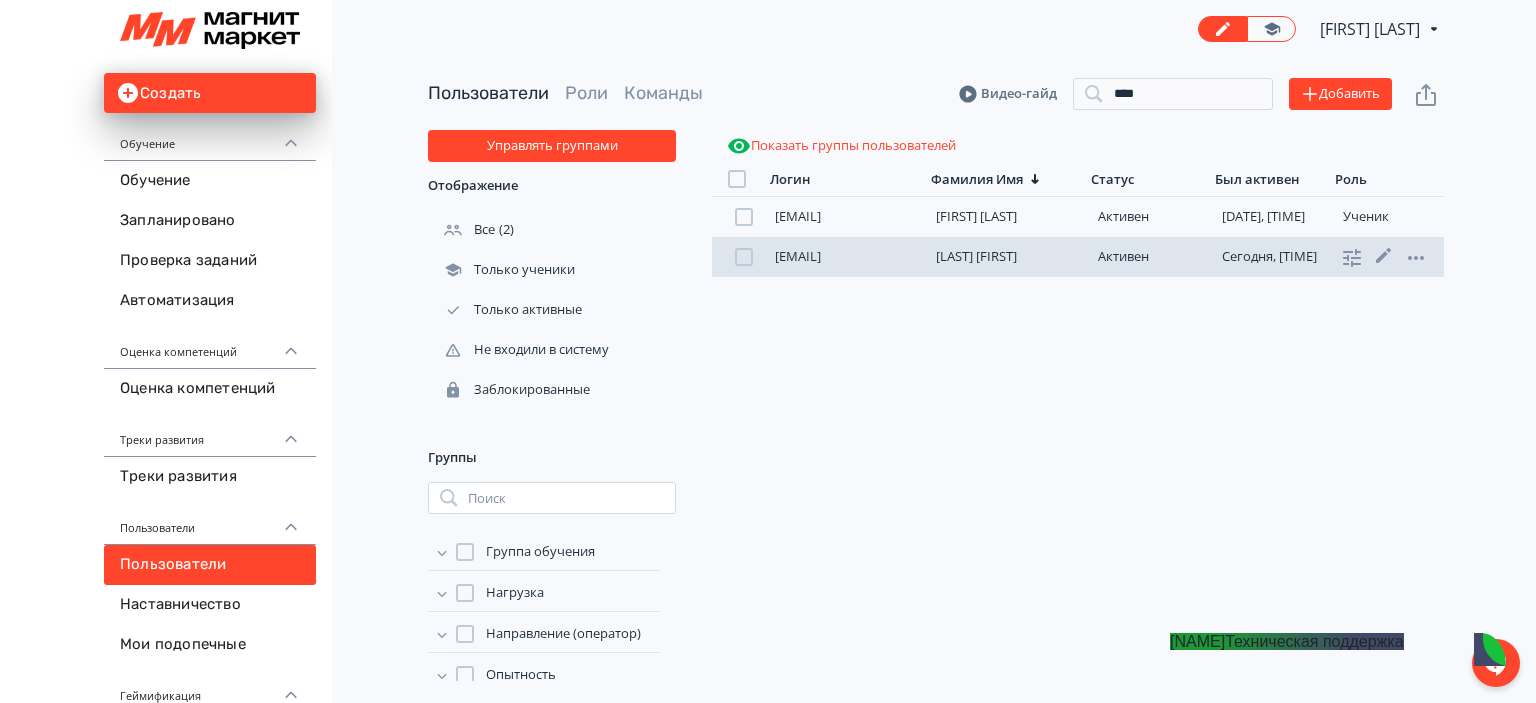 click on "[LAST] [FIRST]" at bounding box center (976, 256) 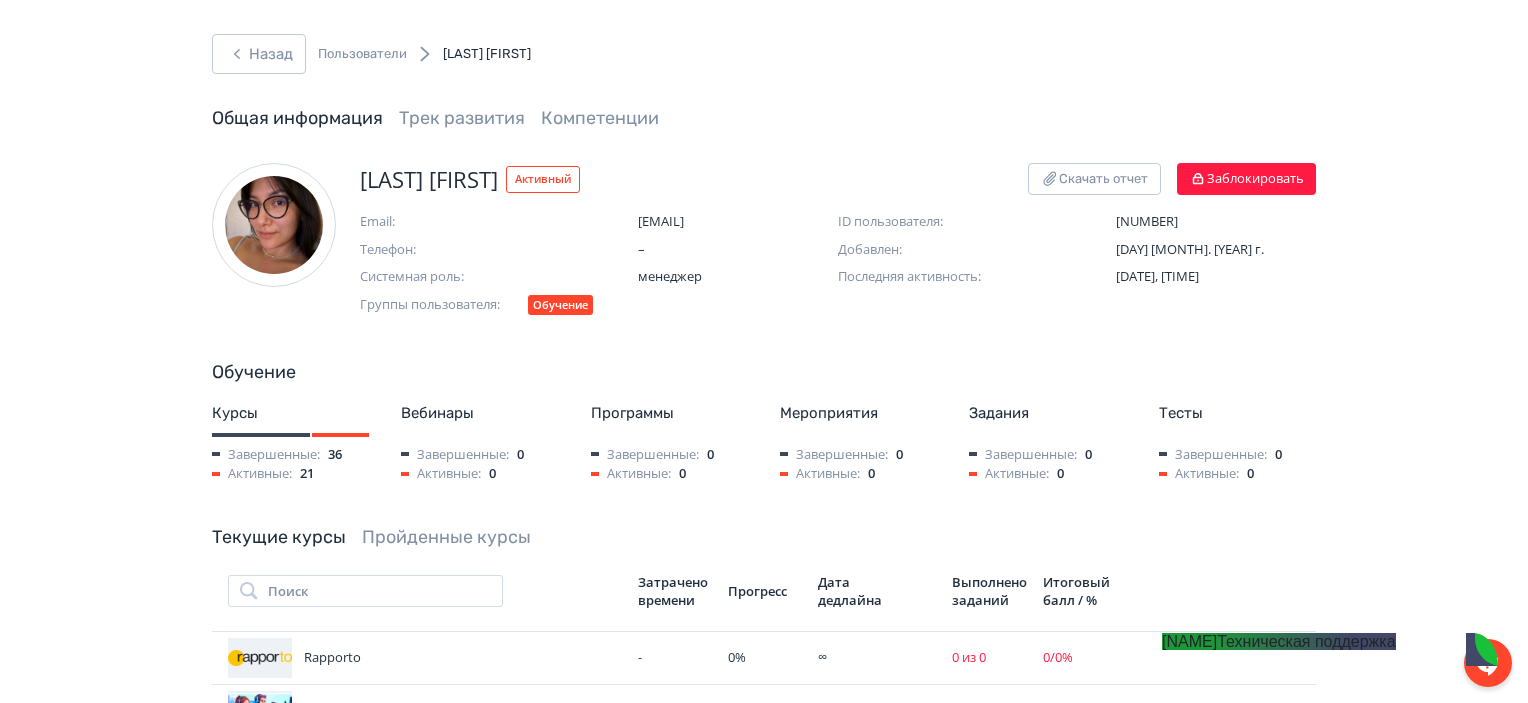 scroll, scrollTop: 0, scrollLeft: 0, axis: both 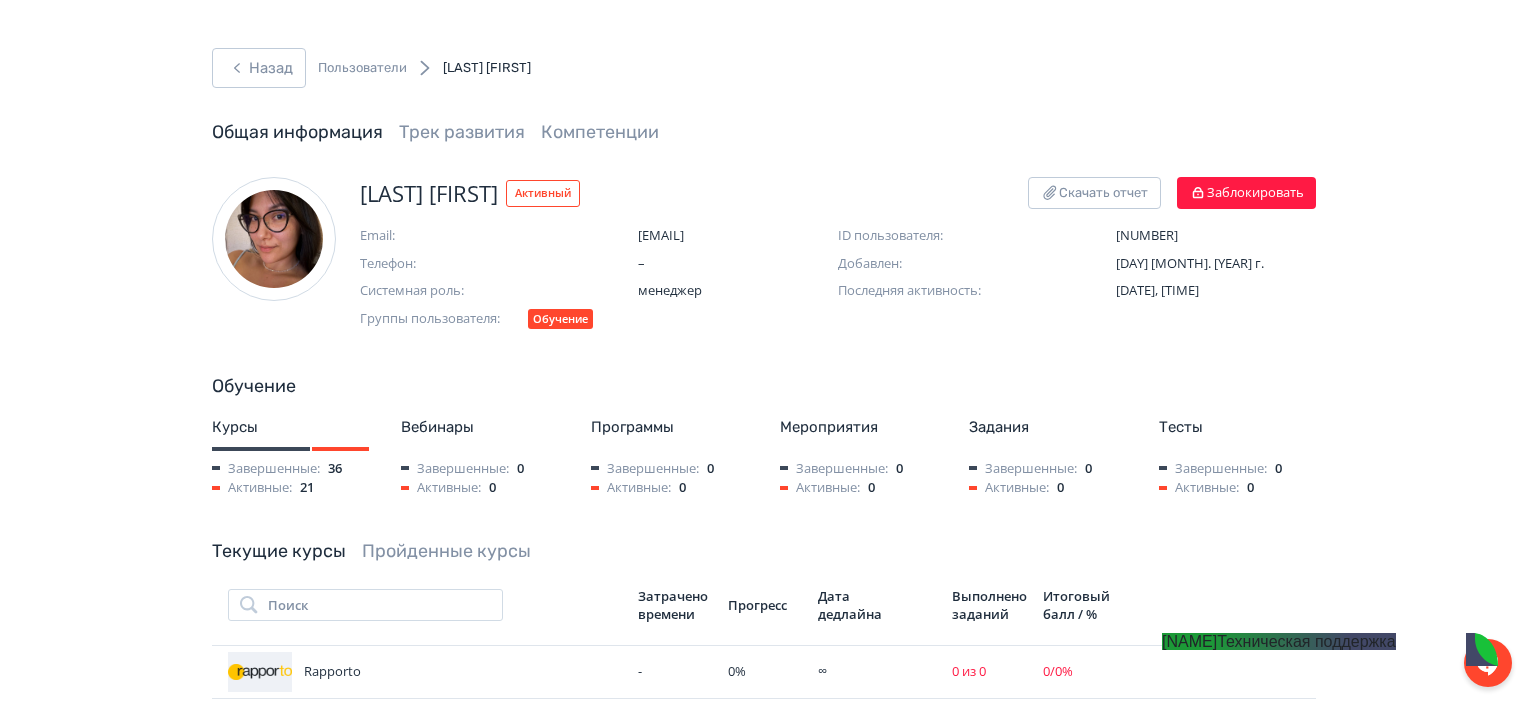 click at bounding box center (1162, 641) 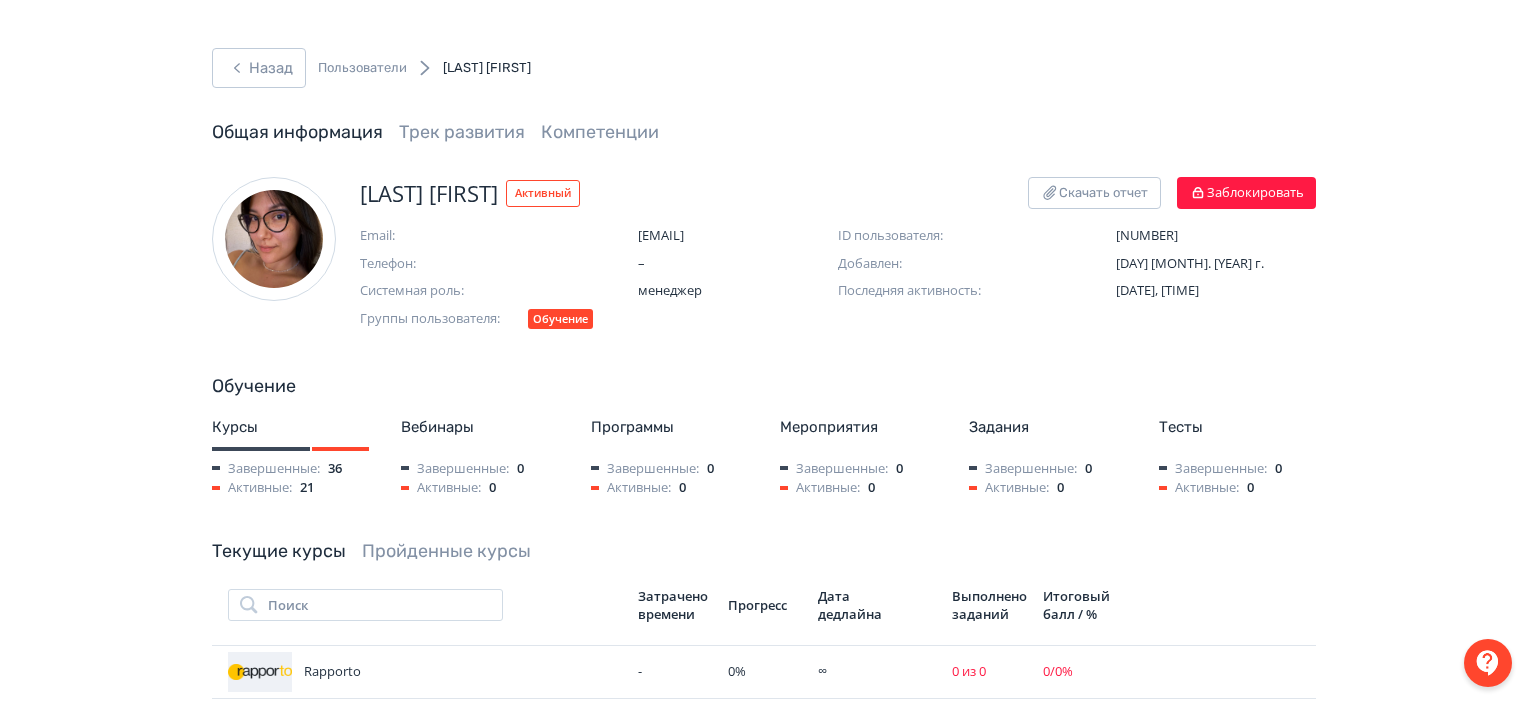 click at bounding box center [1488, 663] 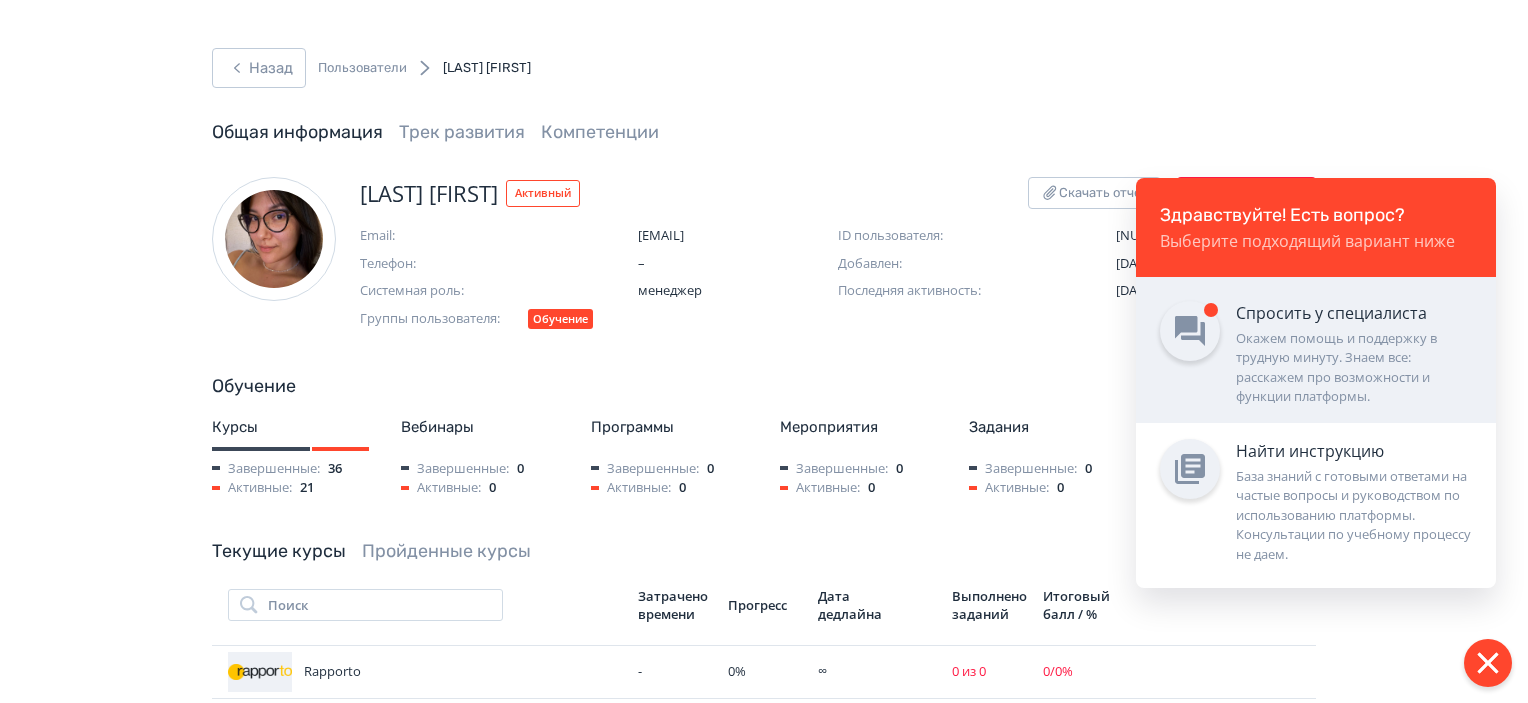 click on "Окажем помощь и поддержку в трудную минуту. Знаем все: расскажем про возможности и функции платформы." at bounding box center (1354, 368) 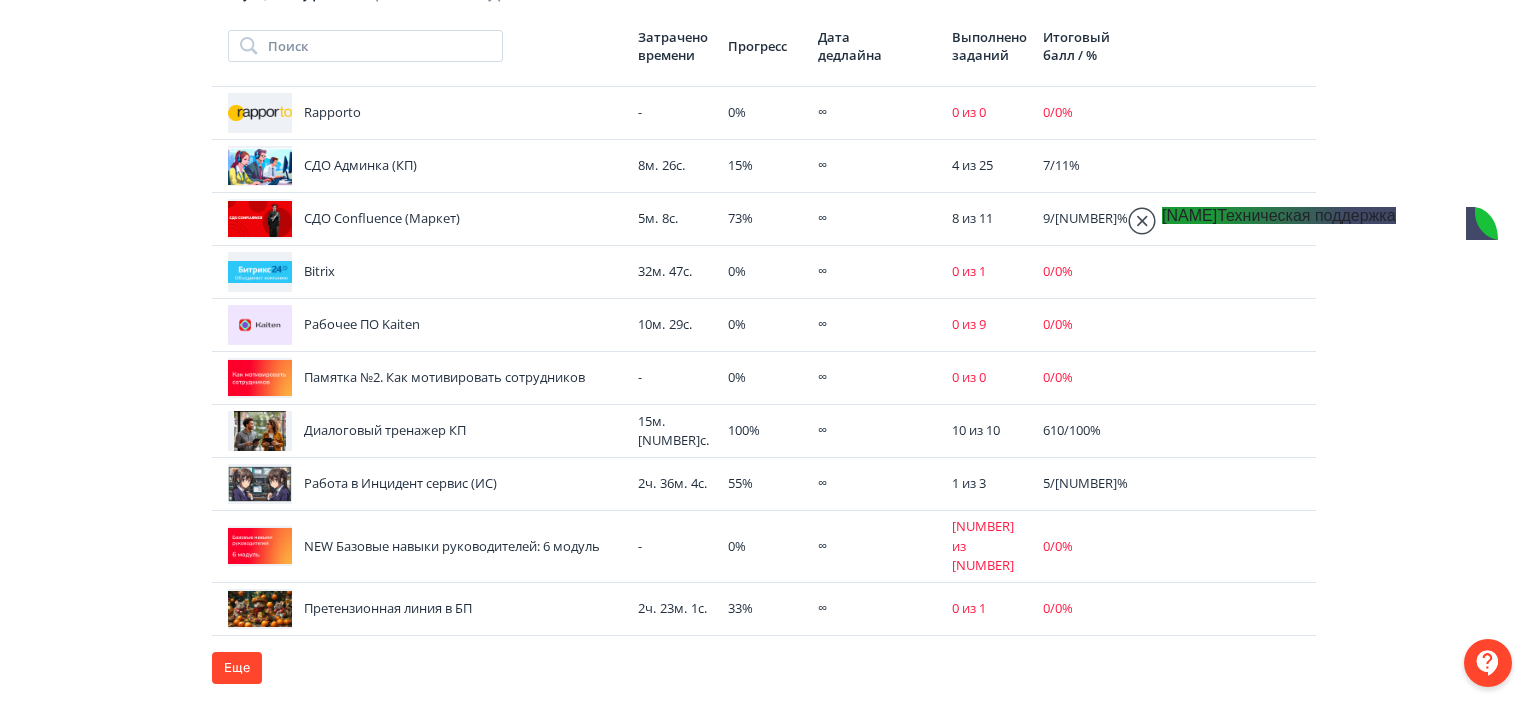 scroll, scrollTop: 615, scrollLeft: 0, axis: vertical 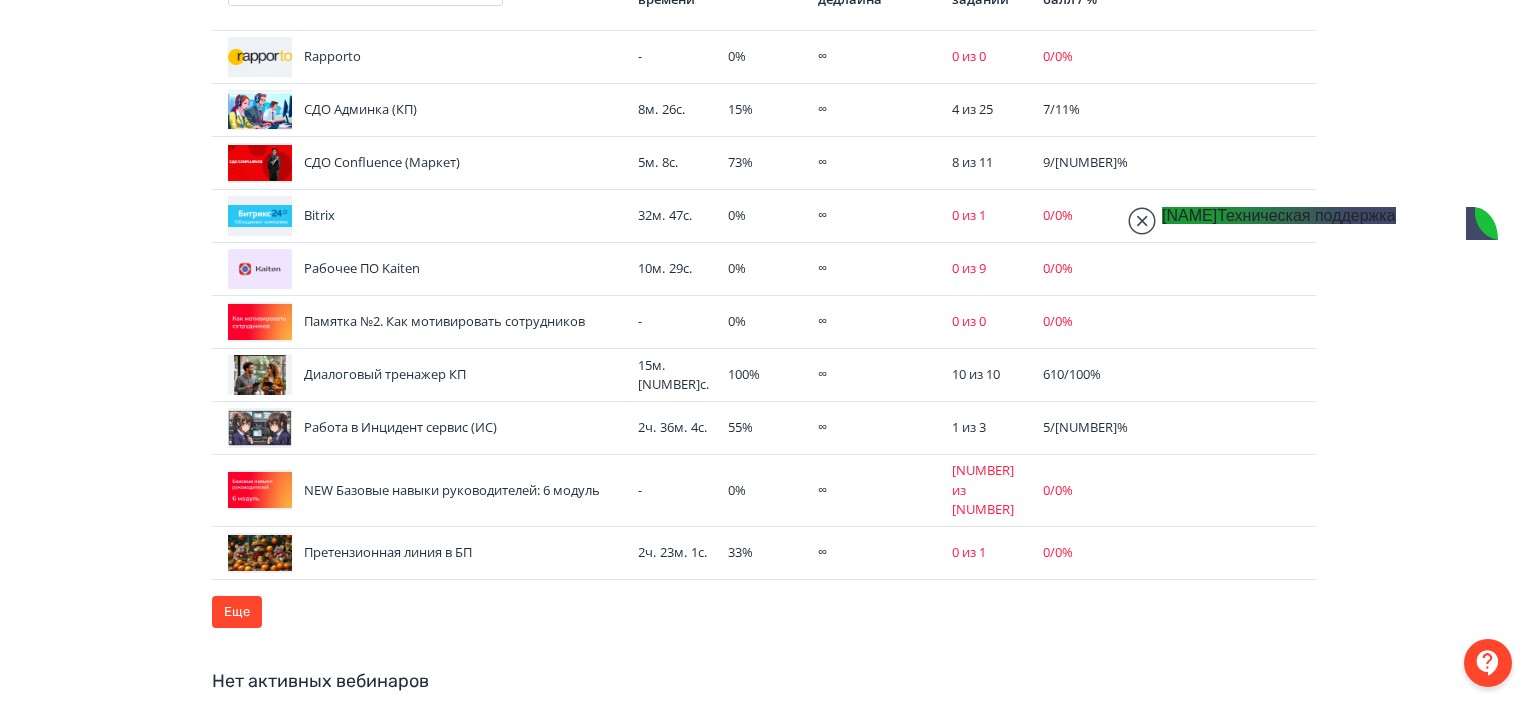 click at bounding box center [1249, 1218] 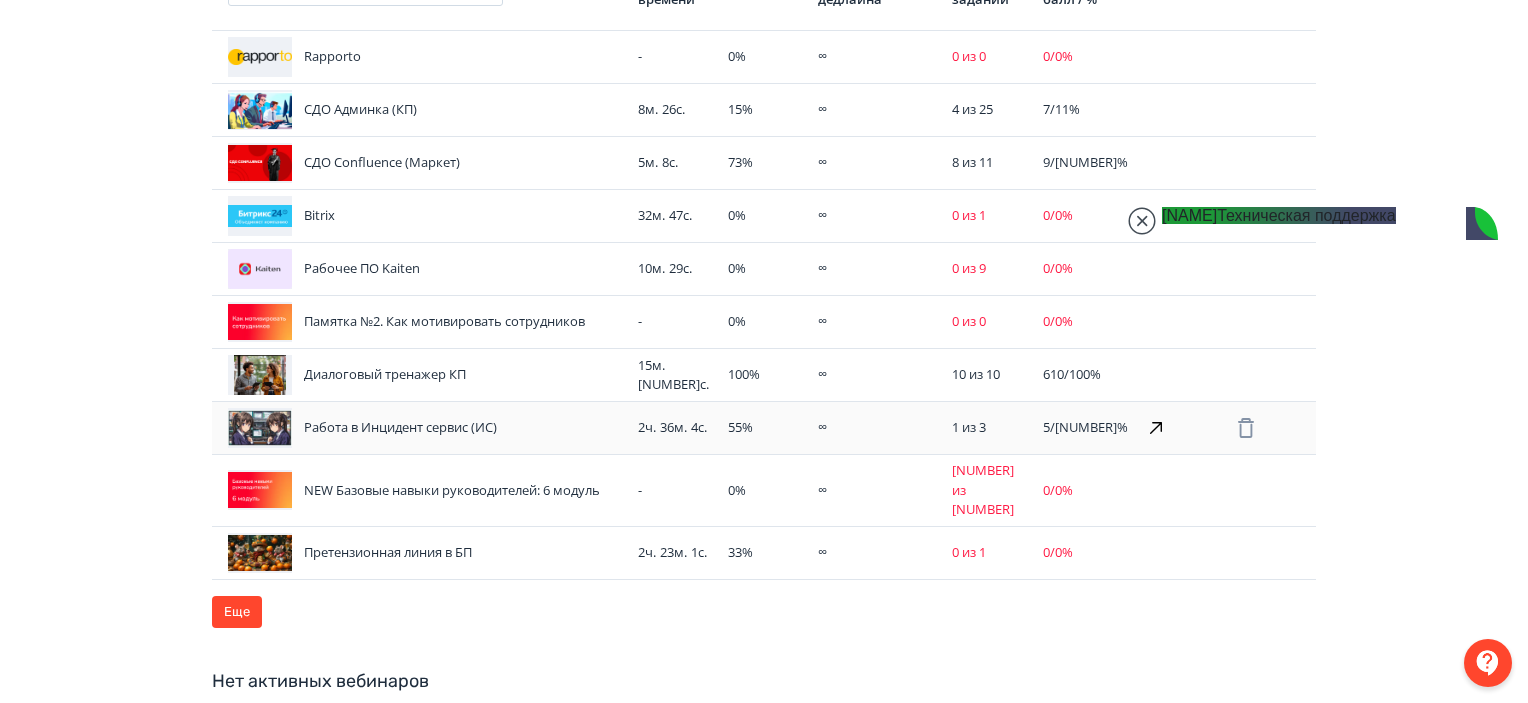 scroll, scrollTop: 18793, scrollLeft: 0, axis: vertical 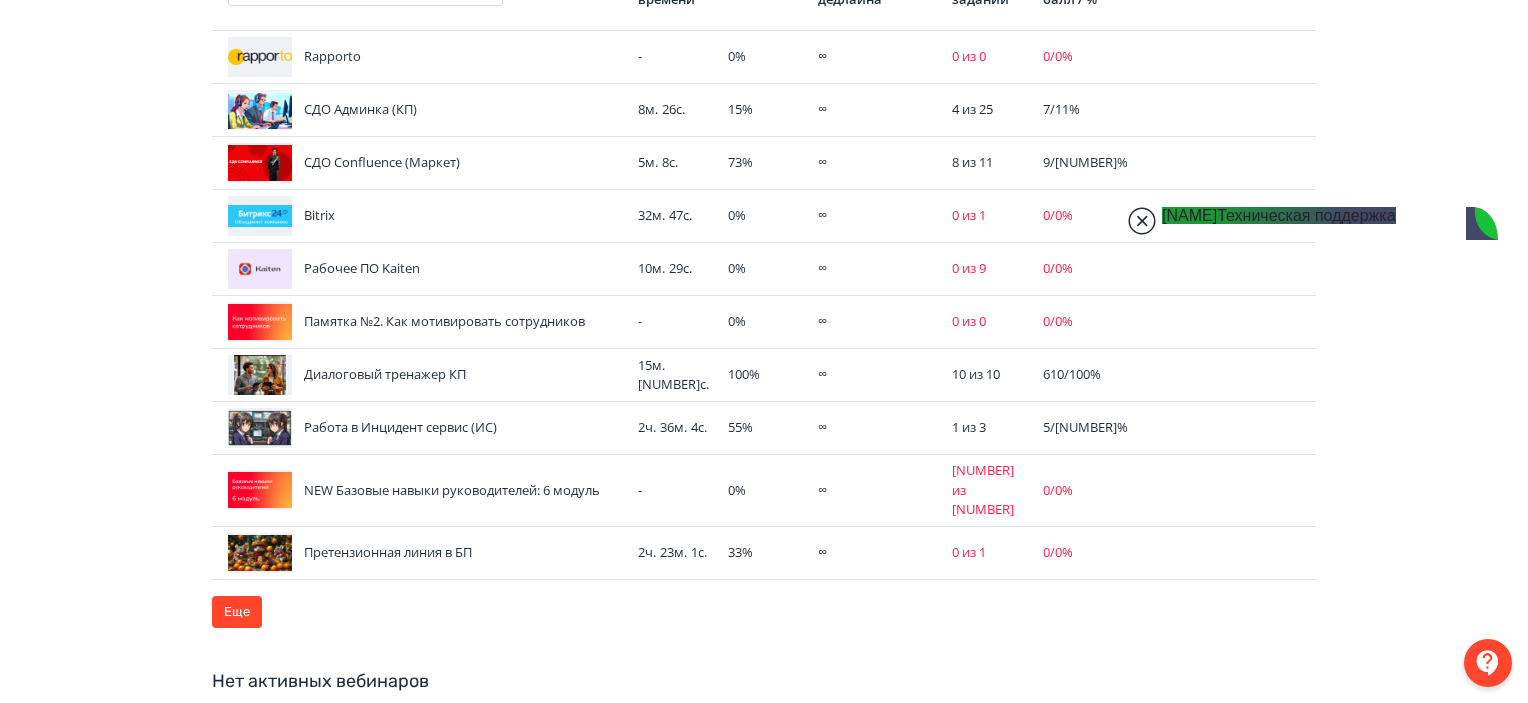 click at bounding box center (1142, 221) 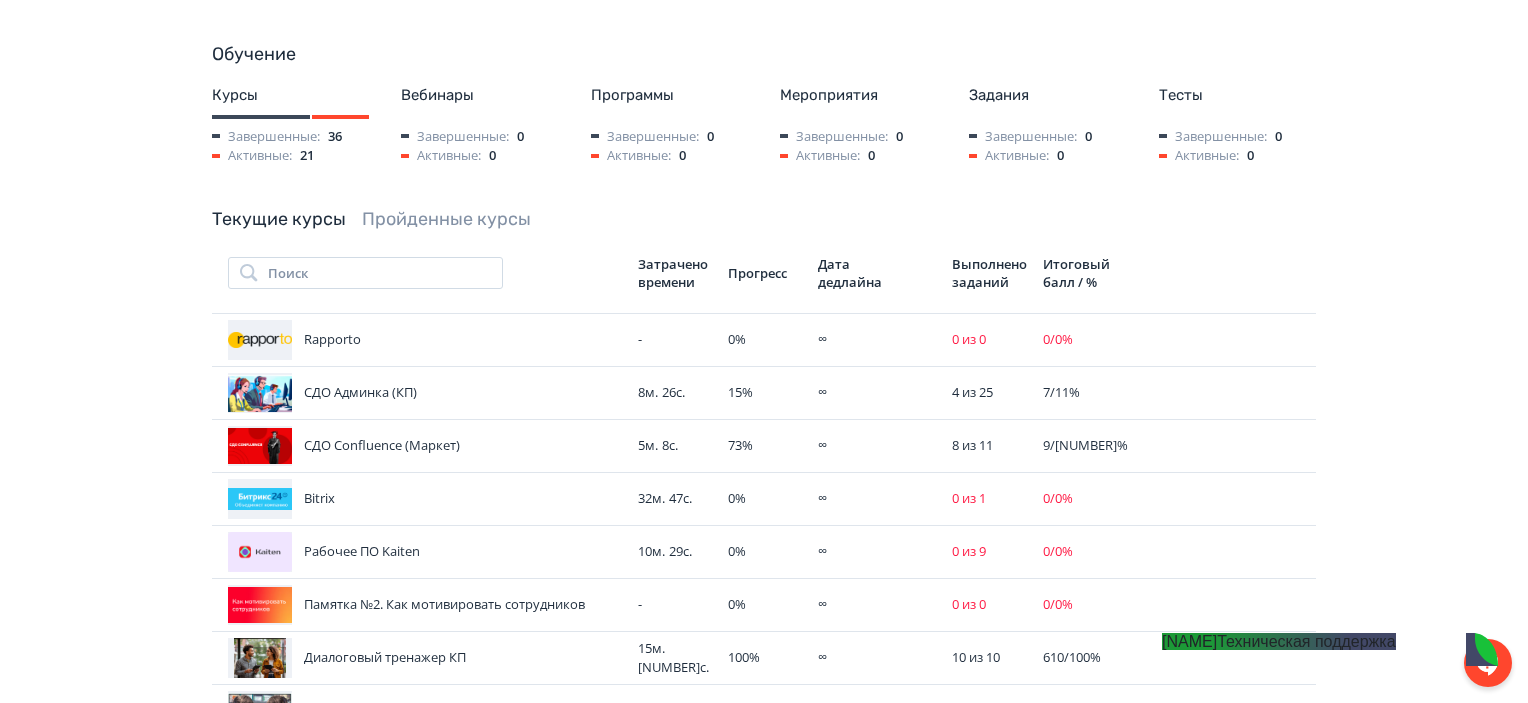 scroll, scrollTop: 0, scrollLeft: 0, axis: both 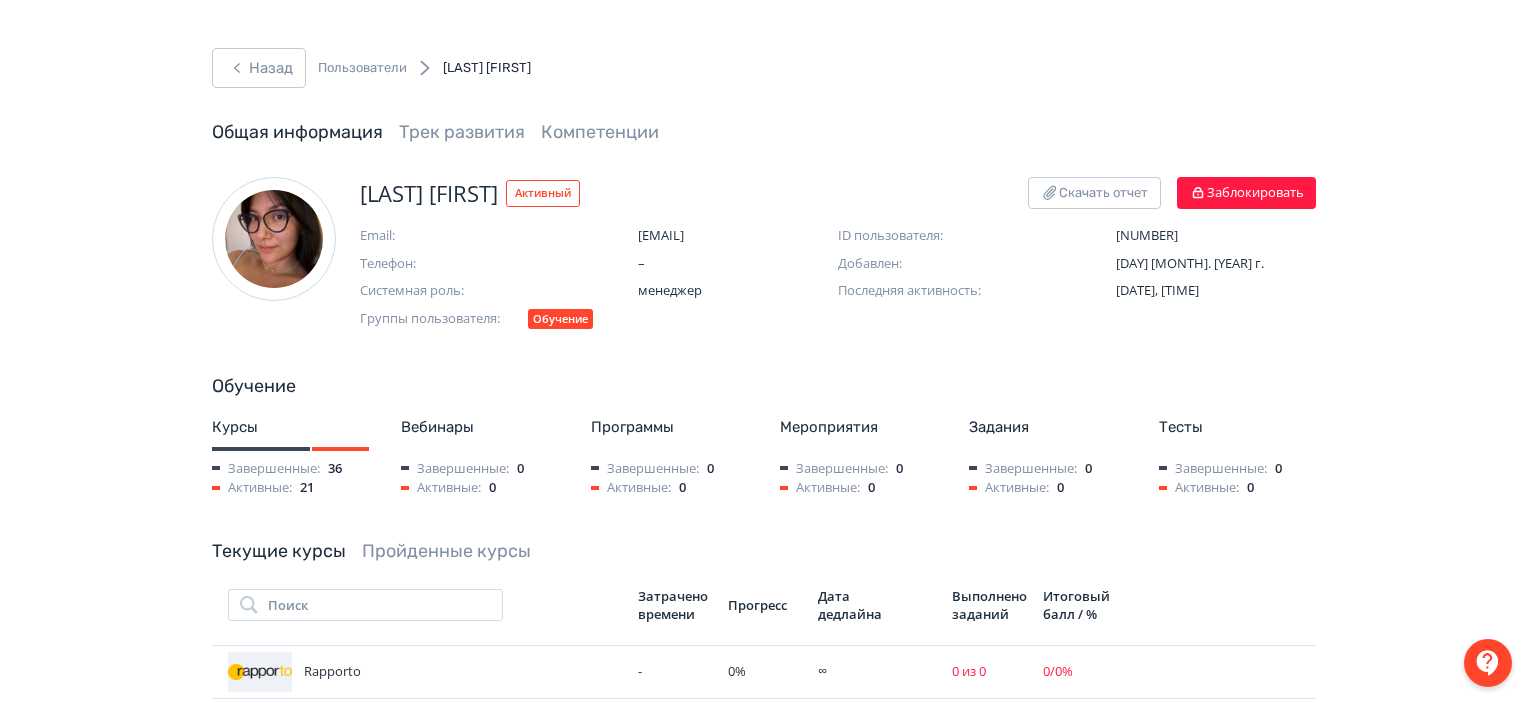 click at bounding box center (1488, 663) 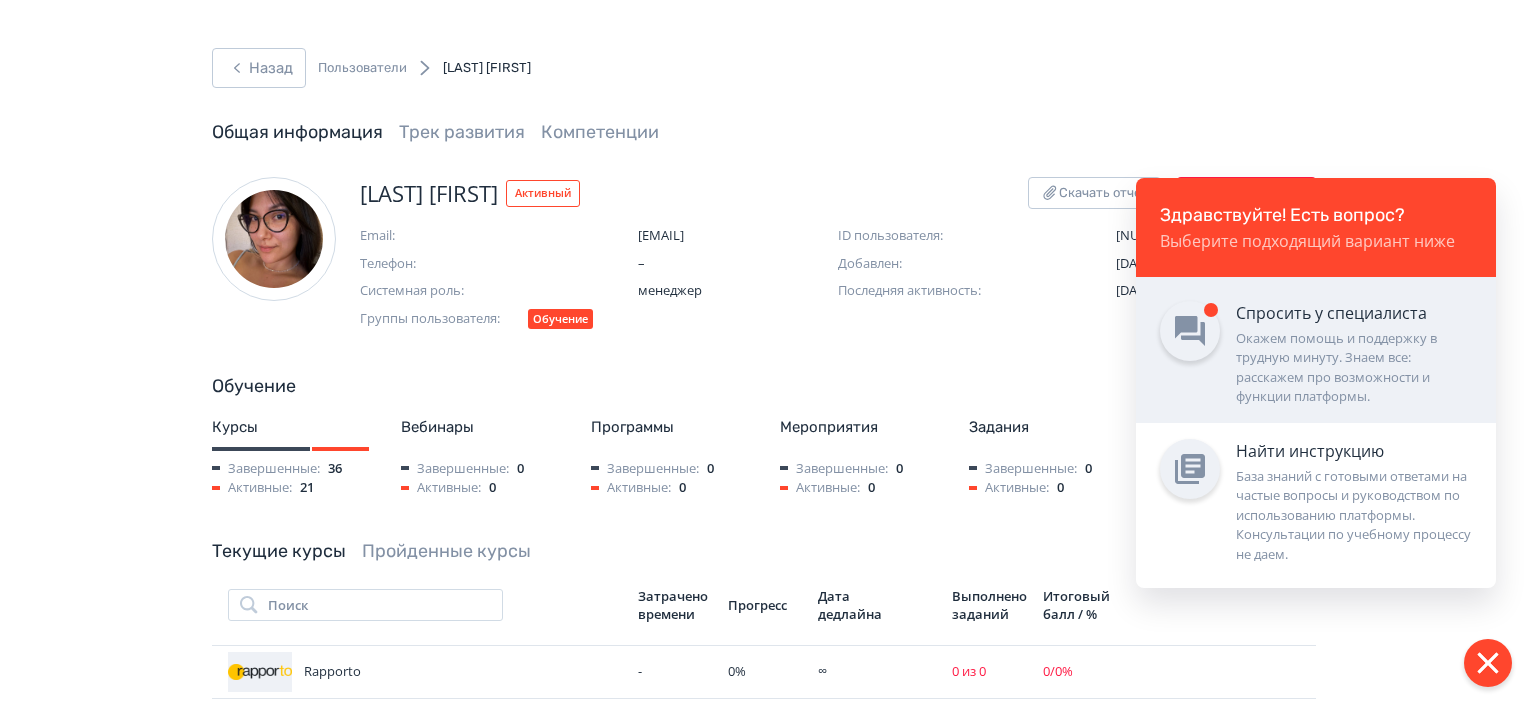 click on "Окажем помощь и поддержку в трудную минуту. Знаем все: расскажем про возможности и функции платформы." at bounding box center (1354, 368) 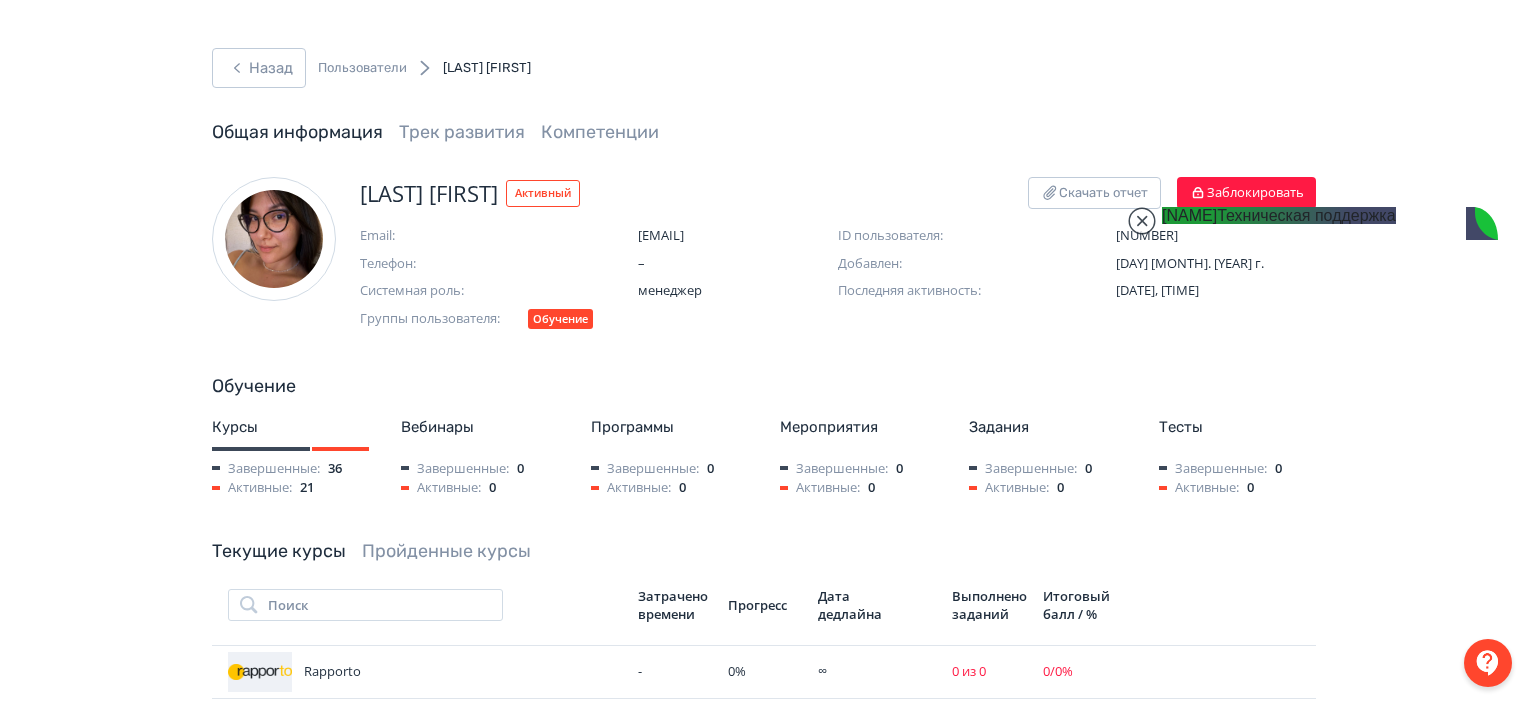 scroll, scrollTop: 19115, scrollLeft: 0, axis: vertical 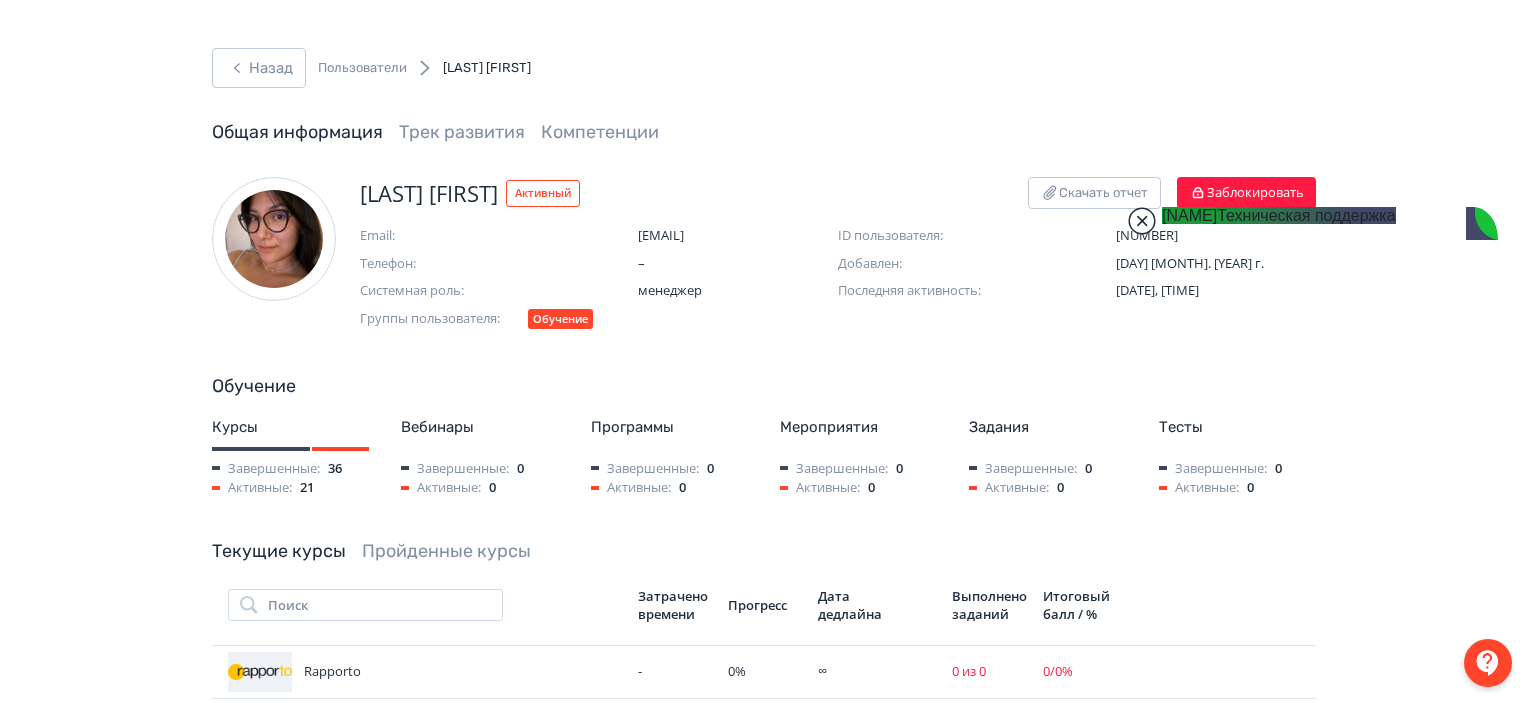 click at bounding box center (1142, 221) 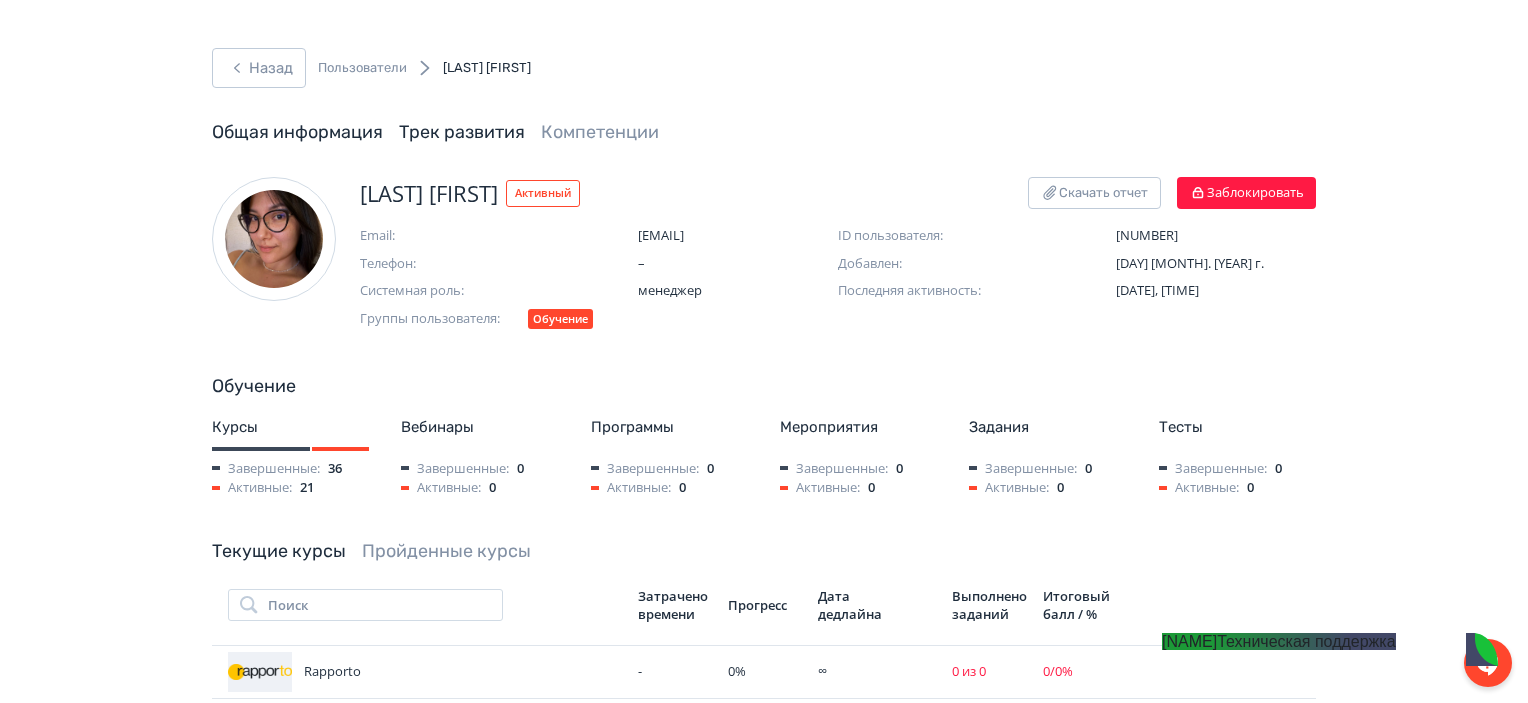 click on "Трек развития" at bounding box center (462, 132) 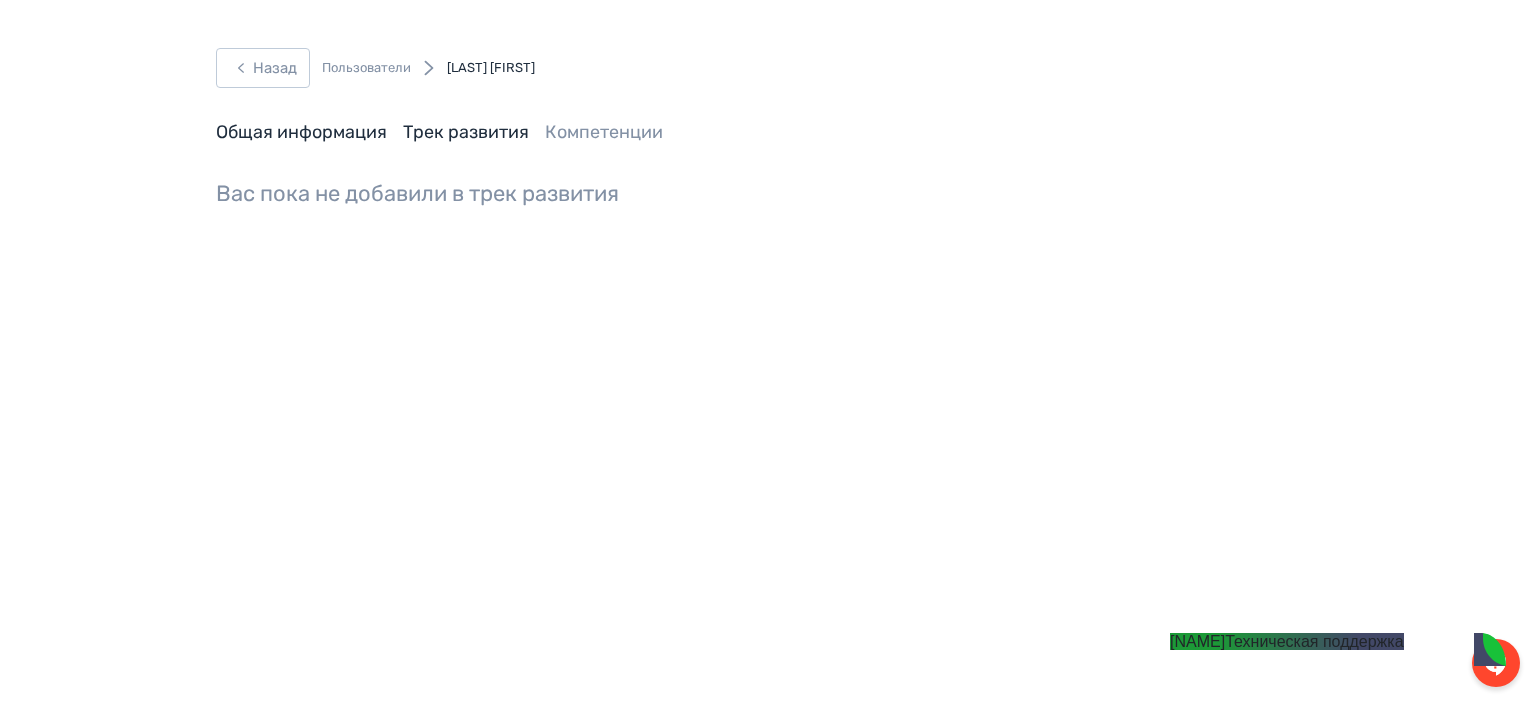 click on "Общая информация" at bounding box center (301, 132) 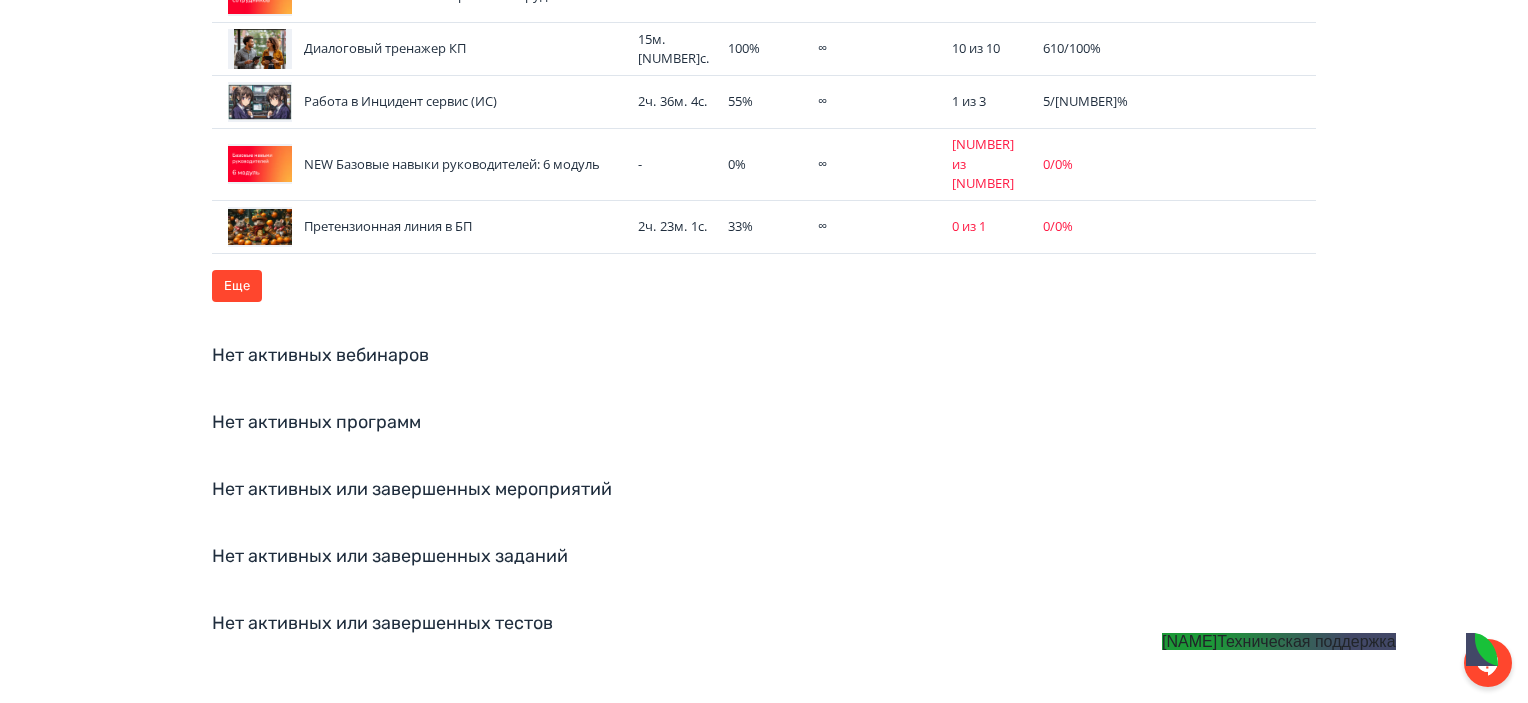 scroll, scrollTop: 0, scrollLeft: 0, axis: both 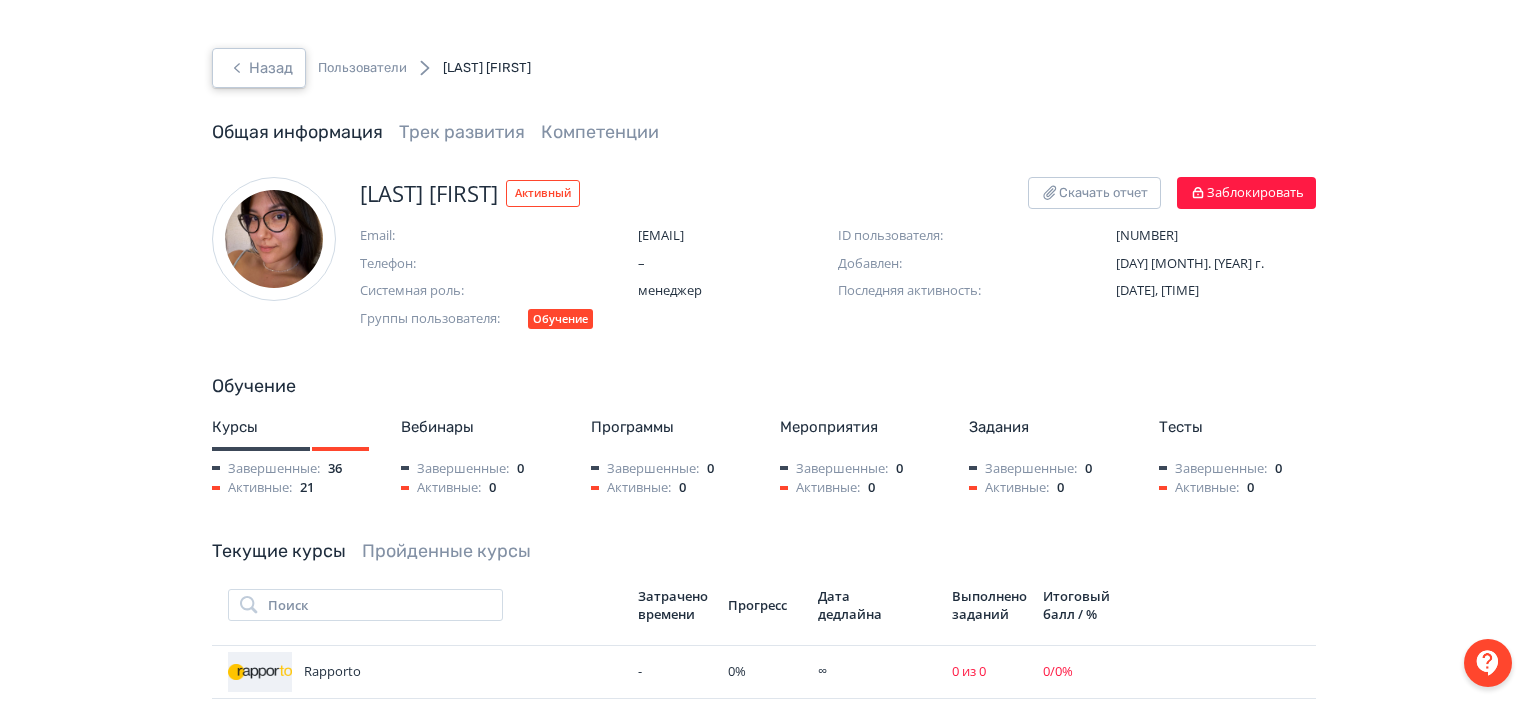 click on "Назад" at bounding box center (259, 68) 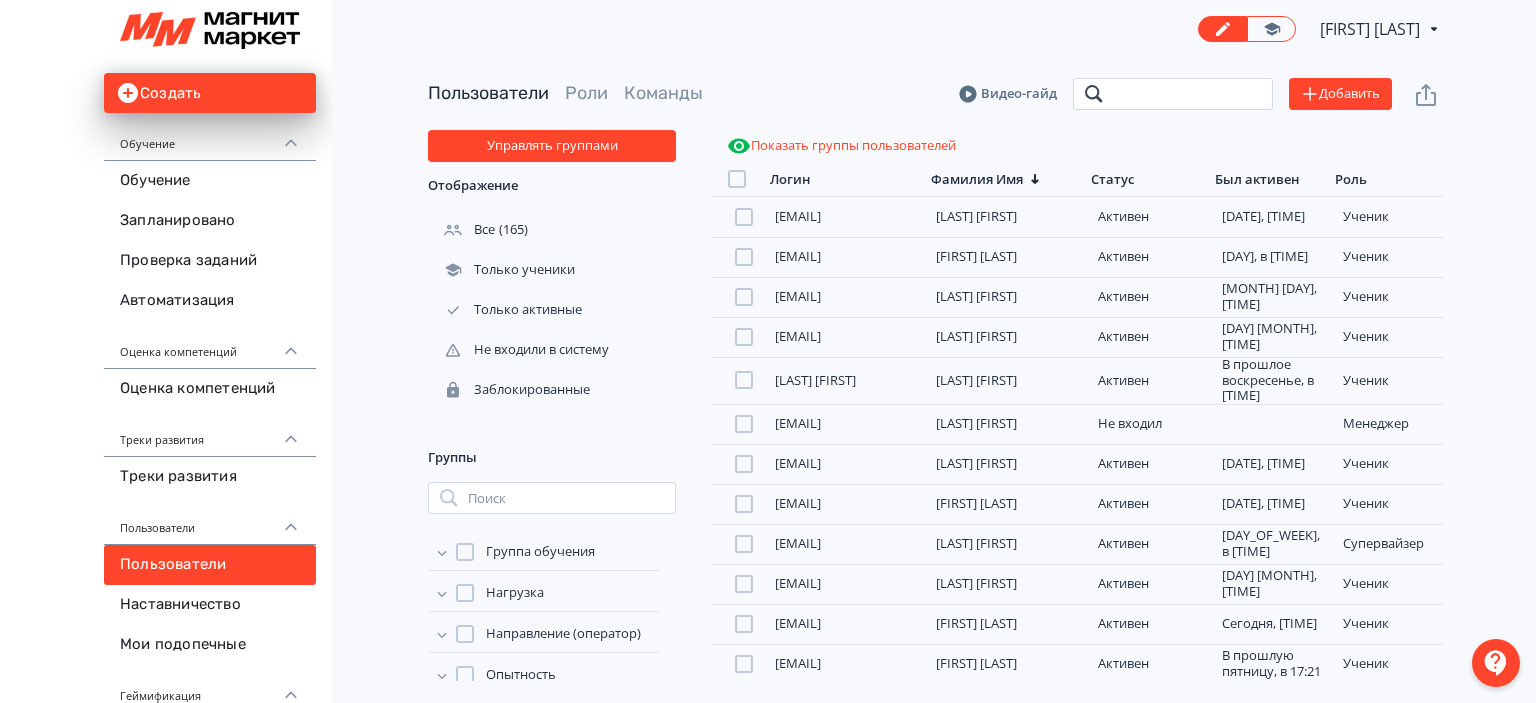 click at bounding box center (1173, 94) 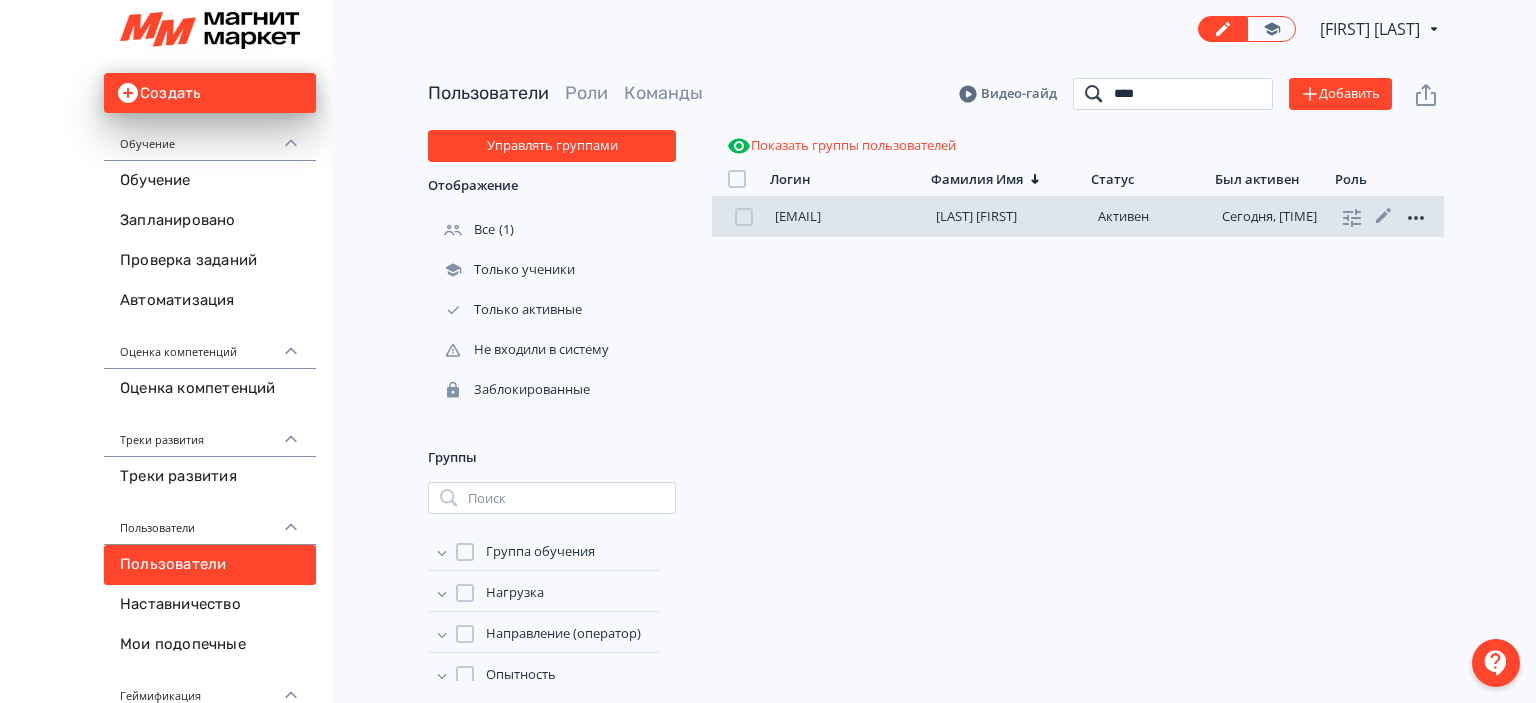 type on "****" 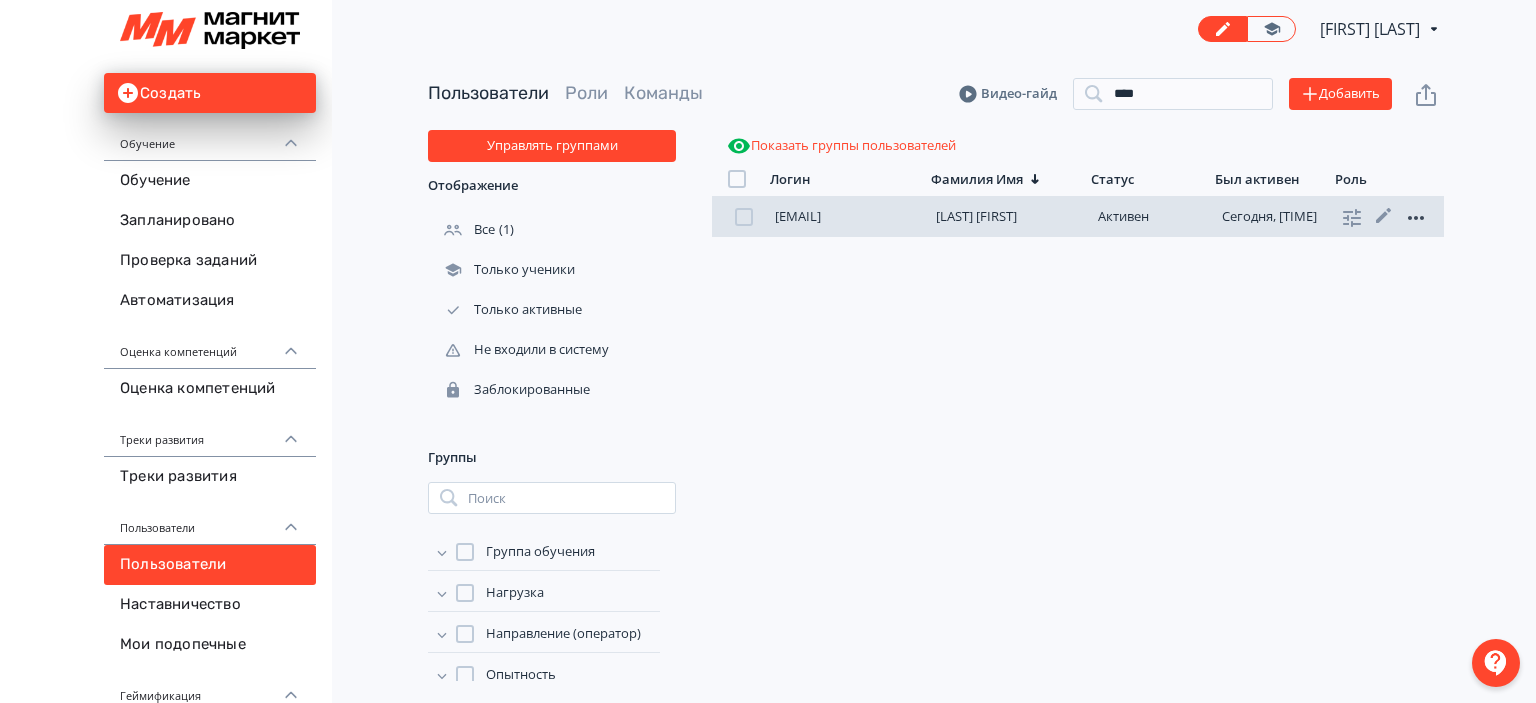click 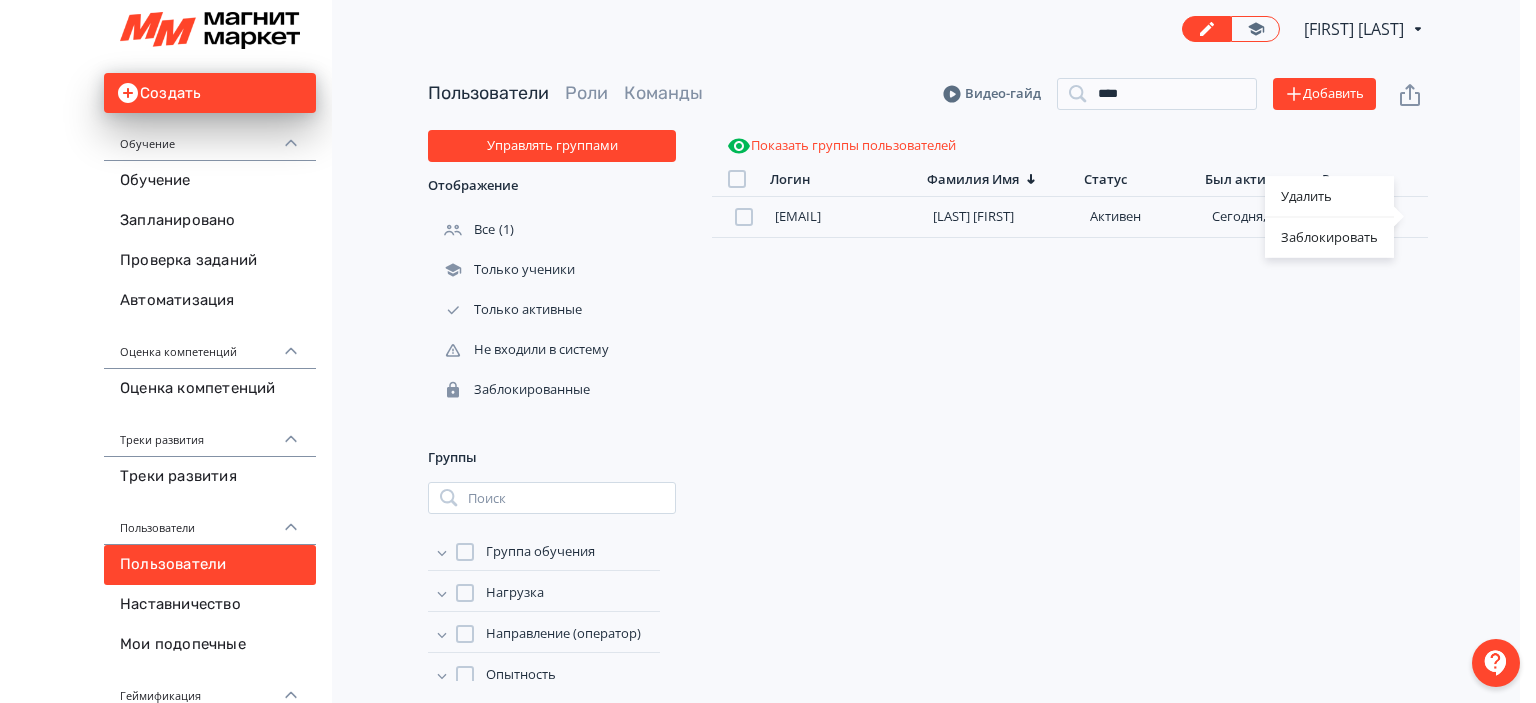 click on "Удалить Заблокировать" at bounding box center (768, 351) 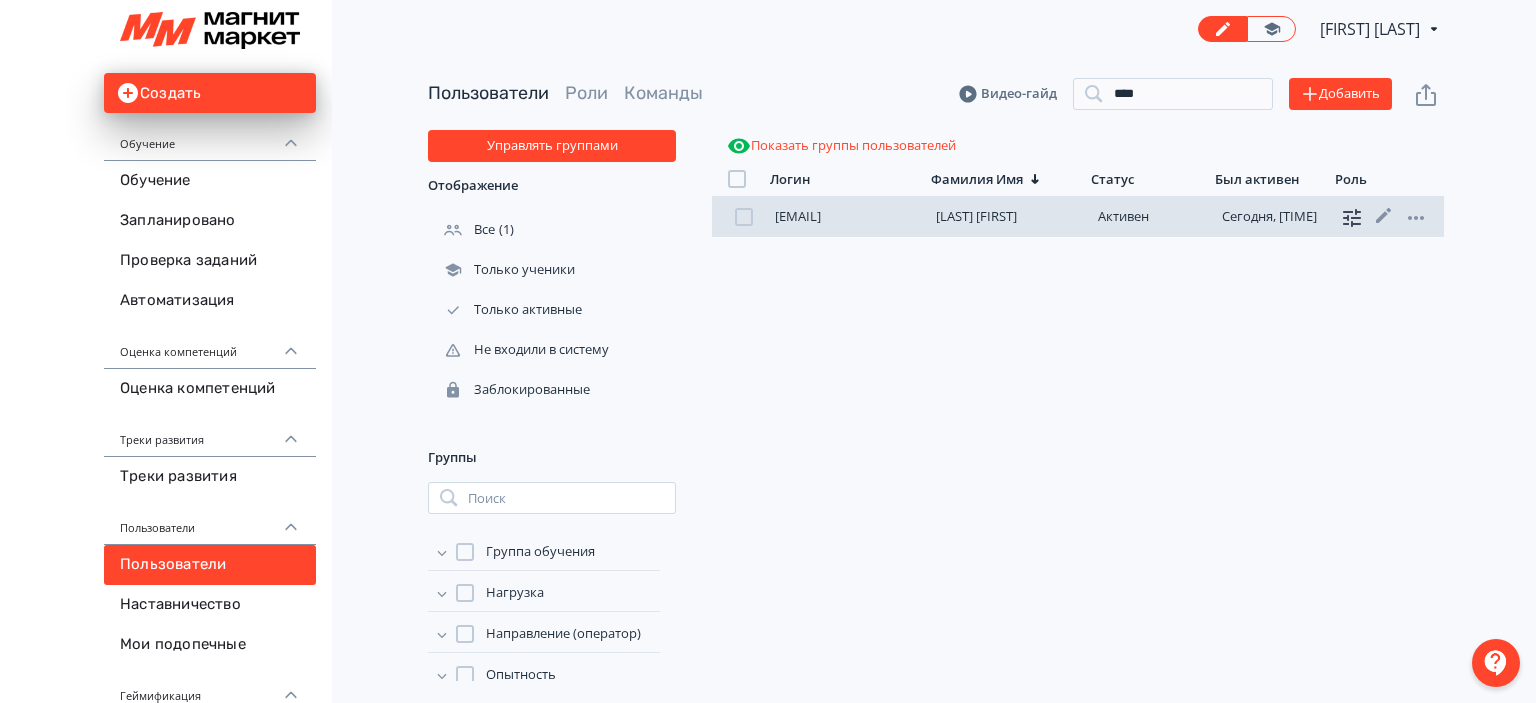 click 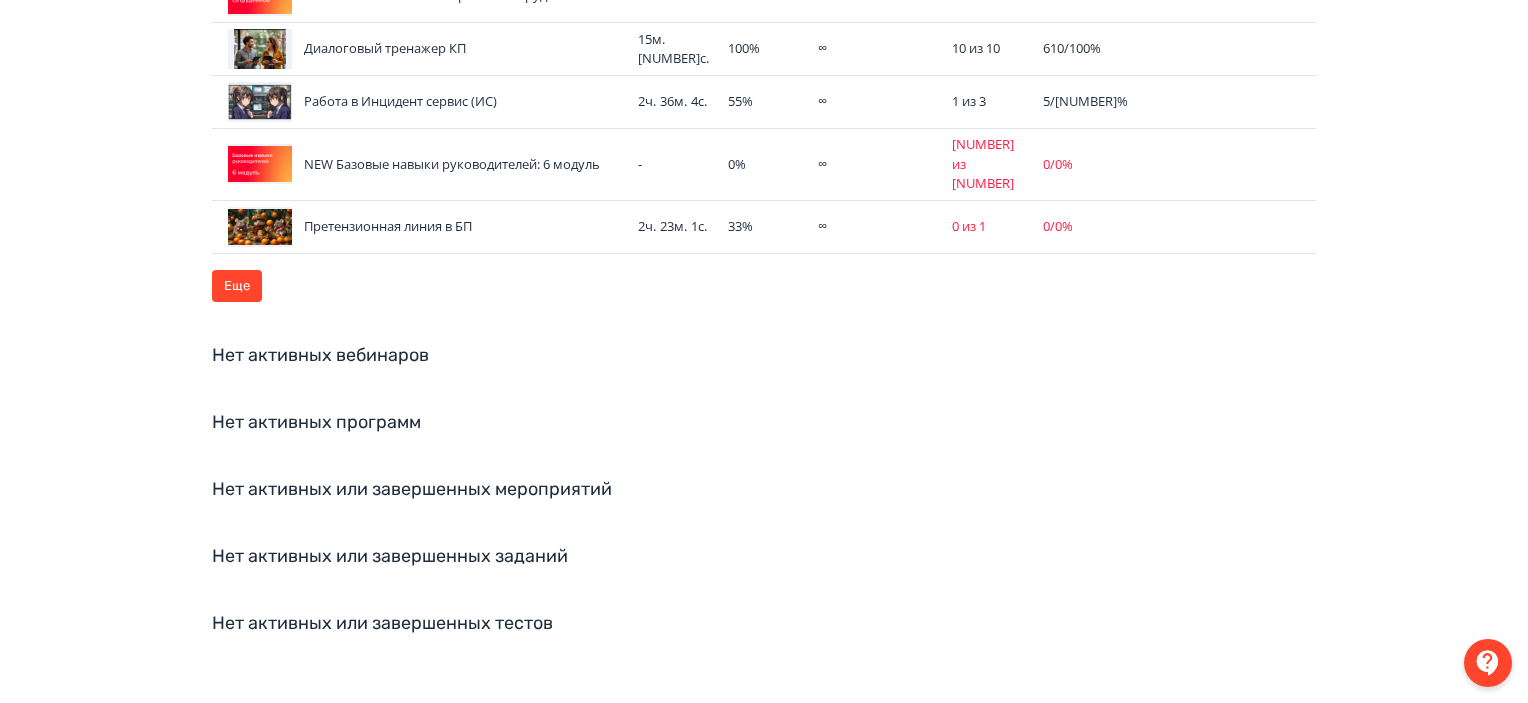scroll, scrollTop: 244, scrollLeft: 0, axis: vertical 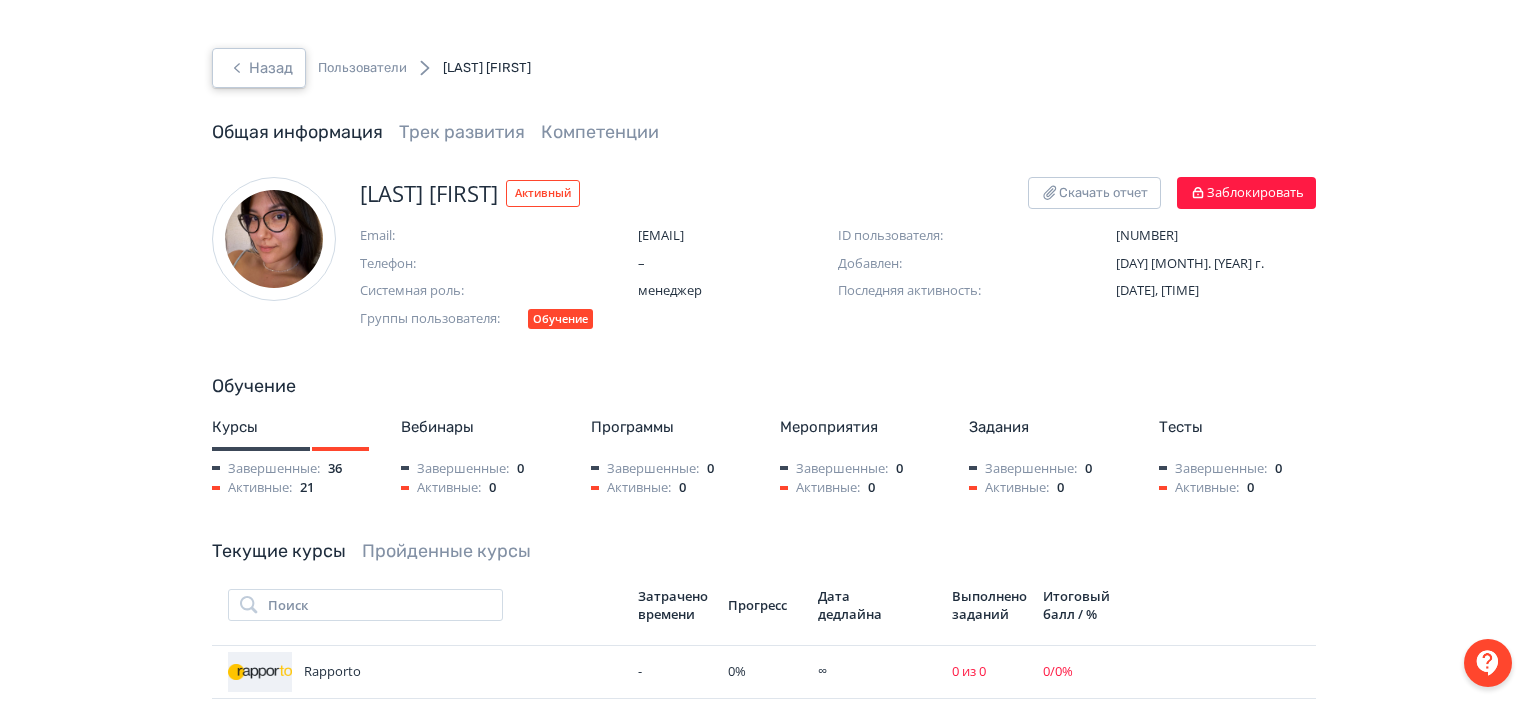 click on "Назад" at bounding box center (259, 68) 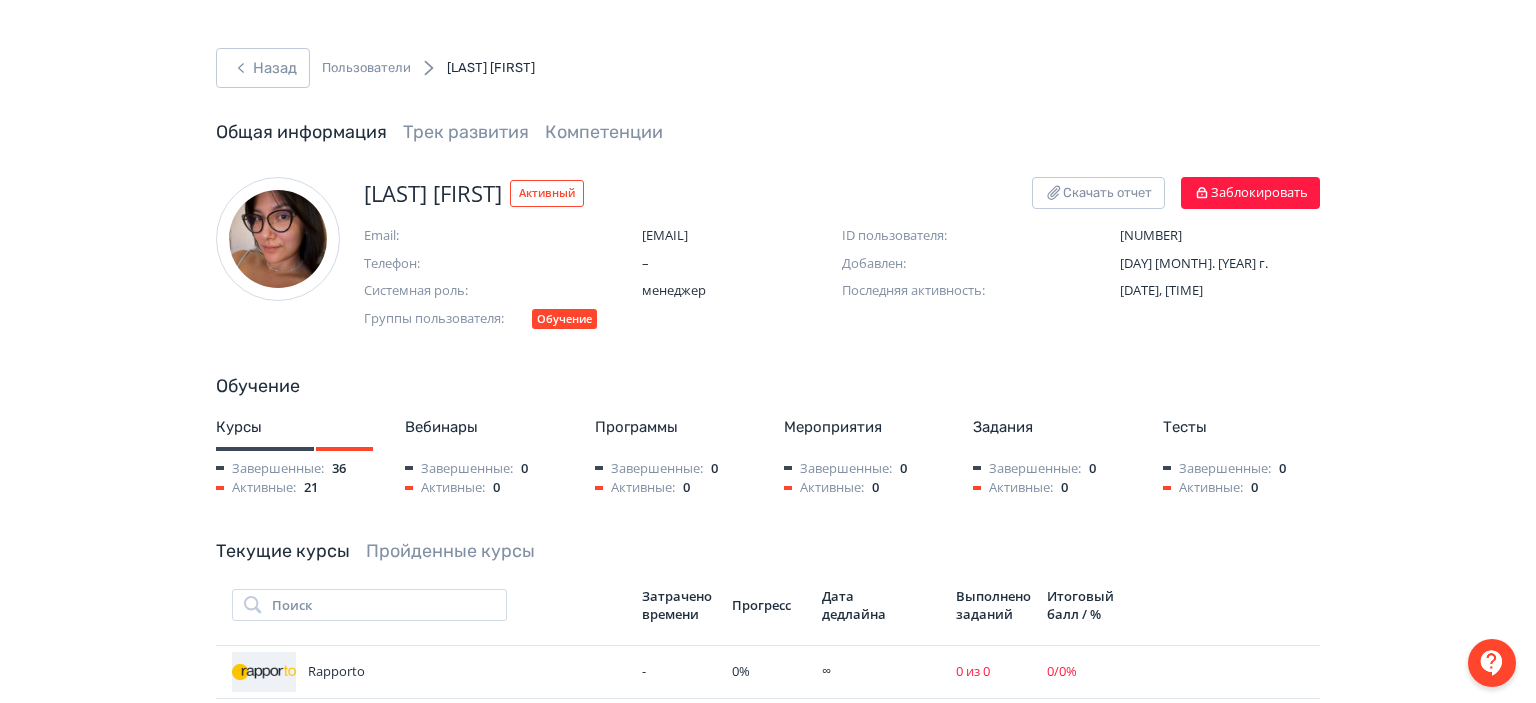 scroll, scrollTop: 0, scrollLeft: 0, axis: both 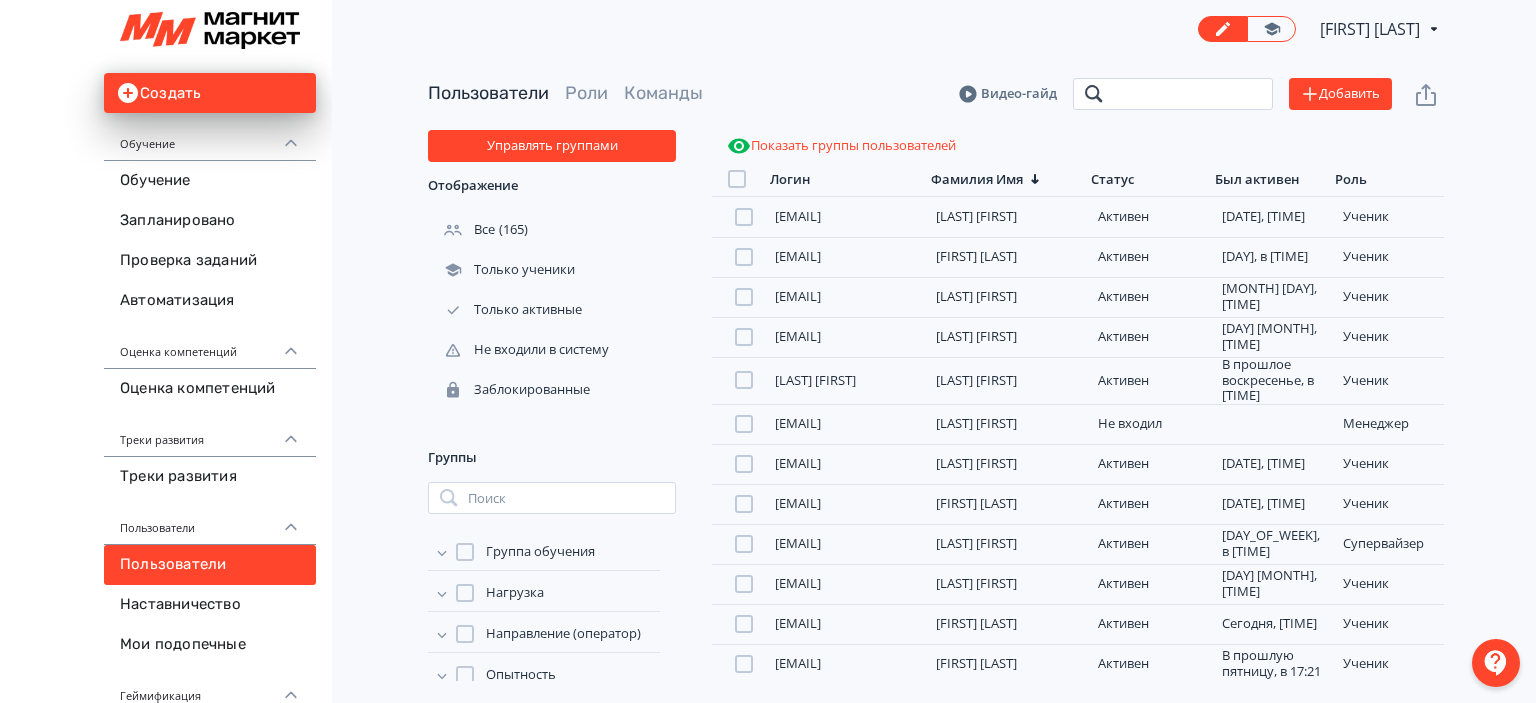click at bounding box center [1173, 94] 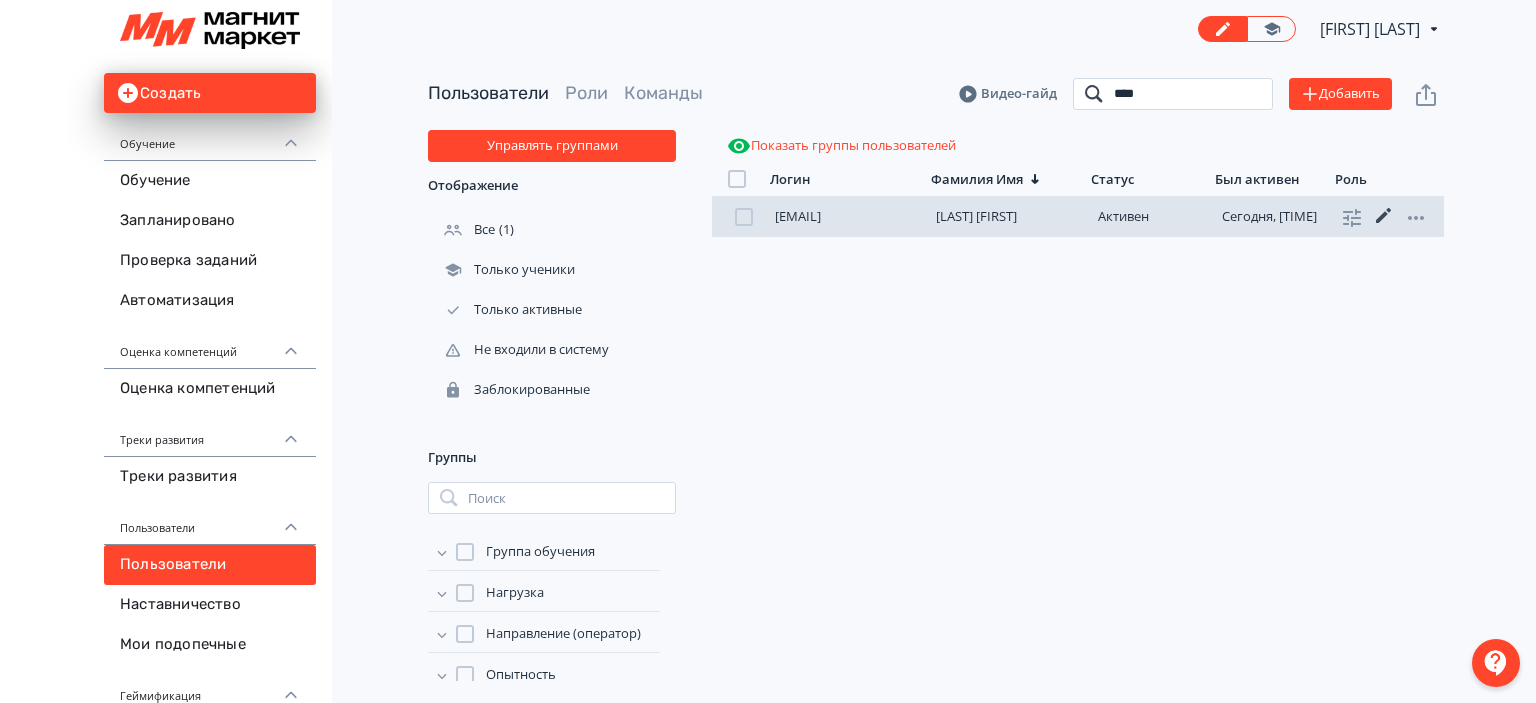 type on "****" 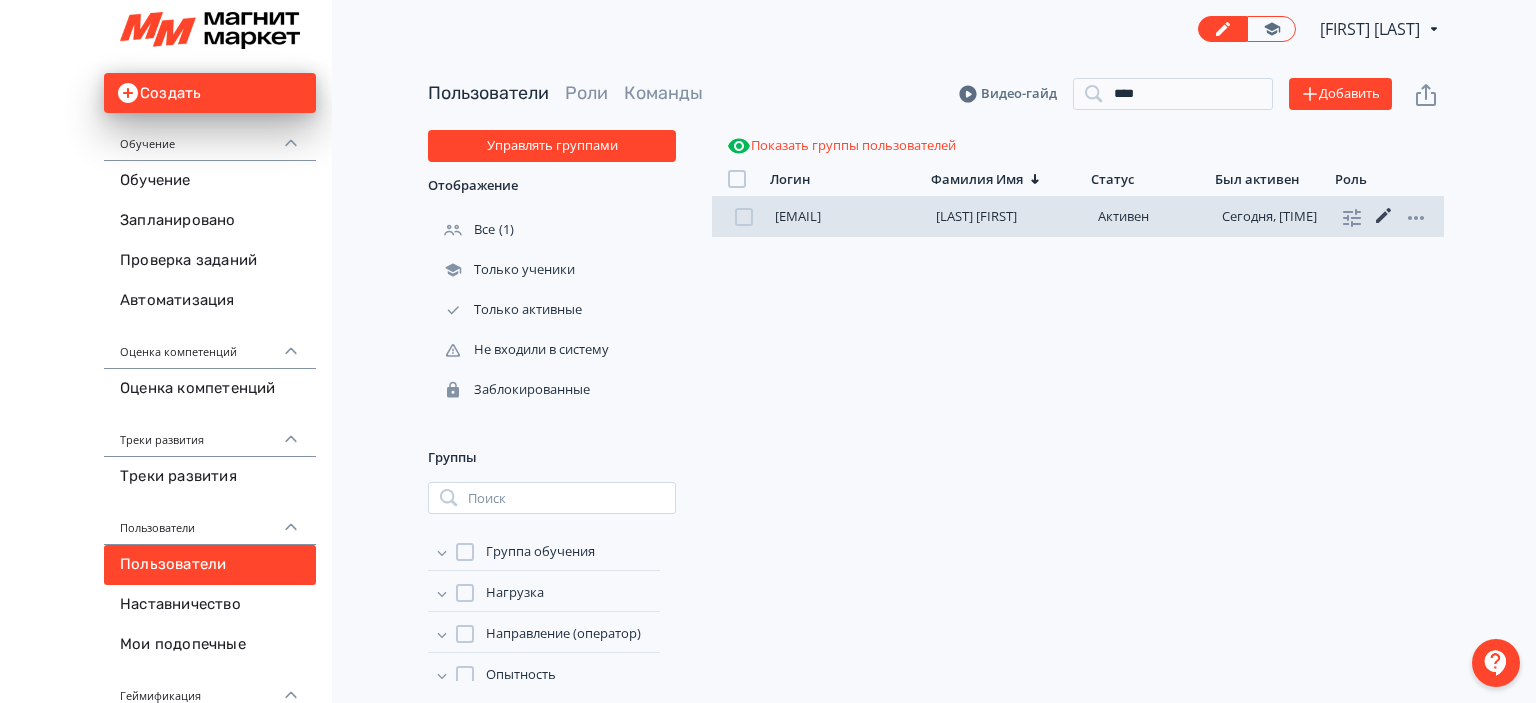 click 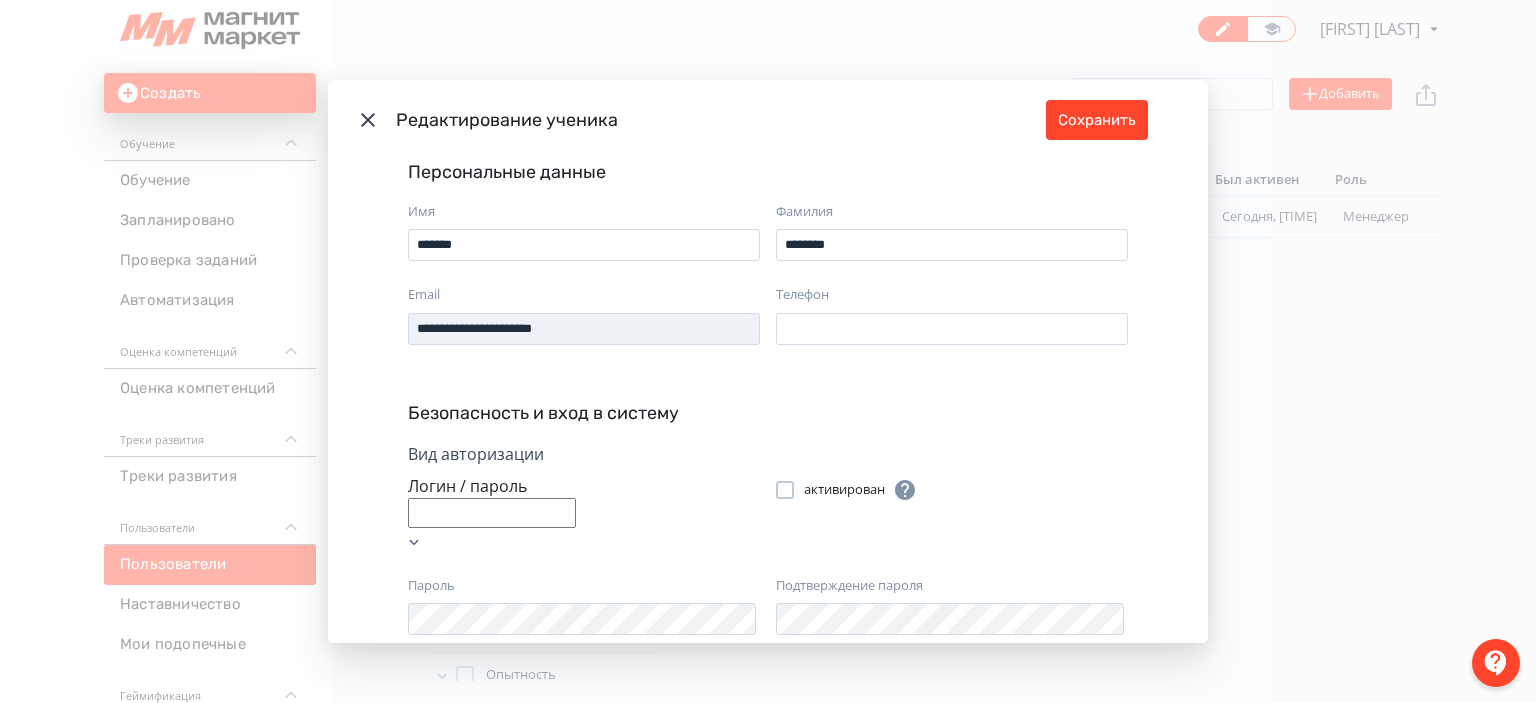 scroll, scrollTop: 16, scrollLeft: 0, axis: vertical 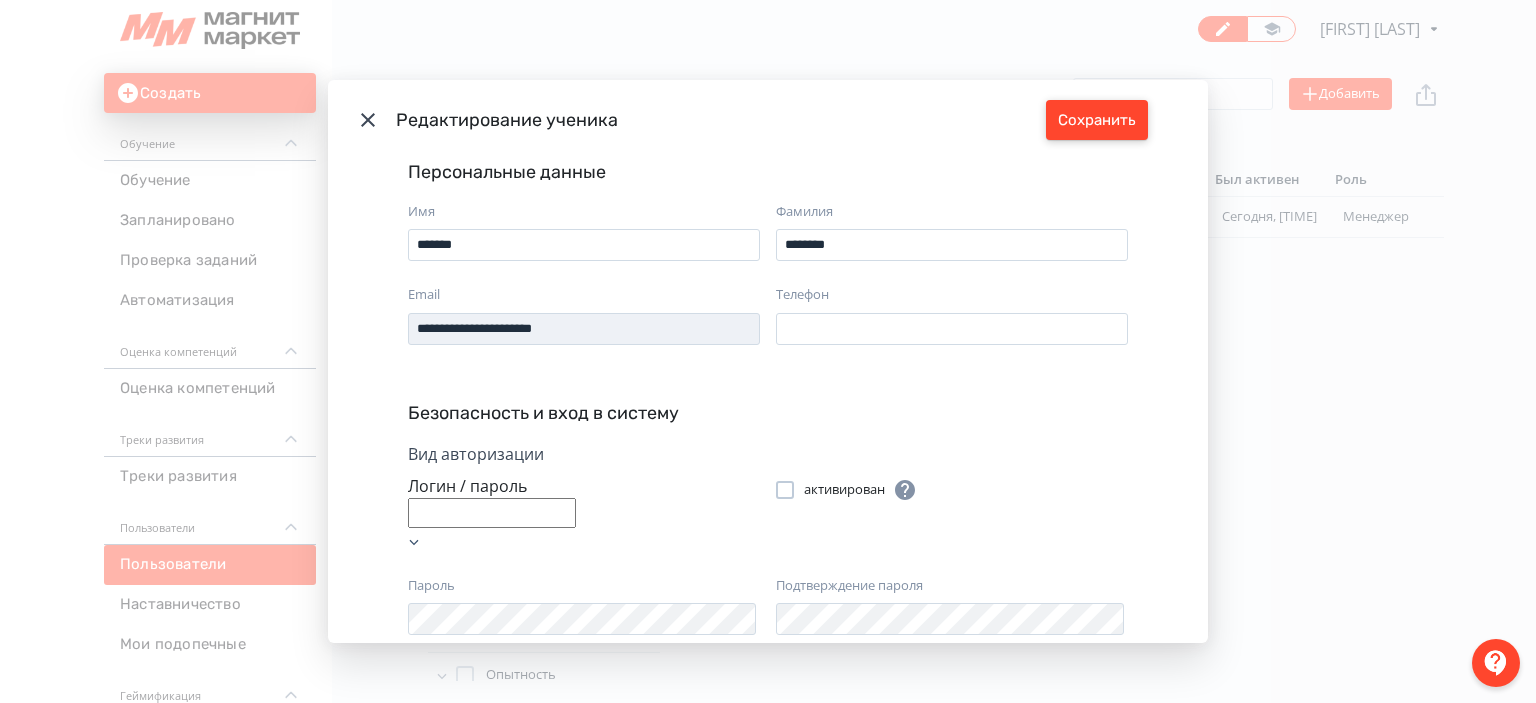 click on "Сохранить" at bounding box center [1097, 120] 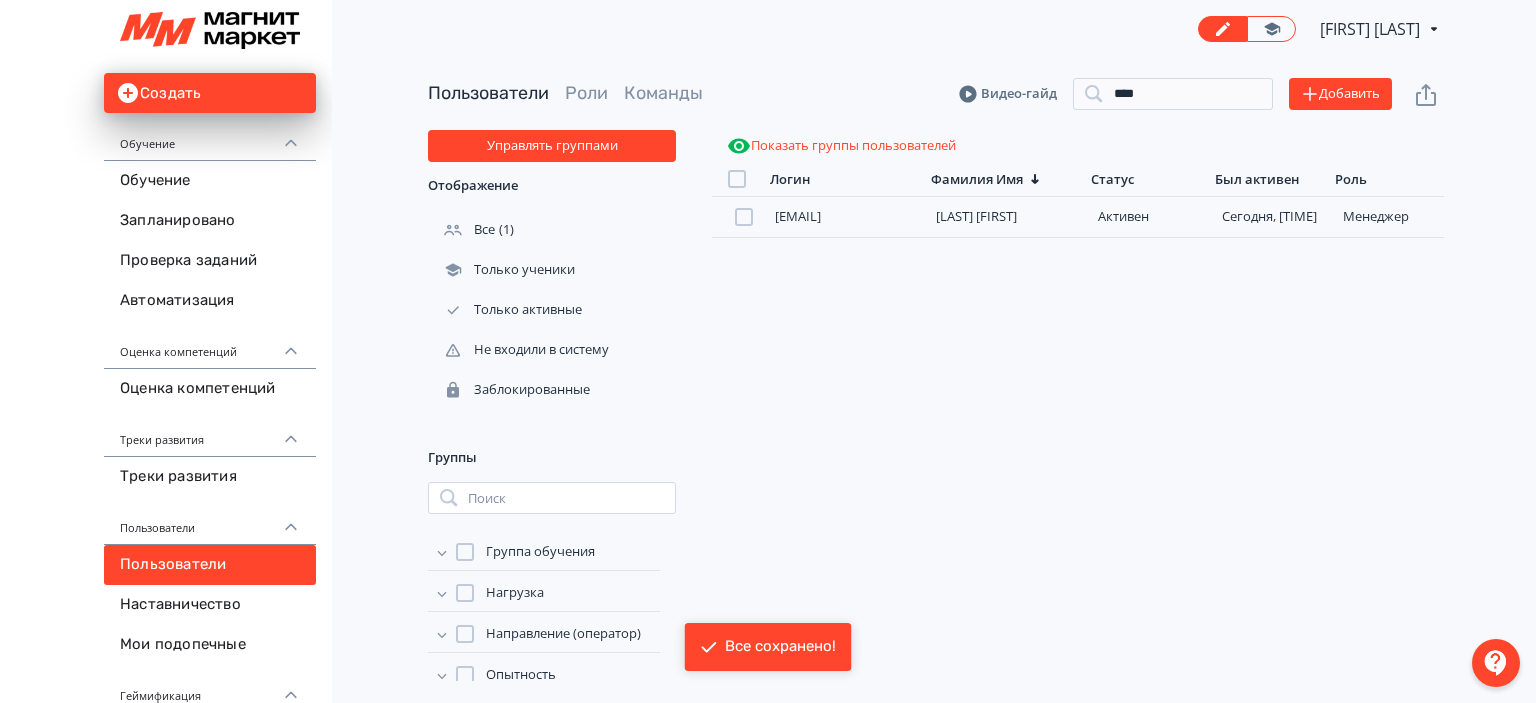 click at bounding box center (1496, 663) 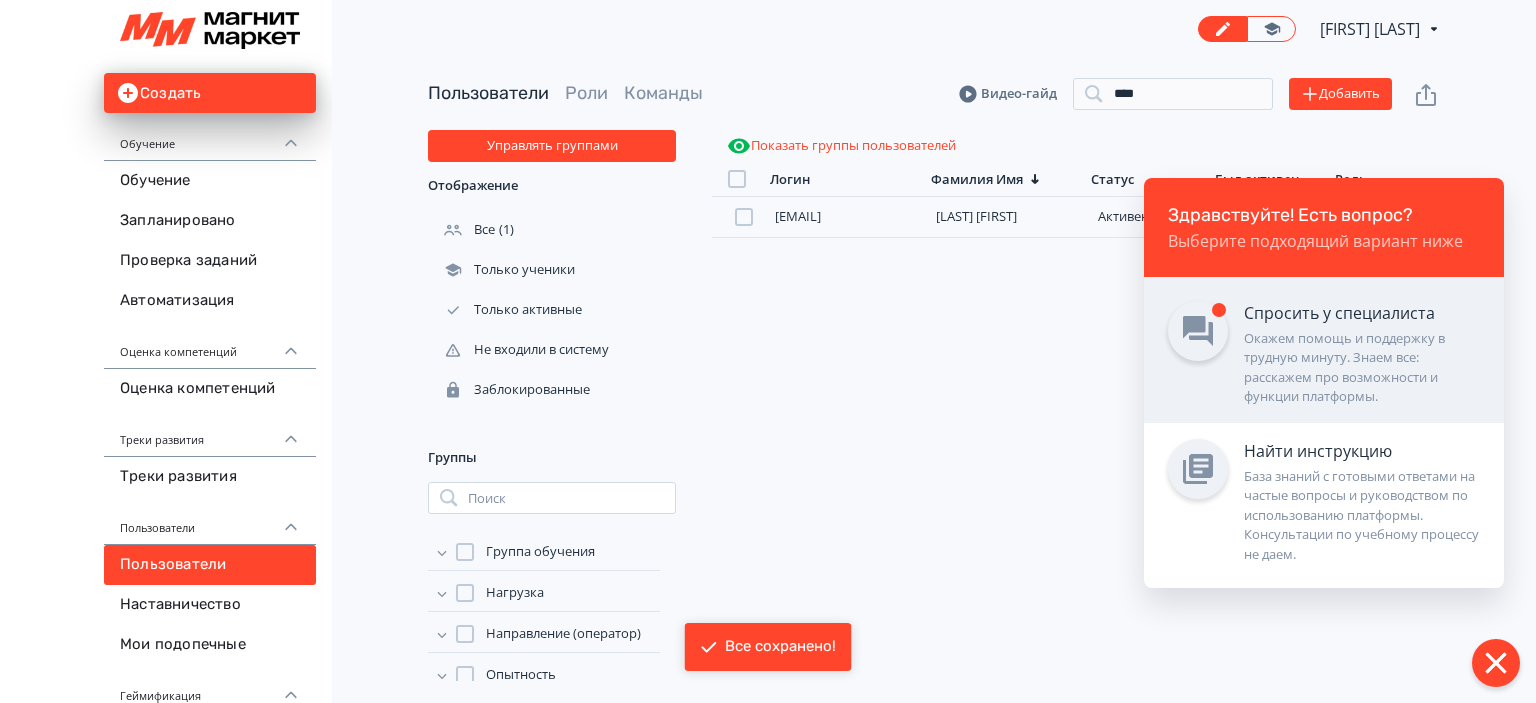 click on "Окажем помощь и поддержку в трудную минуту. Знаем все: расскажем про возможности и функции платформы." at bounding box center [1362, 368] 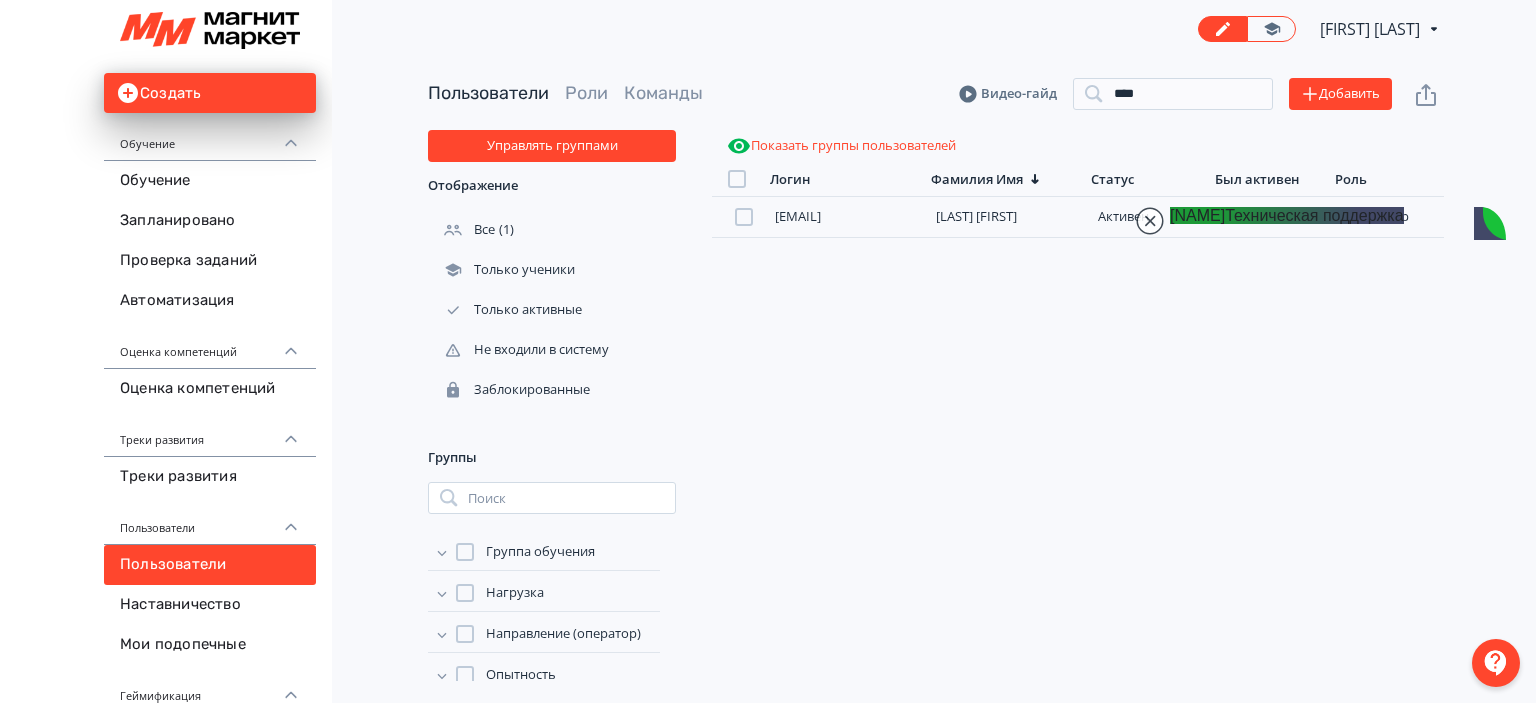 scroll, scrollTop: 19570, scrollLeft: 0, axis: vertical 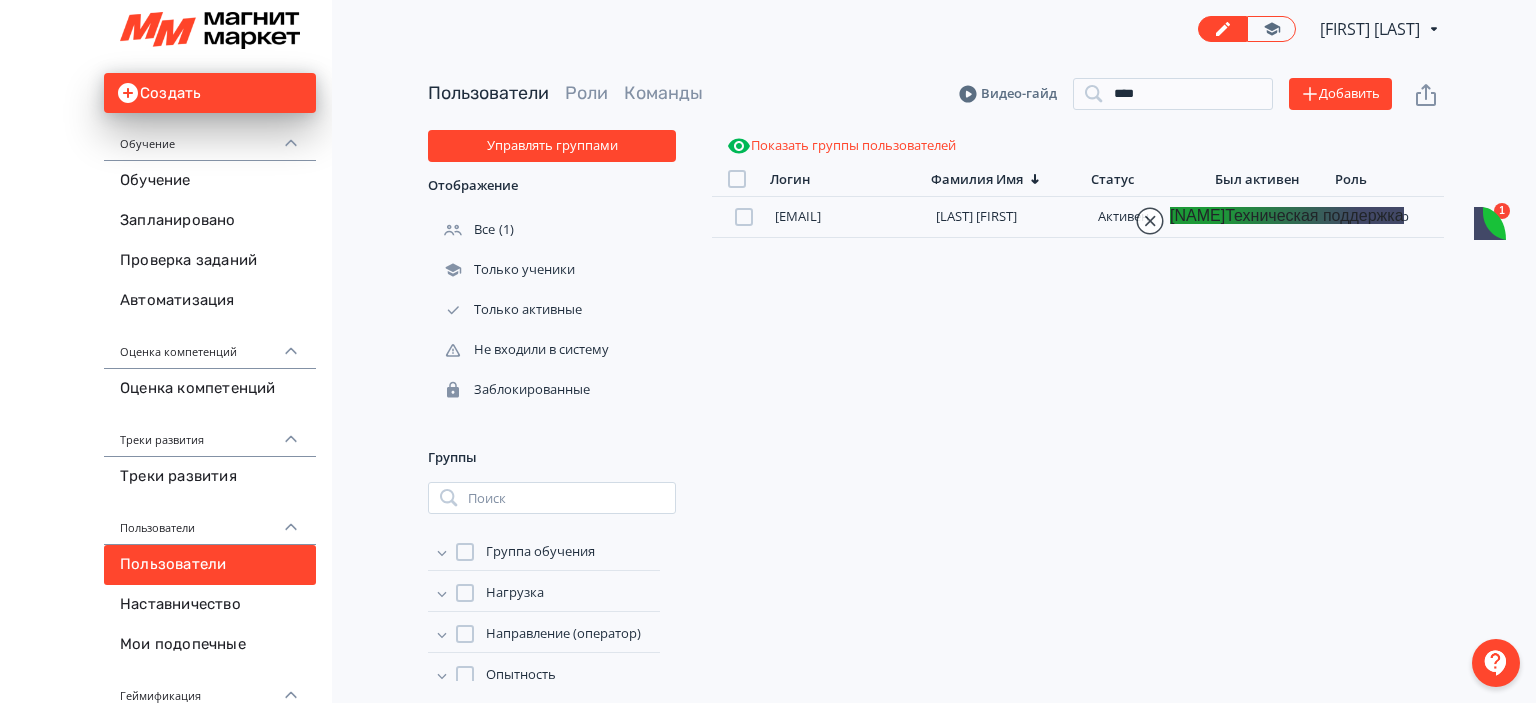 click at bounding box center [1170, 1241] 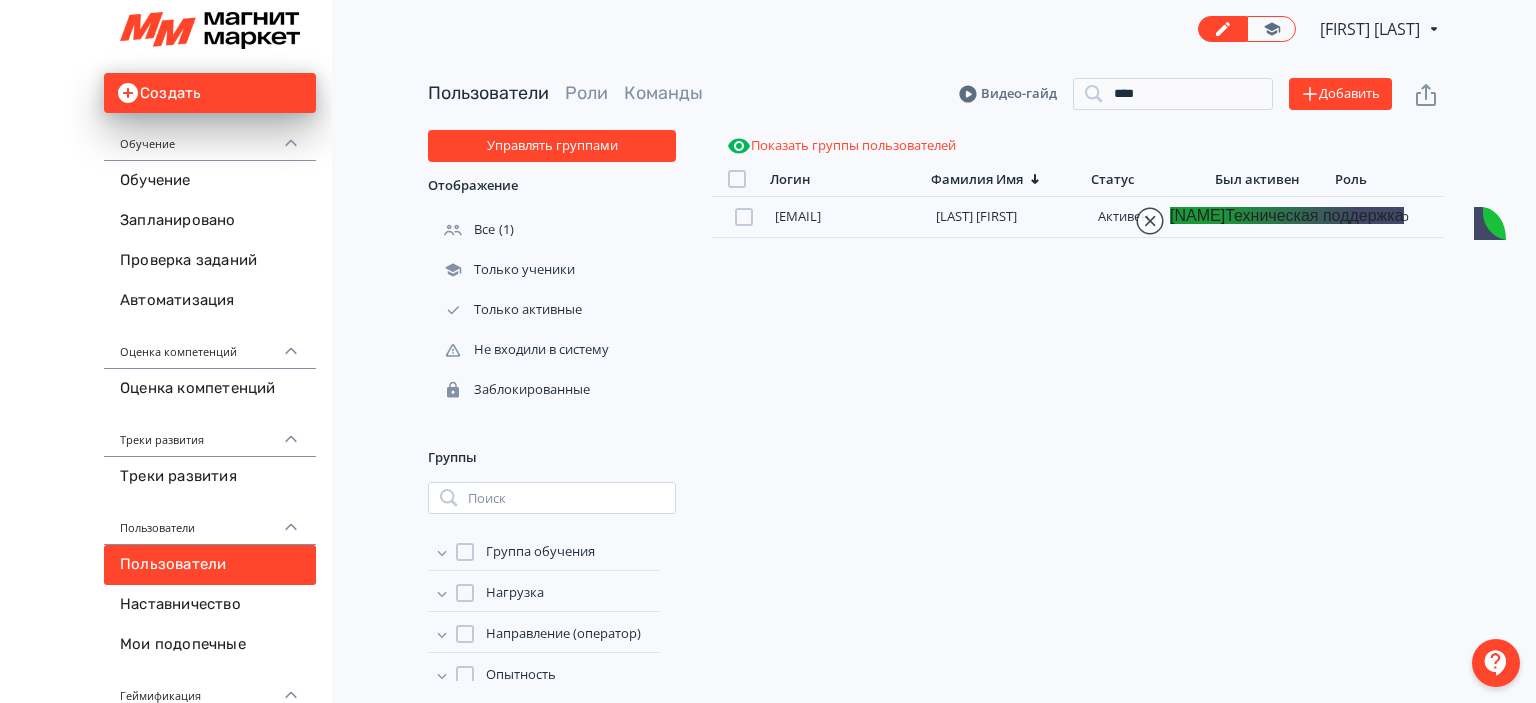 scroll, scrollTop: 19386, scrollLeft: 0, axis: vertical 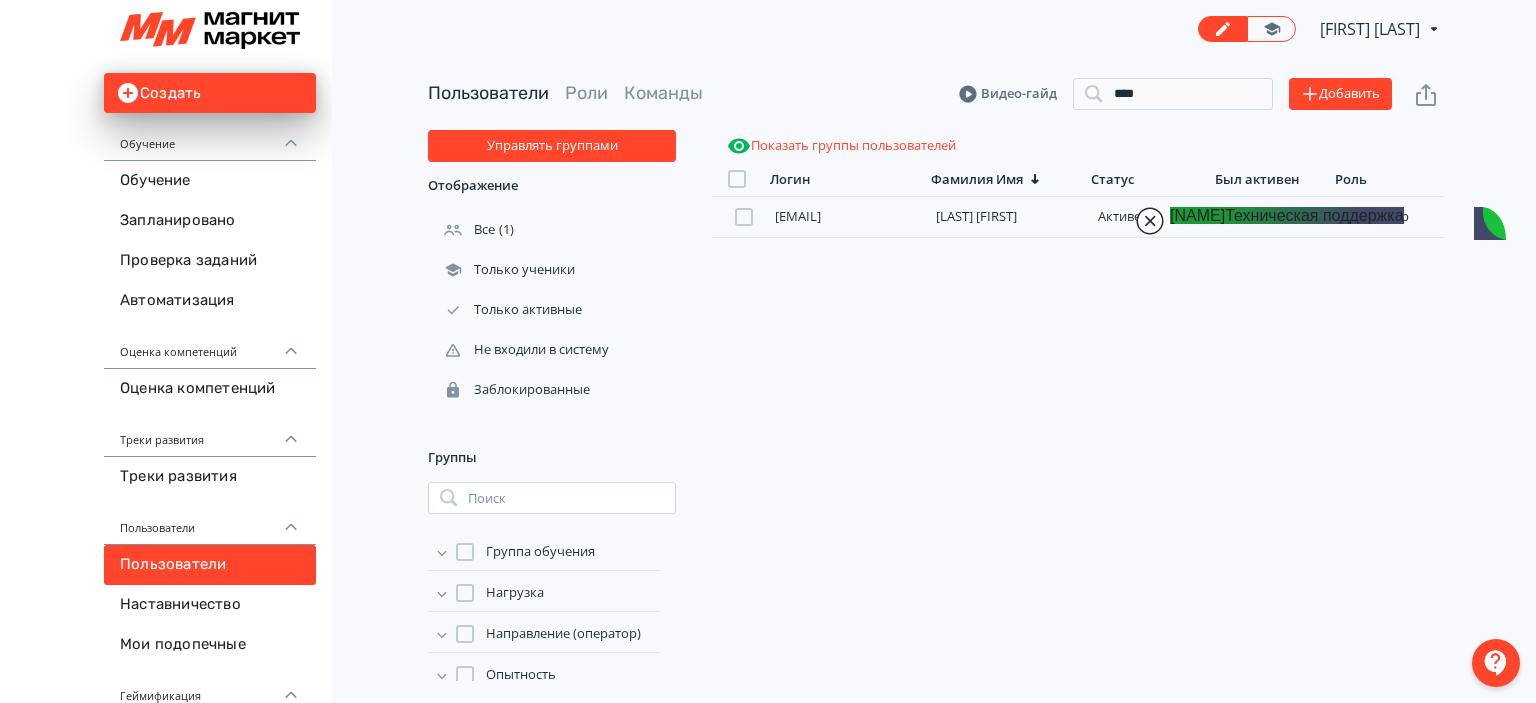 click at bounding box center (1150, 221) 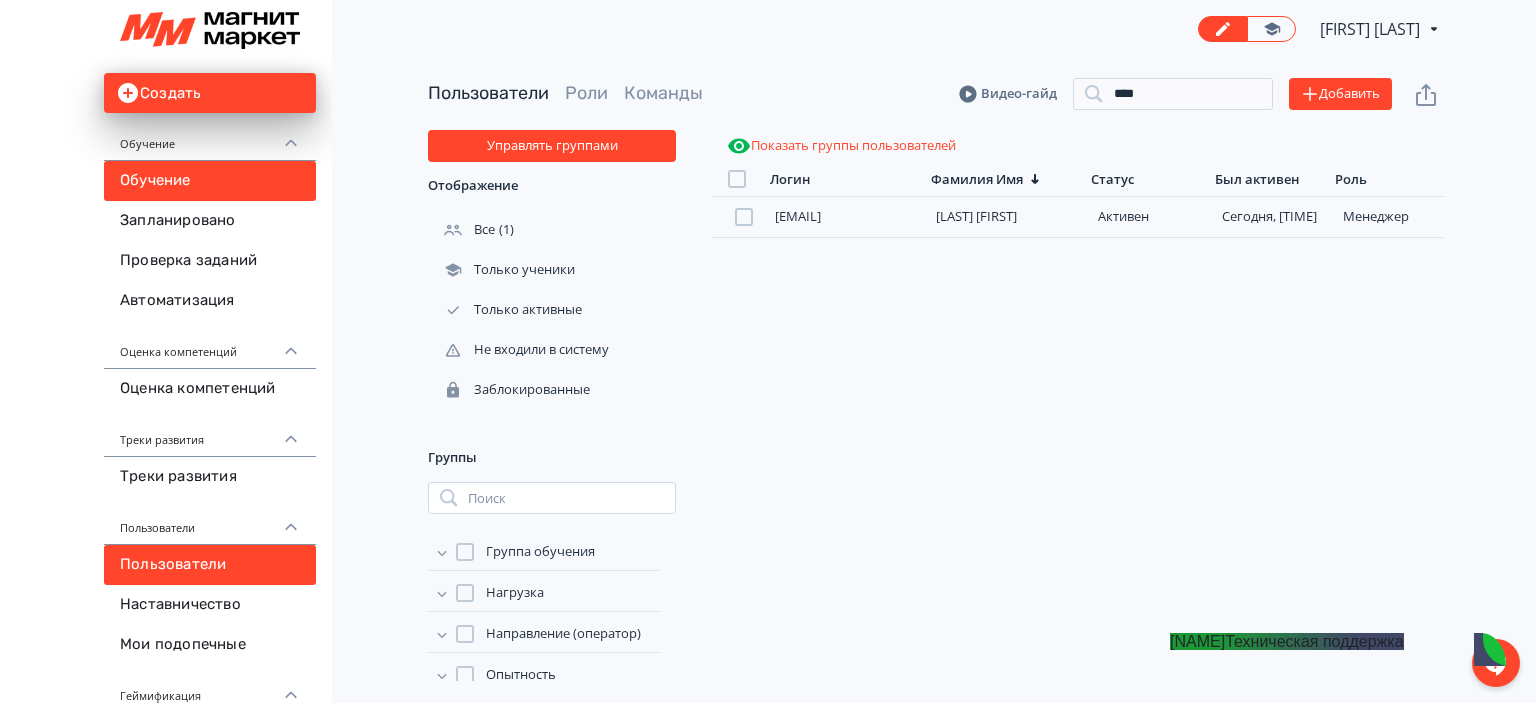 click on "Обучение" at bounding box center (210, 181) 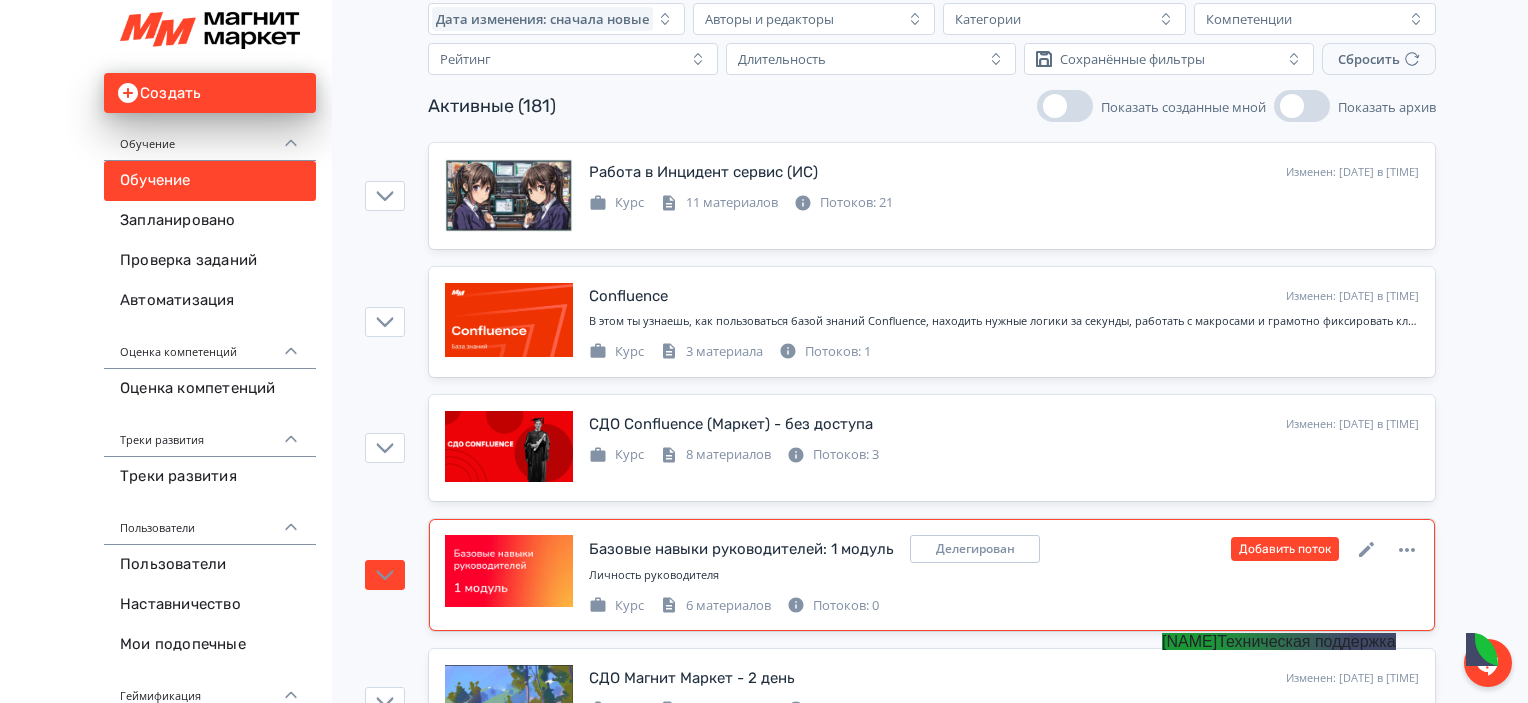 scroll, scrollTop: 100, scrollLeft: 0, axis: vertical 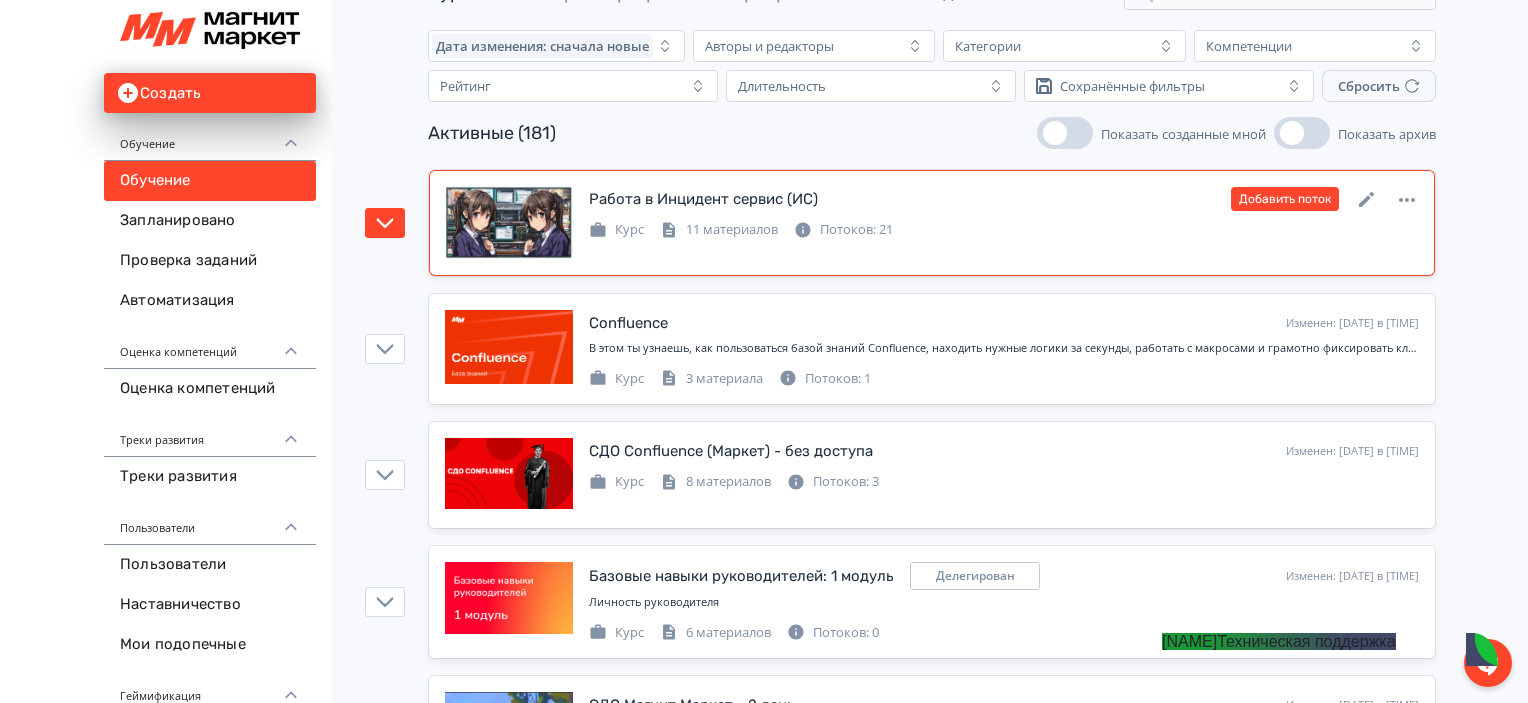 click on "Работа в Инцидент сервис (ИС) Изменен: [DATE] в [TIME] Добавить поток Курс 11 материалов Потоков: 21" at bounding box center [932, 223] 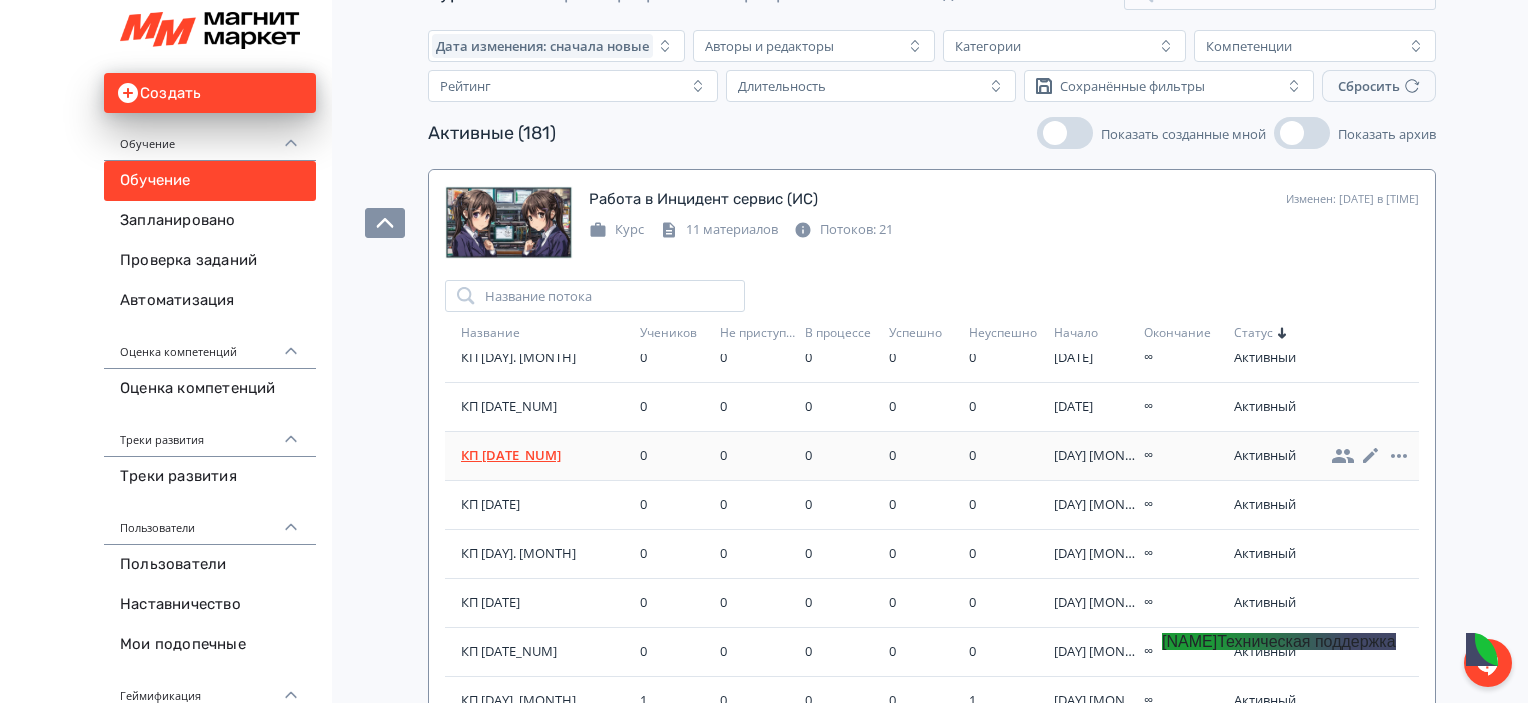 scroll, scrollTop: 611, scrollLeft: 0, axis: vertical 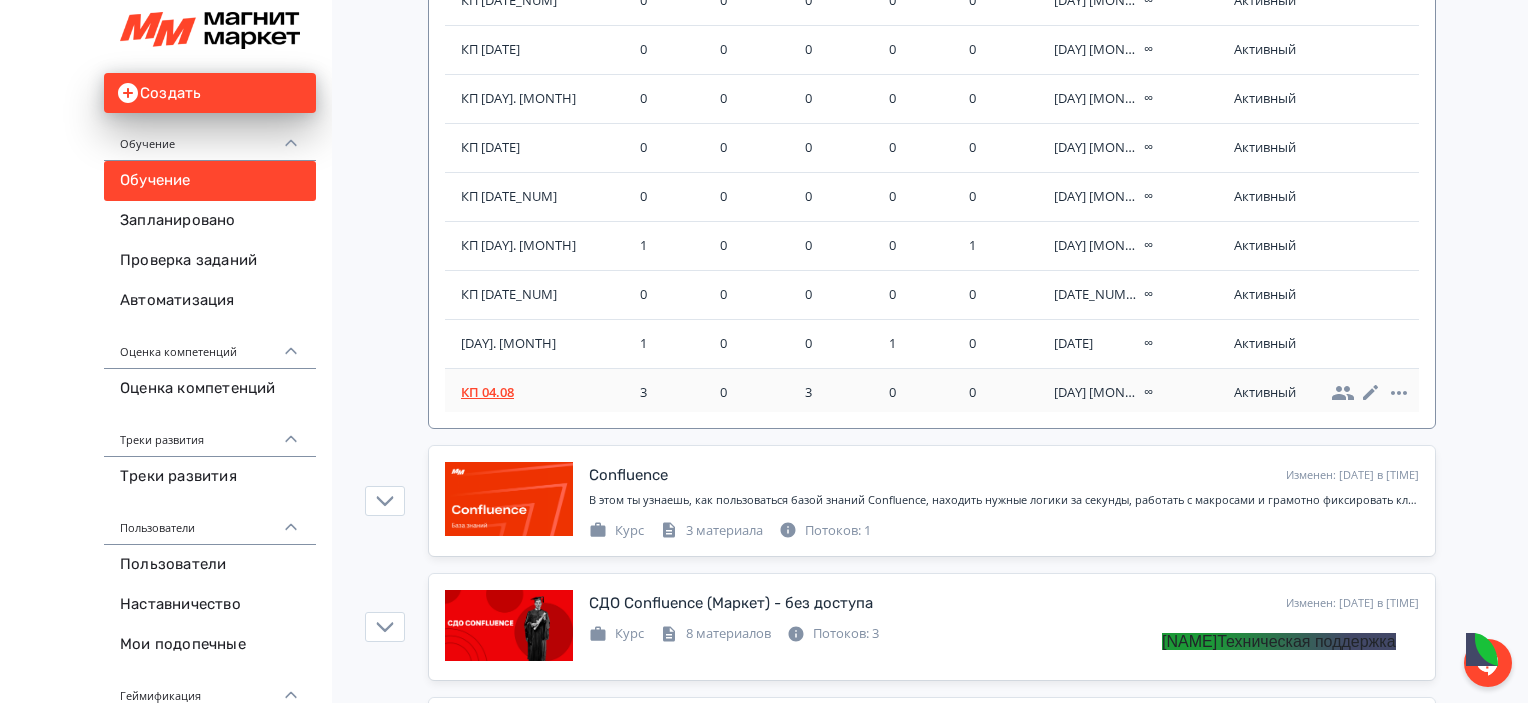 click on "КП 04.08" at bounding box center [546, 393] 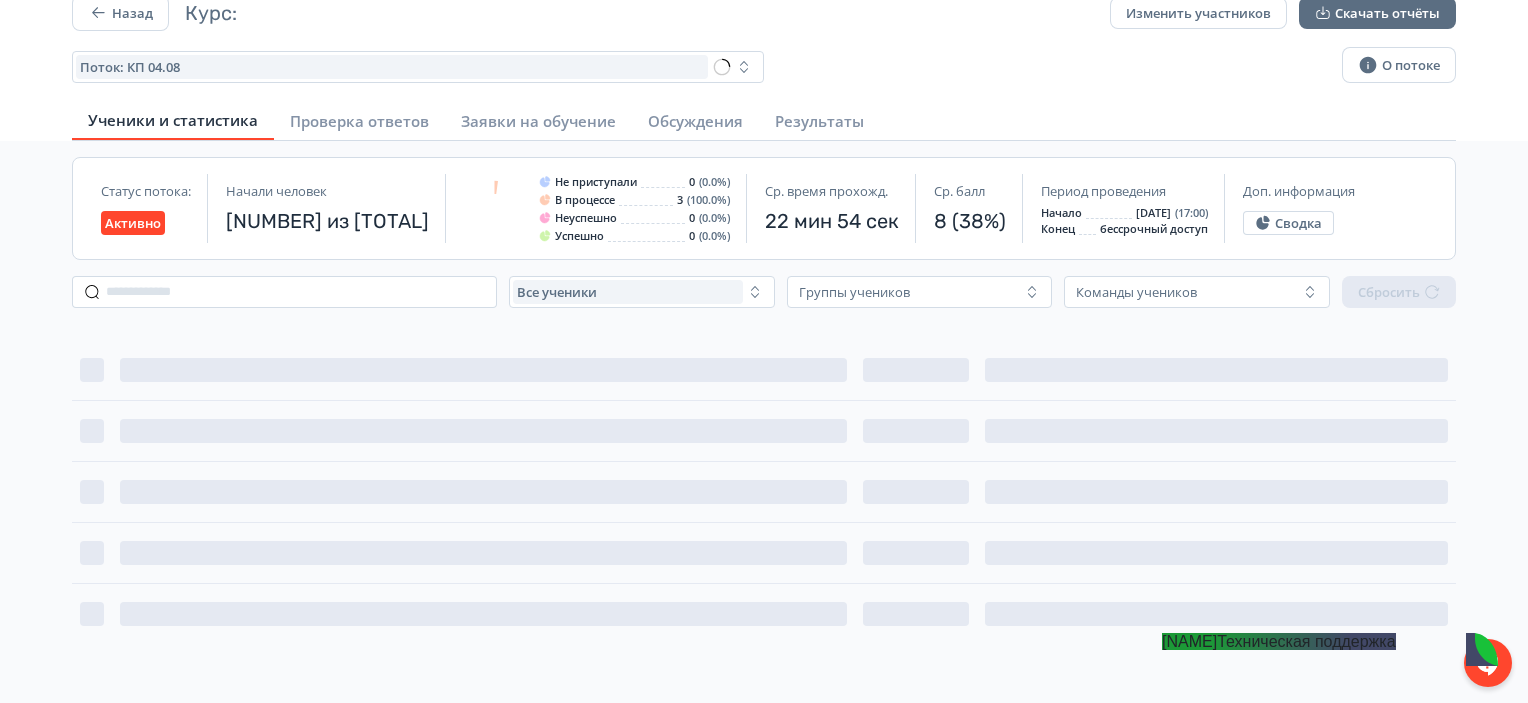 scroll, scrollTop: 0, scrollLeft: 0, axis: both 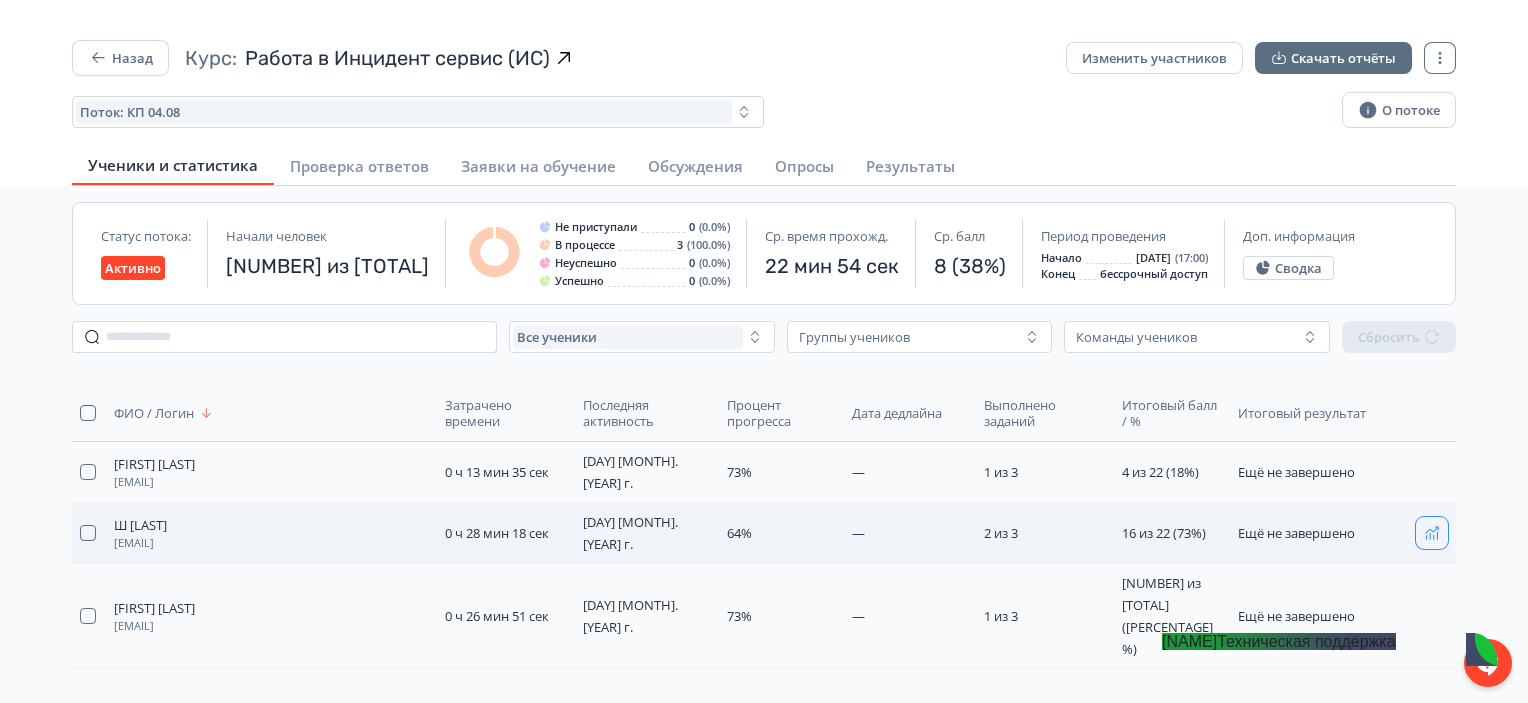 click 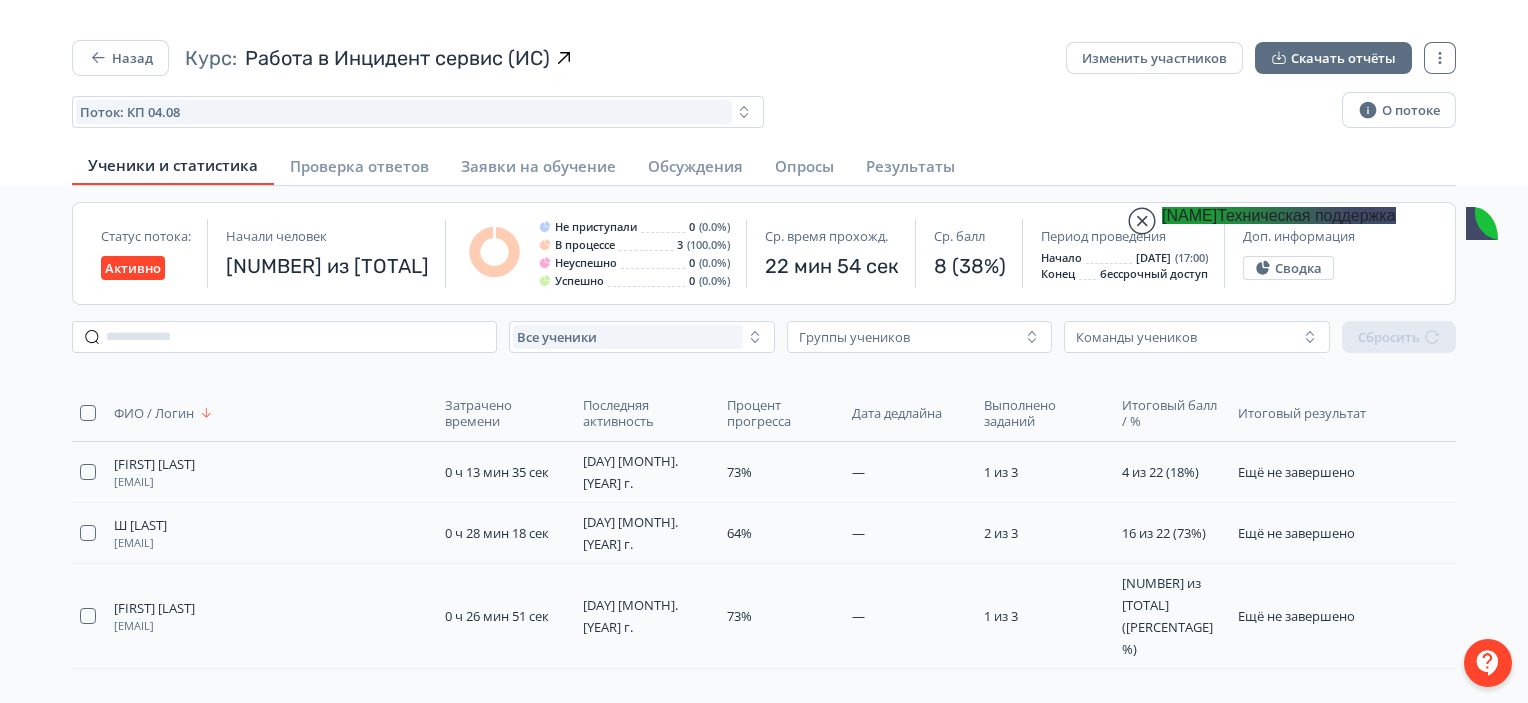 scroll, scrollTop: 0, scrollLeft: 0, axis: both 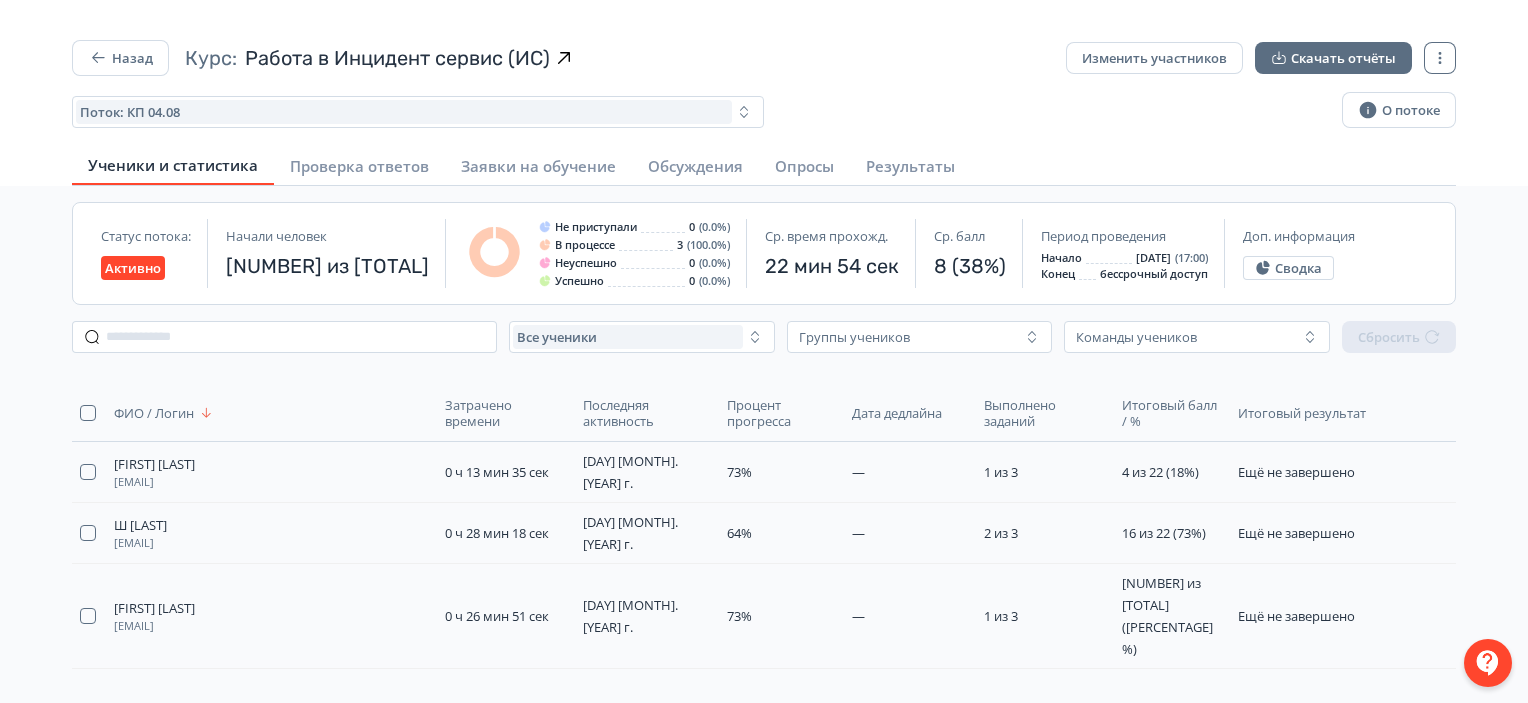 click at bounding box center (1488, 663) 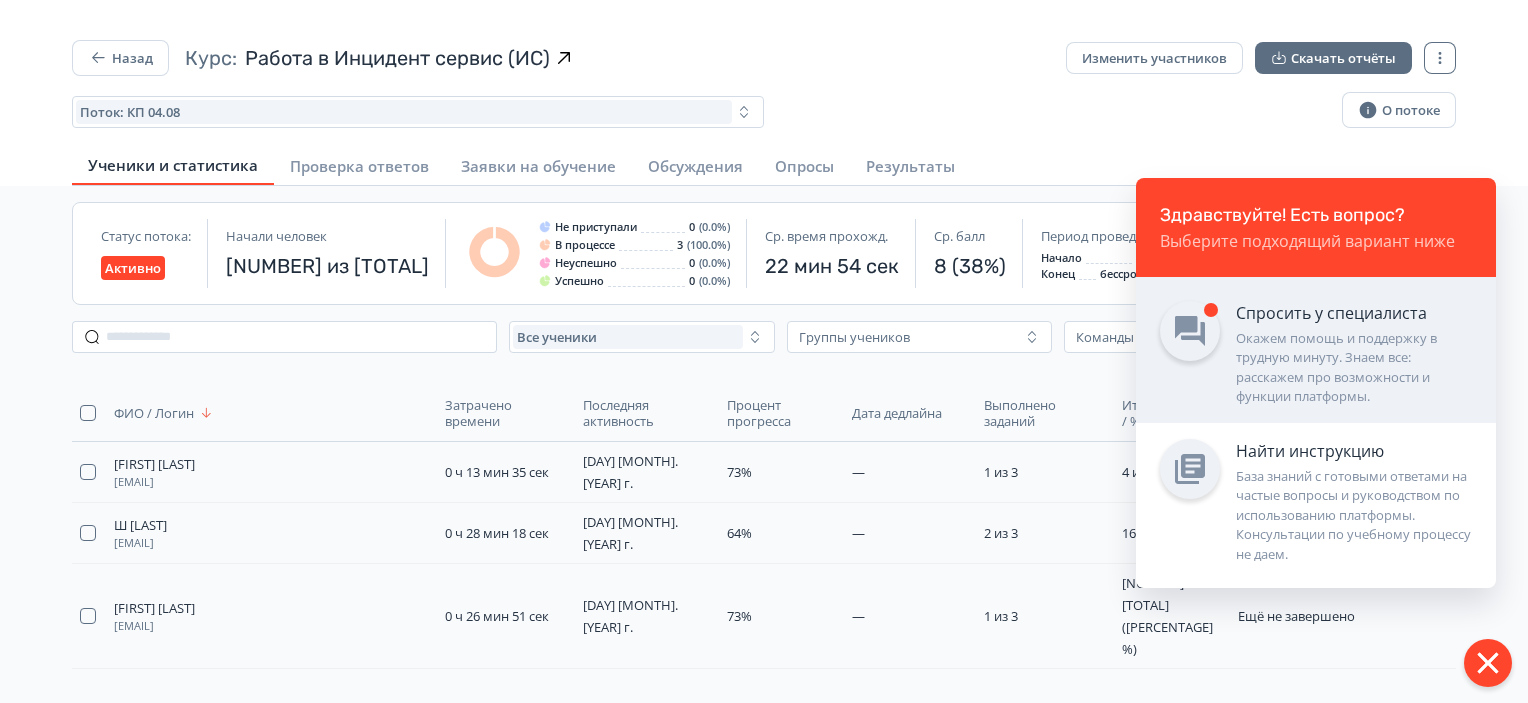 click on "Спросить у специалиста" at bounding box center [1354, 313] 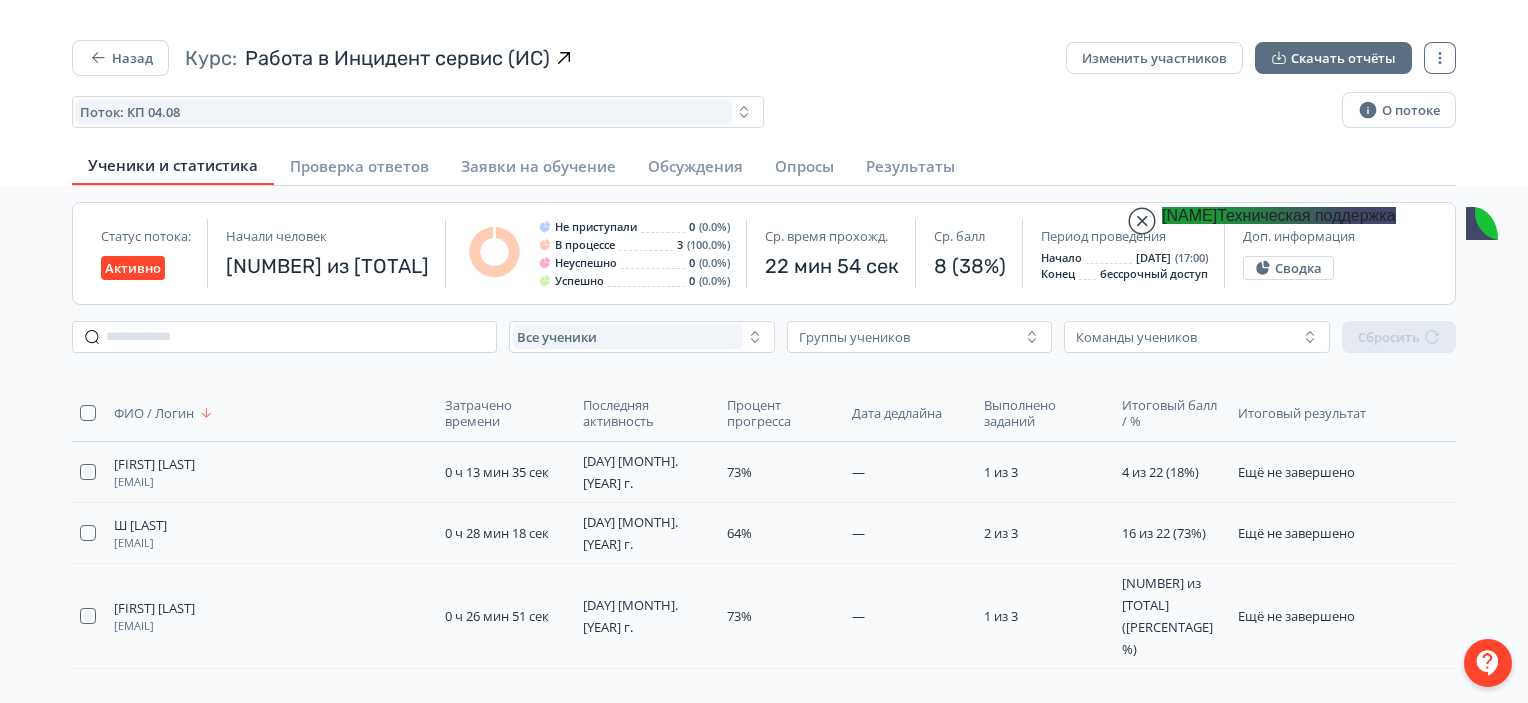 scroll, scrollTop: 616, scrollLeft: 0, axis: vertical 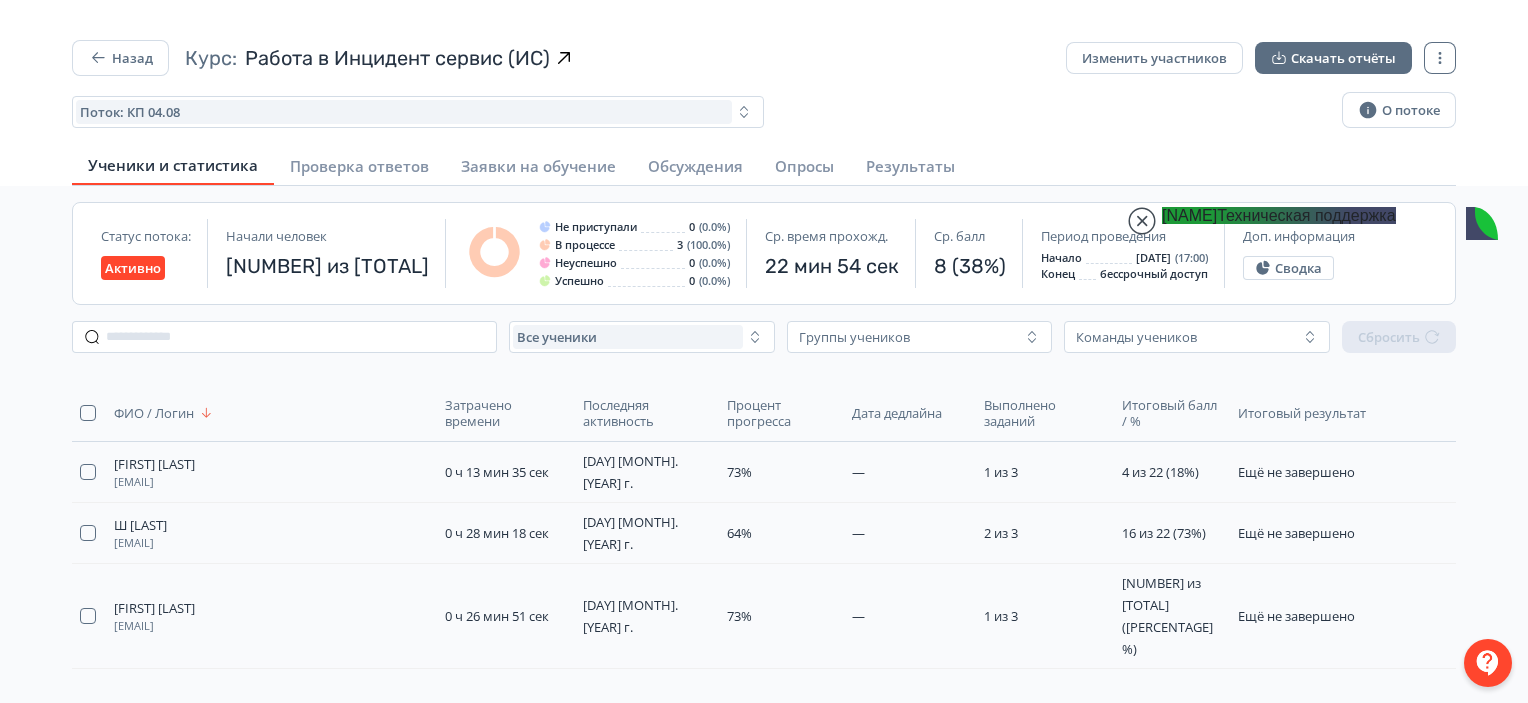click at bounding box center [1162, 1241] 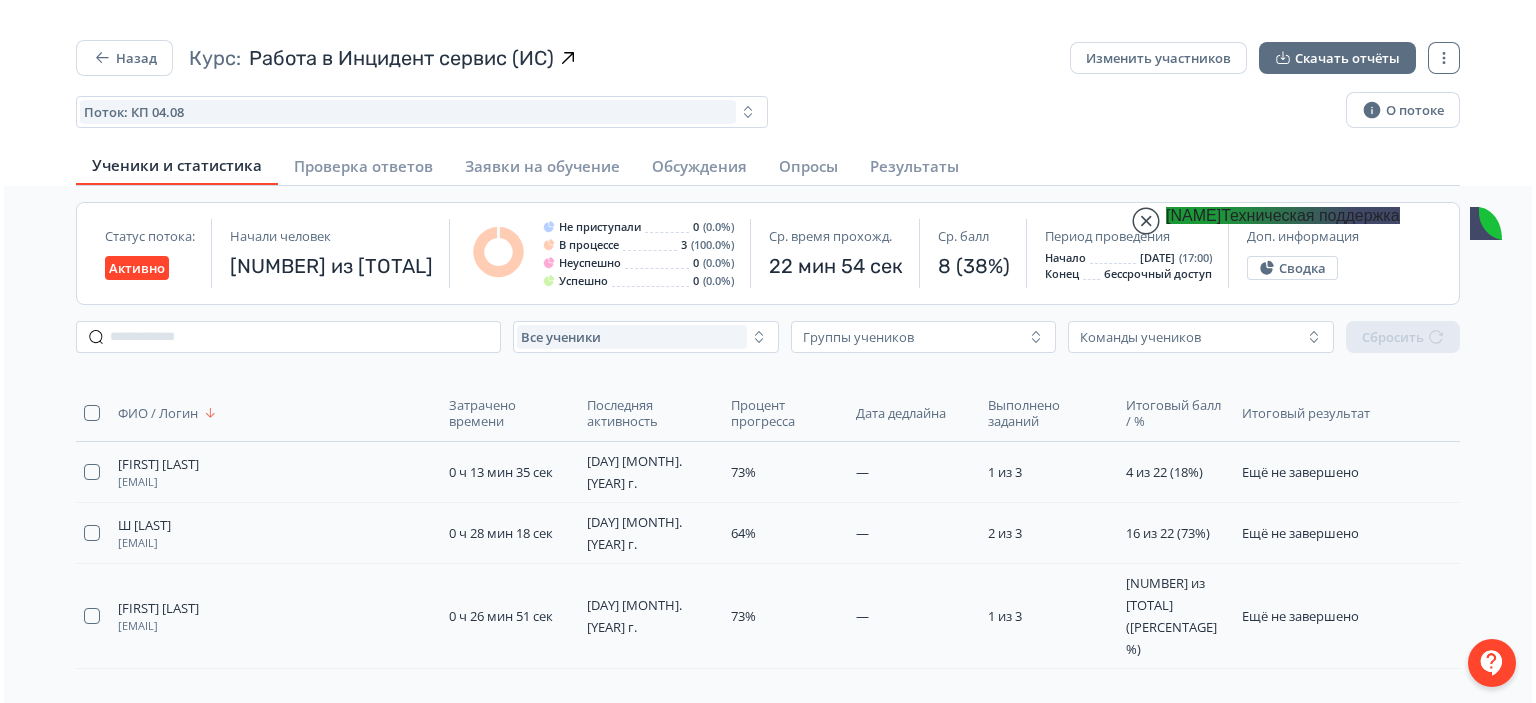 scroll, scrollTop: 19933, scrollLeft: 0, axis: vertical 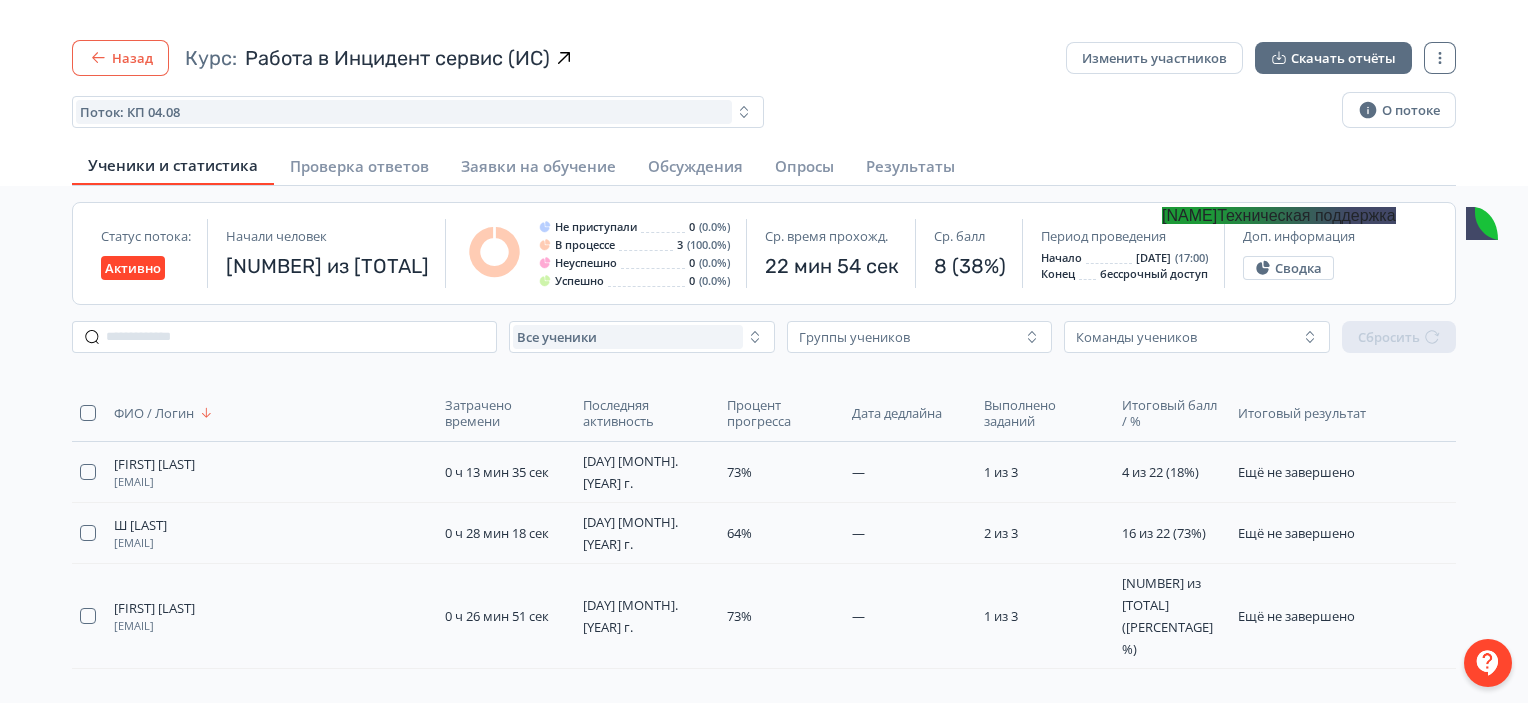 click on "Назад" at bounding box center [120, 58] 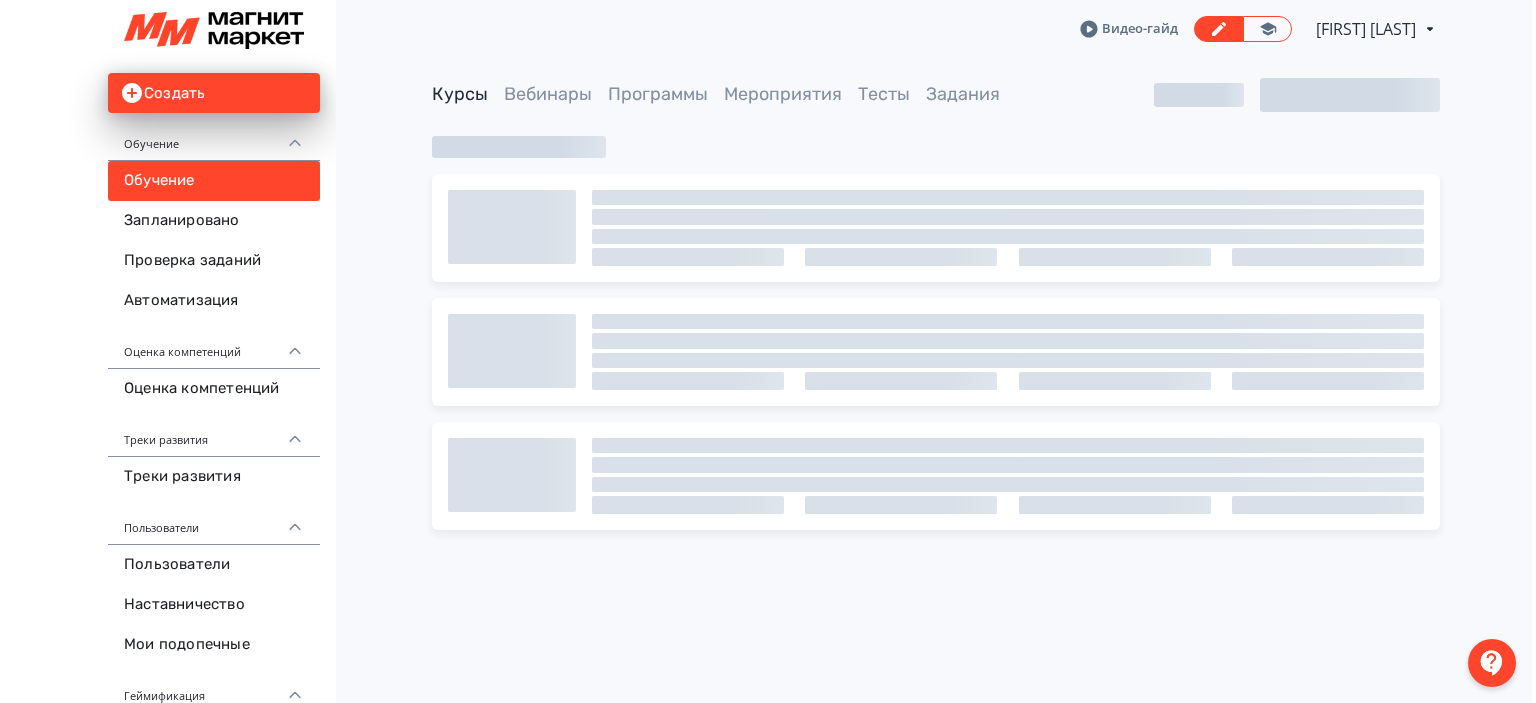 scroll, scrollTop: 0, scrollLeft: 0, axis: both 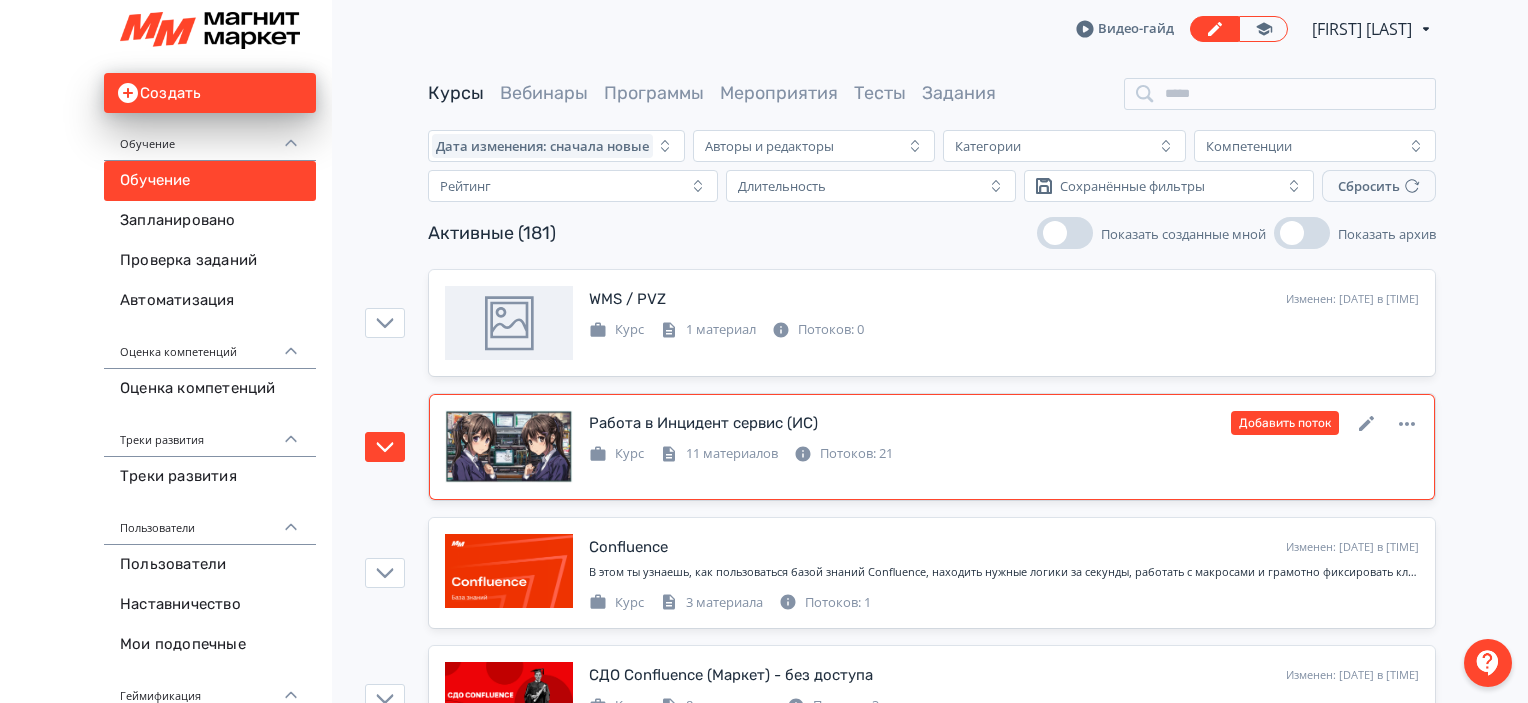 click on "Работа в Инцидент сервис (ИС) Изменен: [DATE] в [TIME] Добавить поток" at bounding box center [1004, 423] 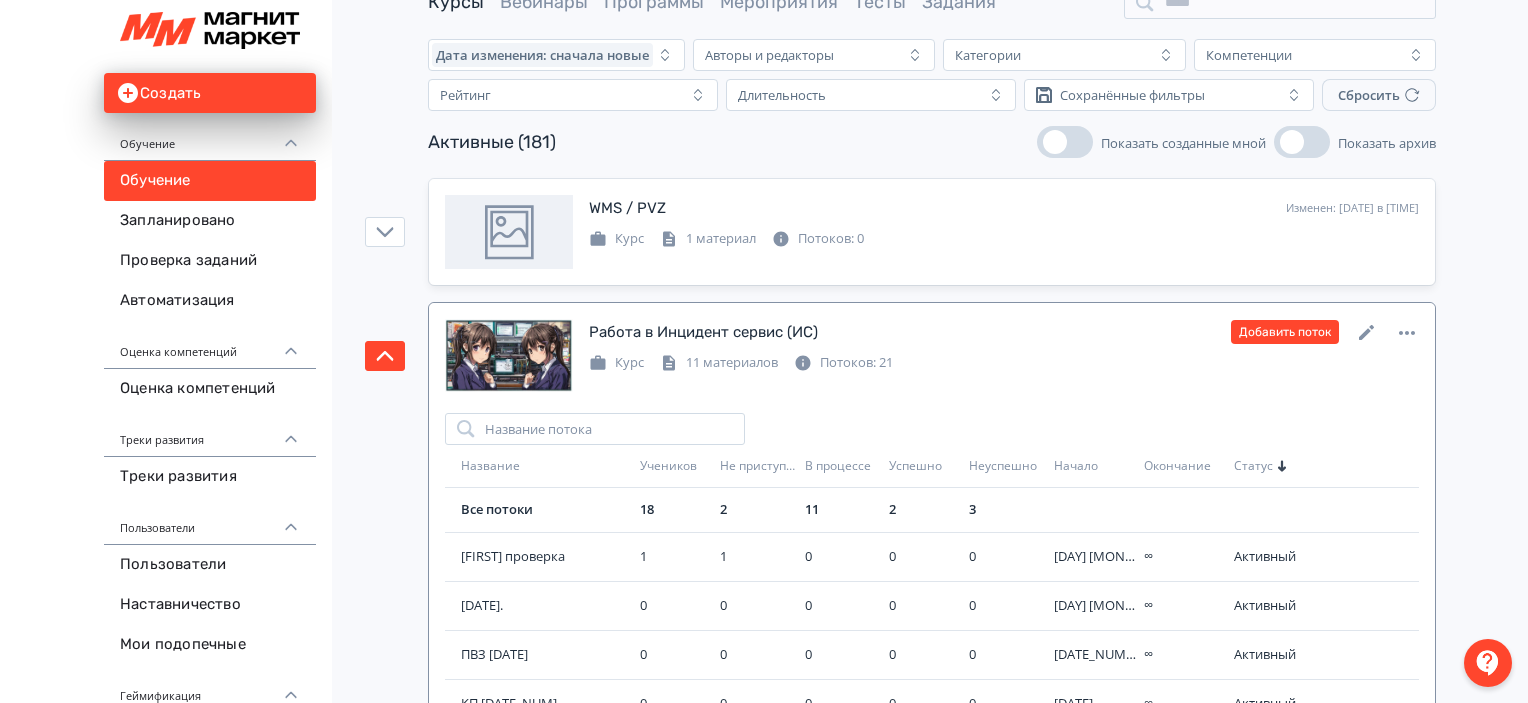 scroll, scrollTop: 200, scrollLeft: 0, axis: vertical 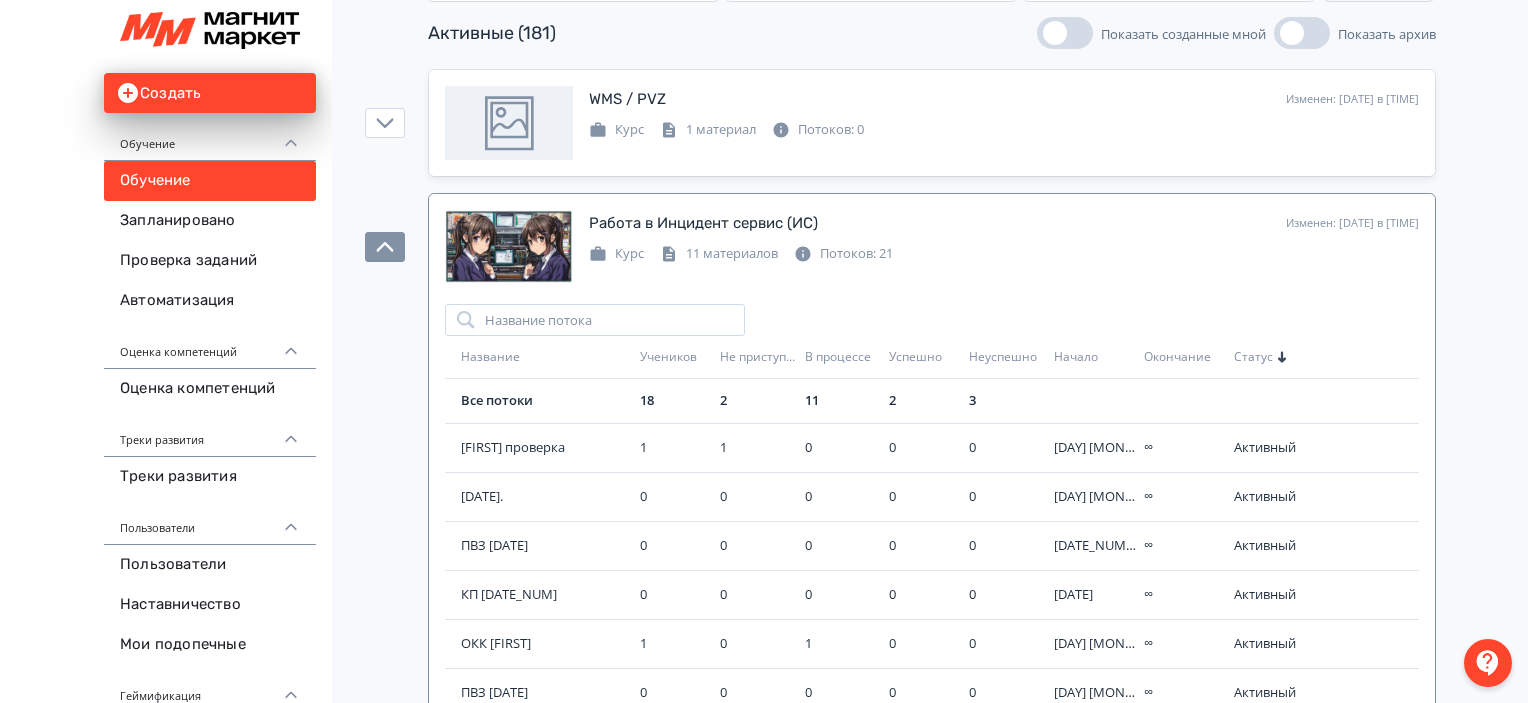 click on "WMS / PVZ Изменен: 05.08.2025 в 17:54 Добавить поток Курс 1 материал Потоков: 0 Работа в Инцидент сервис (ИС) Изменен: 05.08.2025 в 17:12 Добавить поток Курс 11 материалов Потоков: 21 Название потока Название Учеников Не приступали В процессе Успешно Неуспешно Начало Окончание Статус Все потоки 18 2 11 2 3 [FIRST] проверка 1 1 0 0 0 18 апр. 2025 ∞ Активный 14.07. 0 0 0 0 0 15 июля 2025 ∞ Активный ПВЗ 03.03 0 0 0 0 0 4 мар. 2025 ∞ Активный КП 24.04 0 0 0 0 0 25 апр. 2025 ∞ Активный ОКК [FIRST] 1 0 1 0 0 21 апр. 2025 ∞ Активный ПВЗ 24.03. 0 0 0 0 0 25 мар. 2025 ∞ Активный КП 17.02 2 1 0 0 1 18 февр. 2025 ∞ Активный КП 28.07 5 0 5 0 0 29 июля 2025 ∞ Активный 10.03 0 0 0 0 0 ∞" at bounding box center (932, 3471) 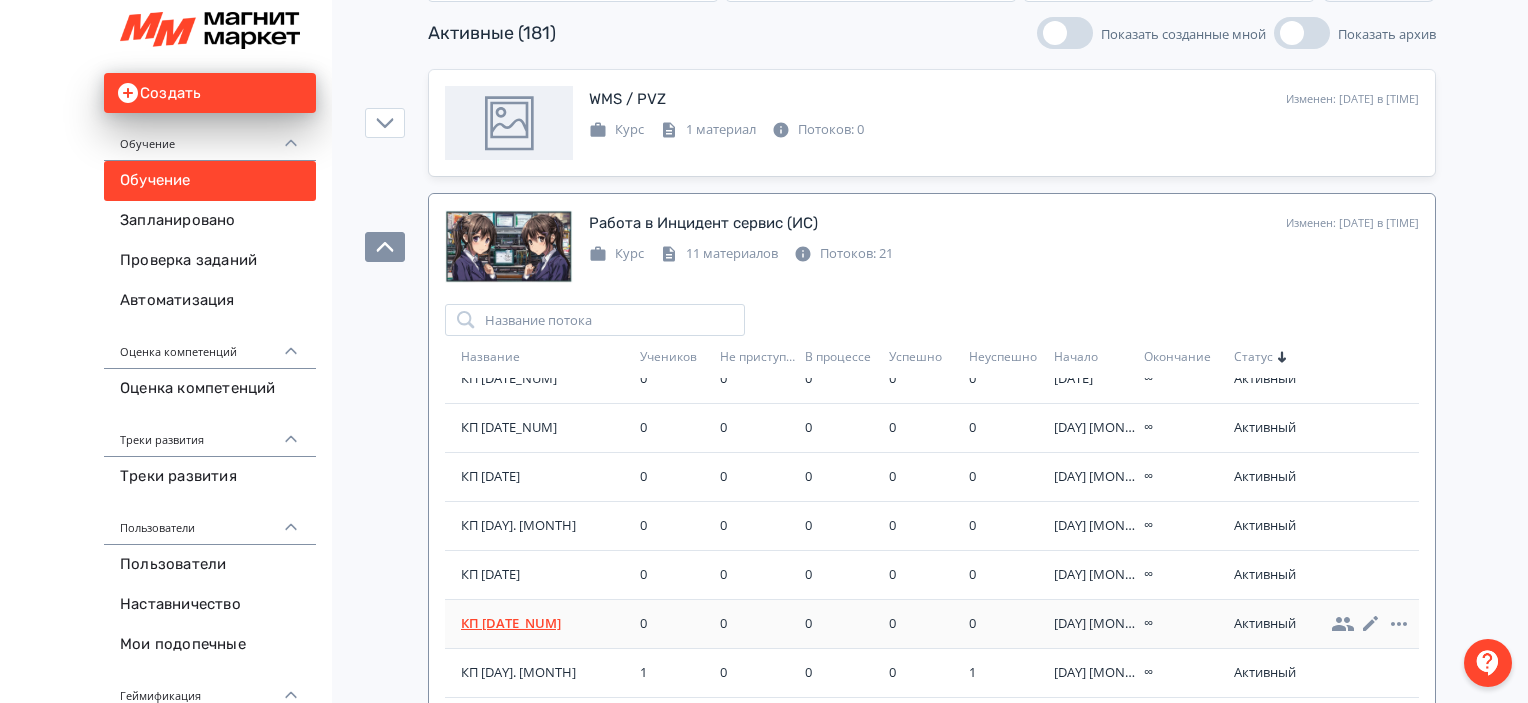 scroll, scrollTop: 611, scrollLeft: 0, axis: vertical 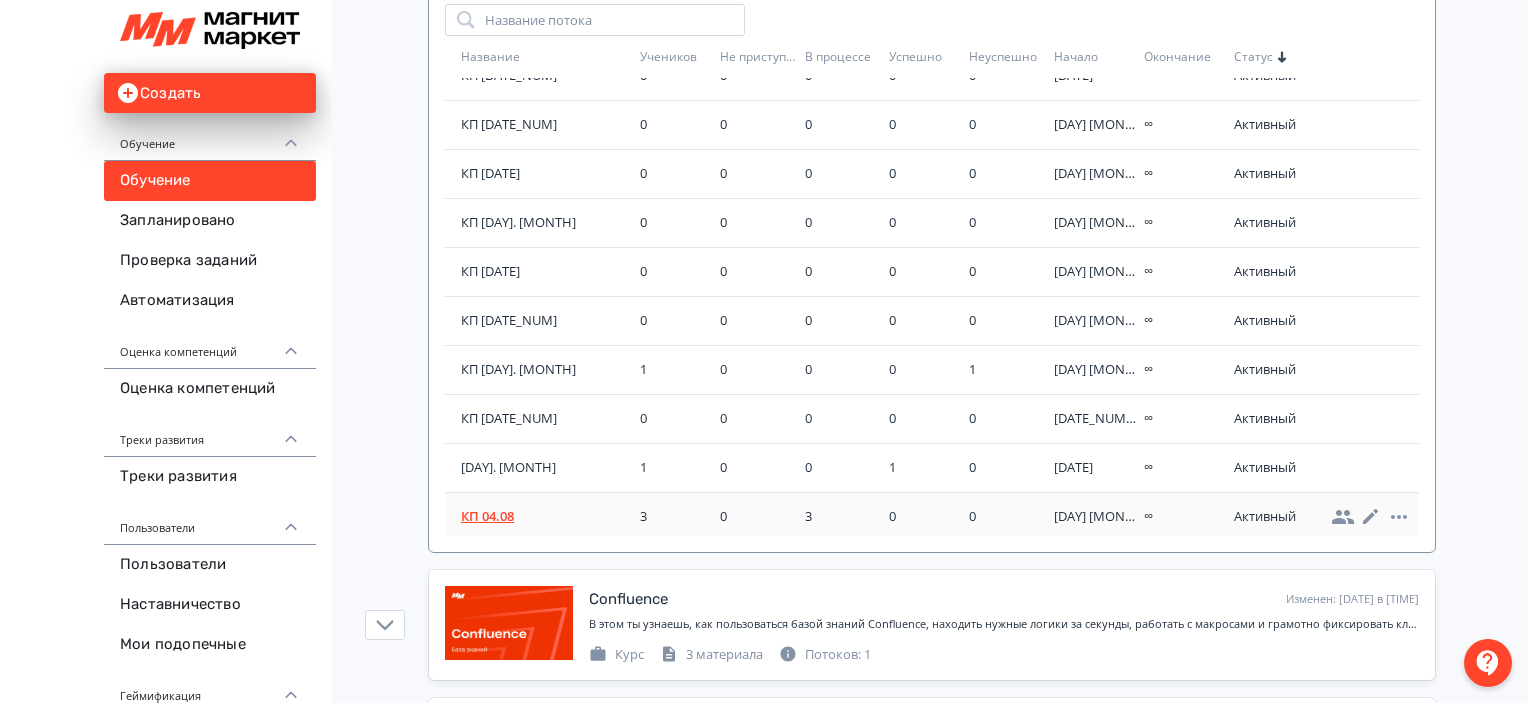 click on "КП 04.08" at bounding box center [546, 517] 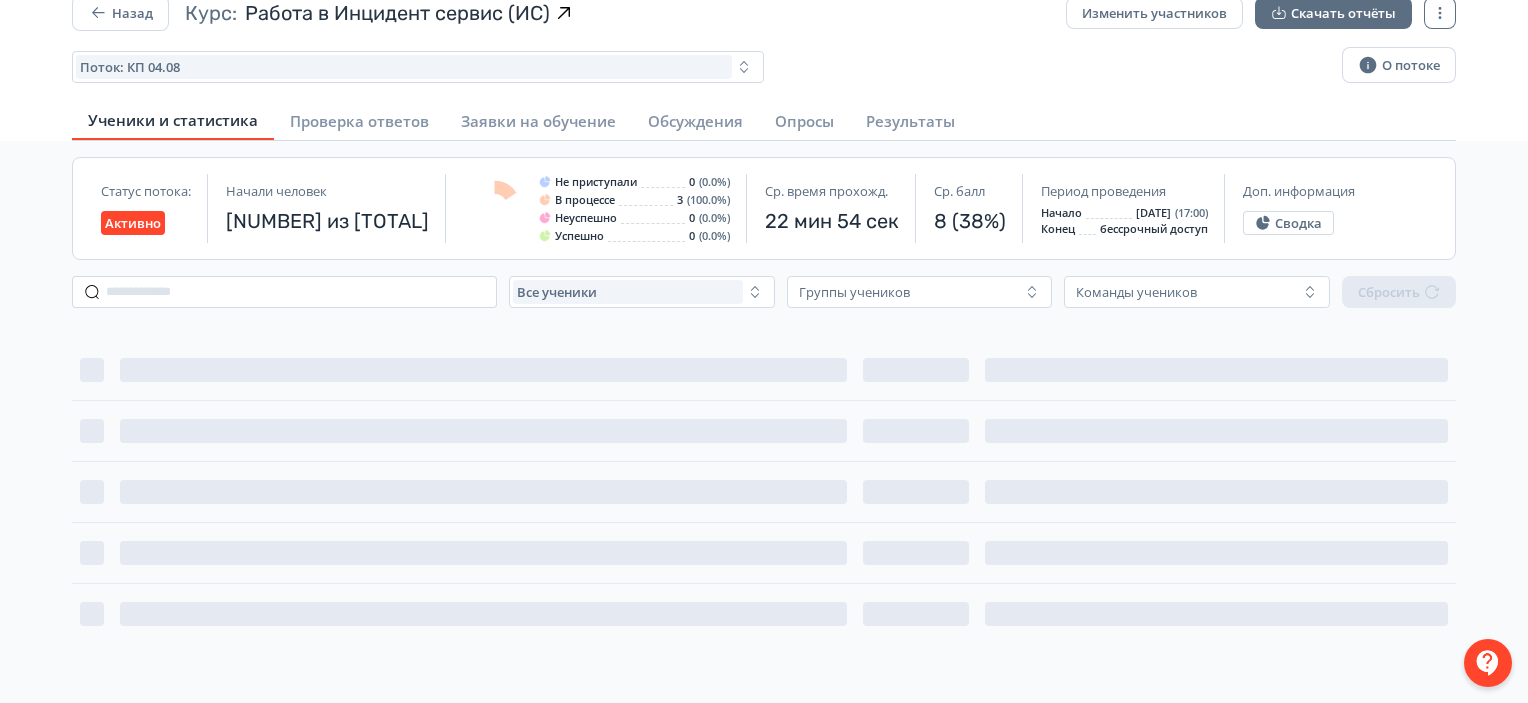 scroll, scrollTop: 0, scrollLeft: 0, axis: both 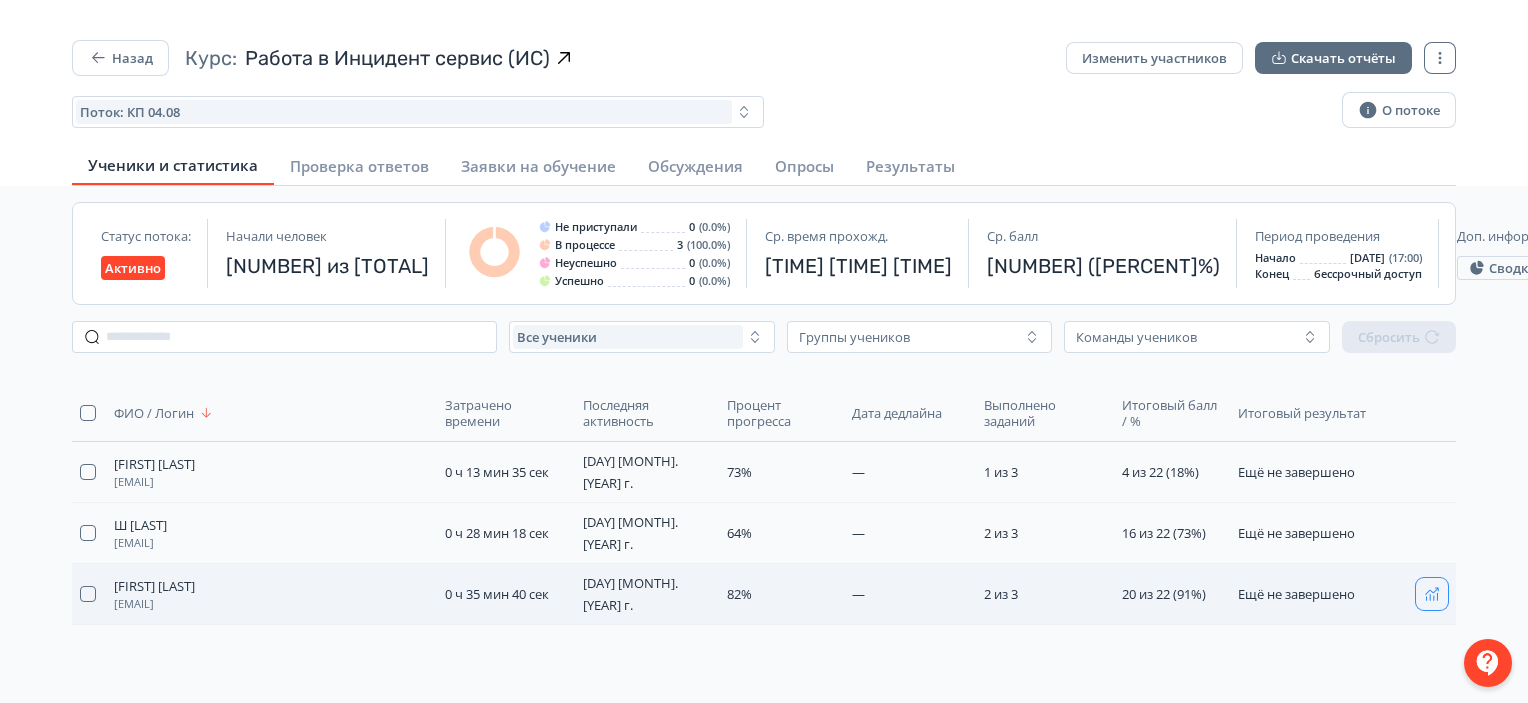 click 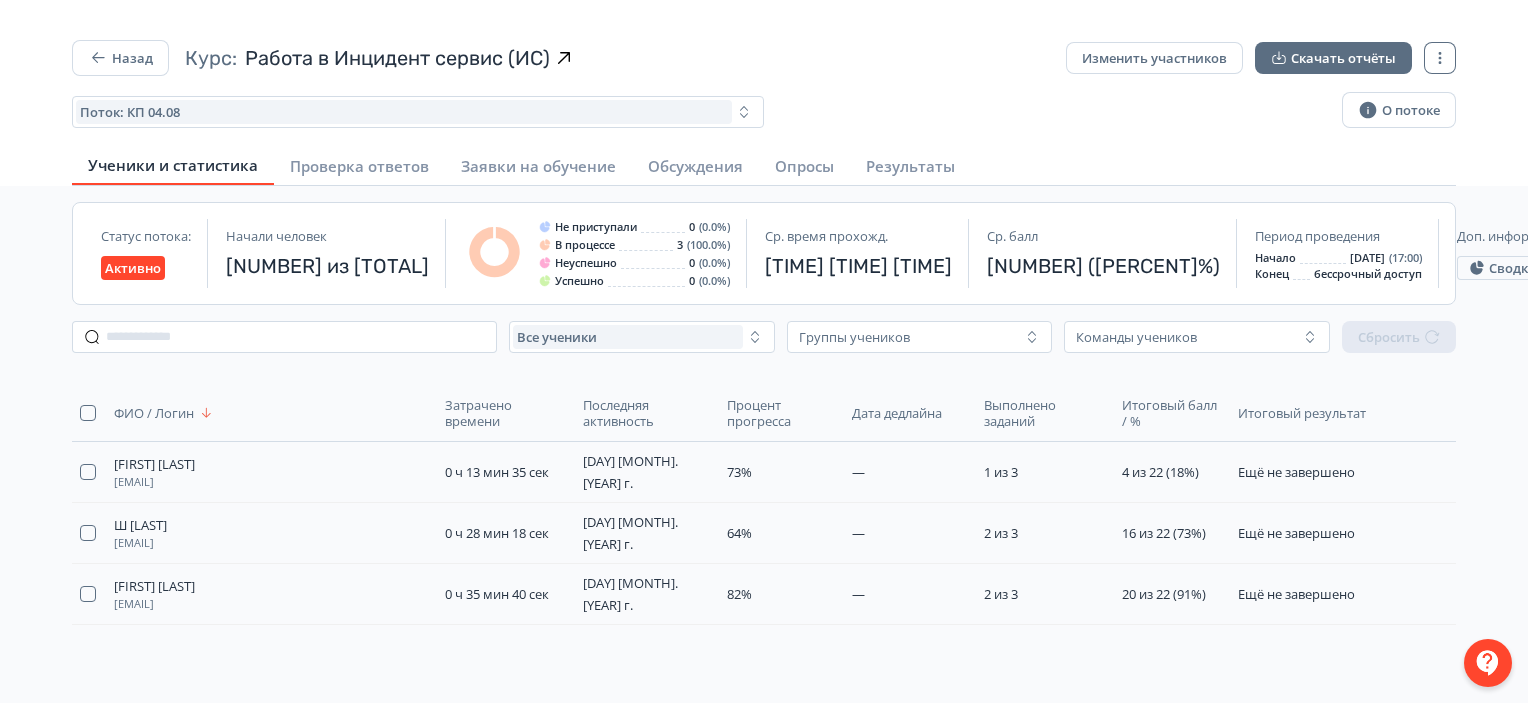 drag, startPoint x: 752, startPoint y: 2, endPoint x: 859, endPoint y: 58, distance: 120.76837 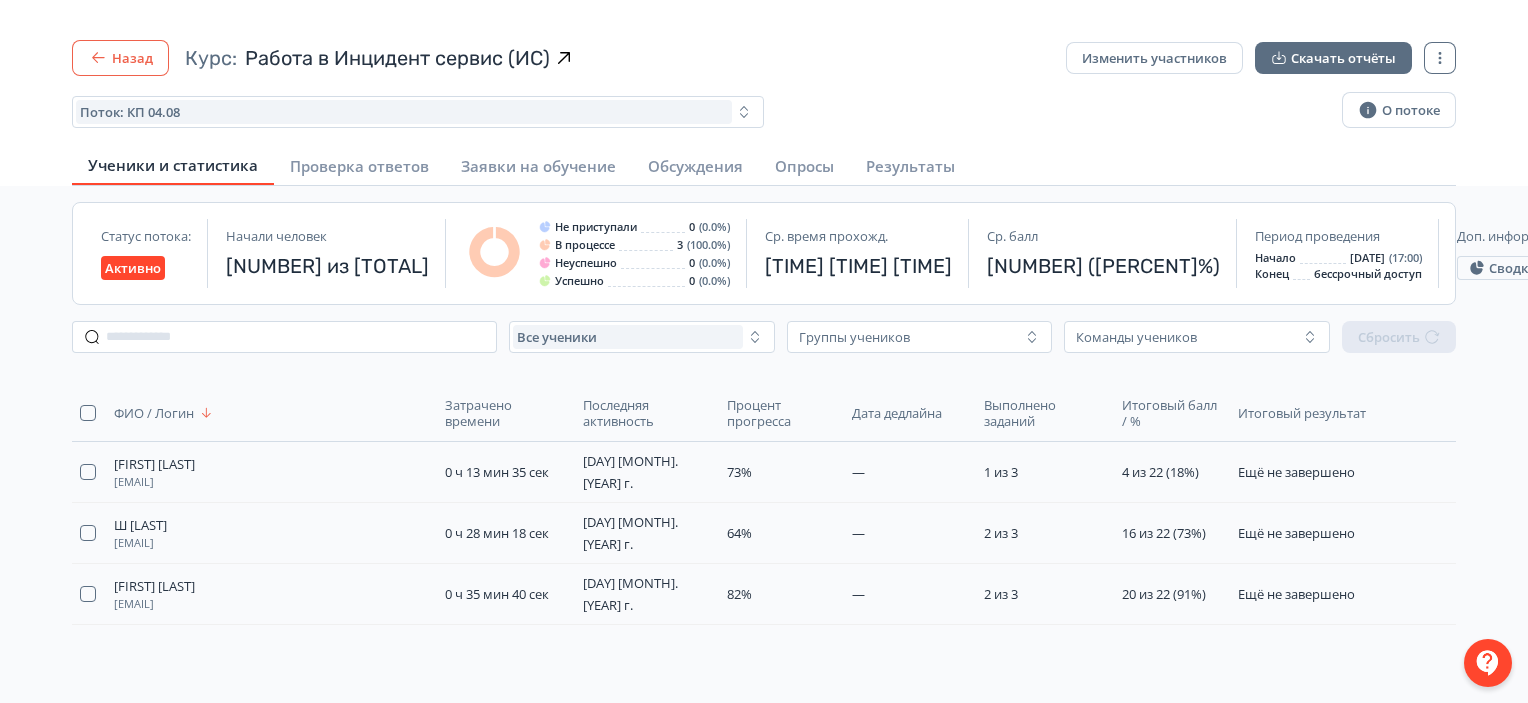 click on "Назад" at bounding box center [120, 58] 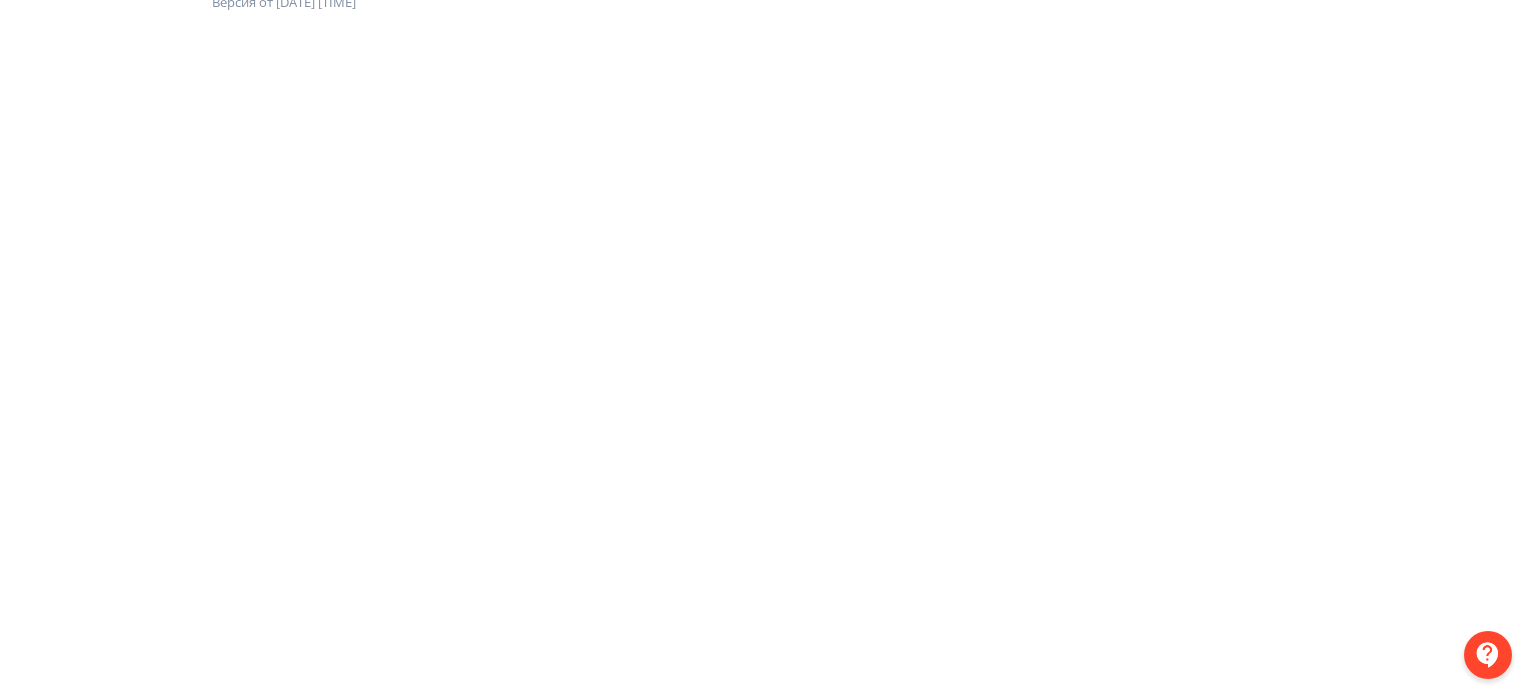 scroll, scrollTop: 200, scrollLeft: 0, axis: vertical 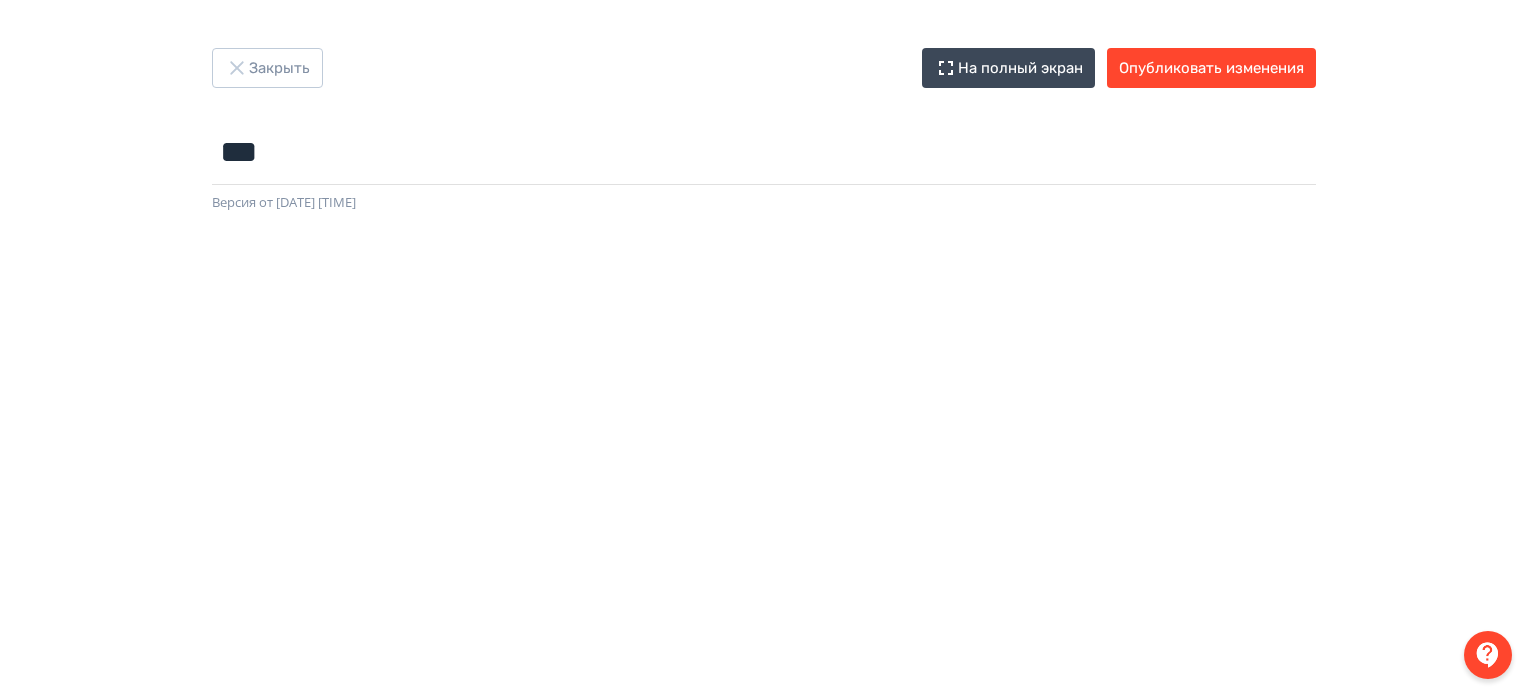 click on "Закрыть На полный экран Опубликовать изменения *** Название задания... Версия от 04.08.2025 18:11" at bounding box center (764, 347) 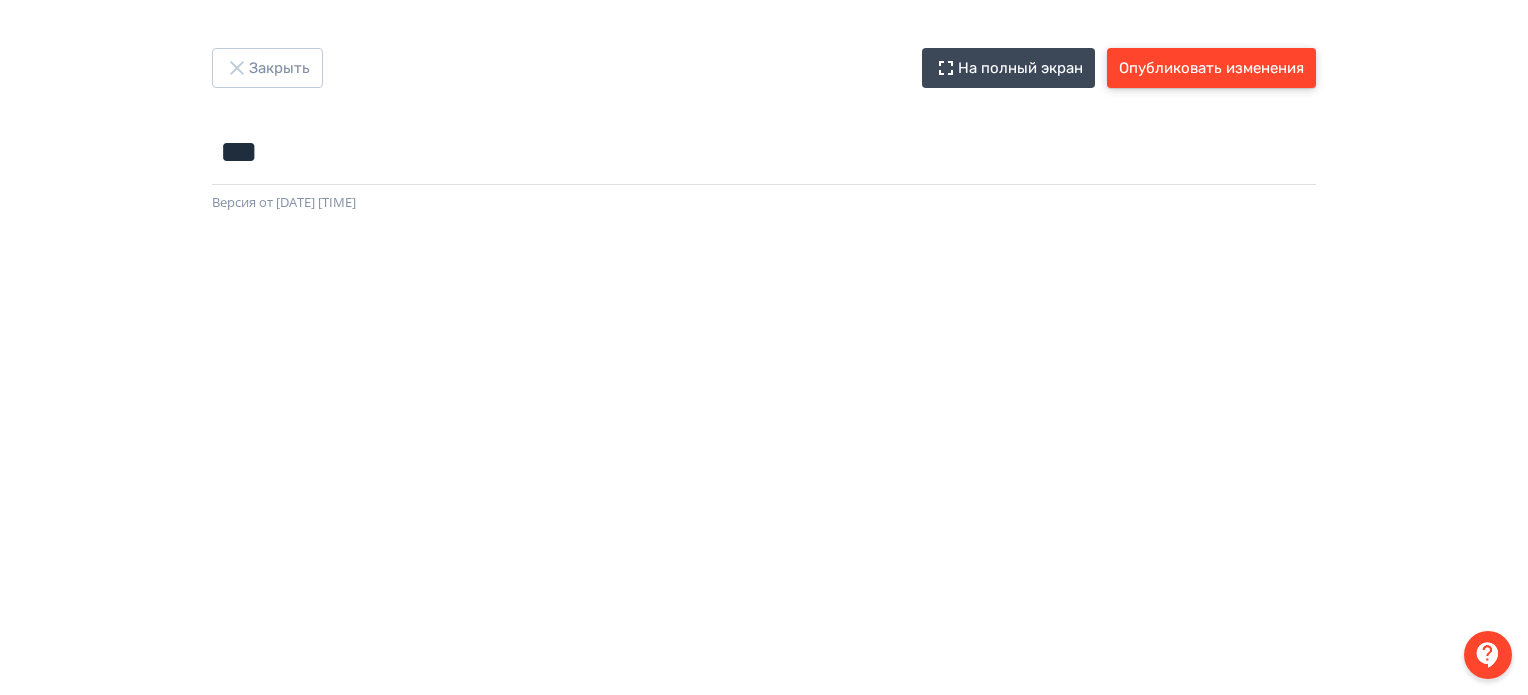 click on "Опубликовать изменения" at bounding box center (1211, 68) 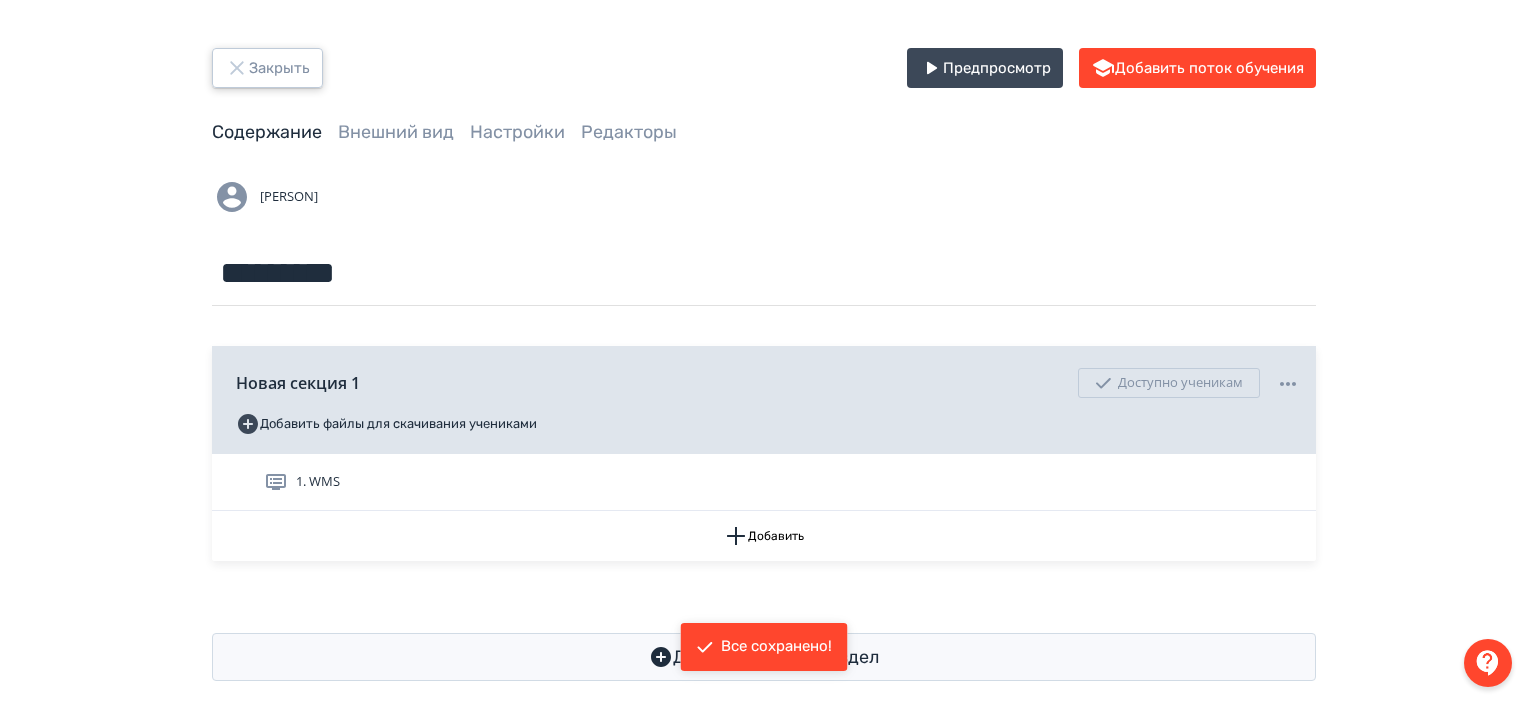 click on "Закрыть" at bounding box center [267, 68] 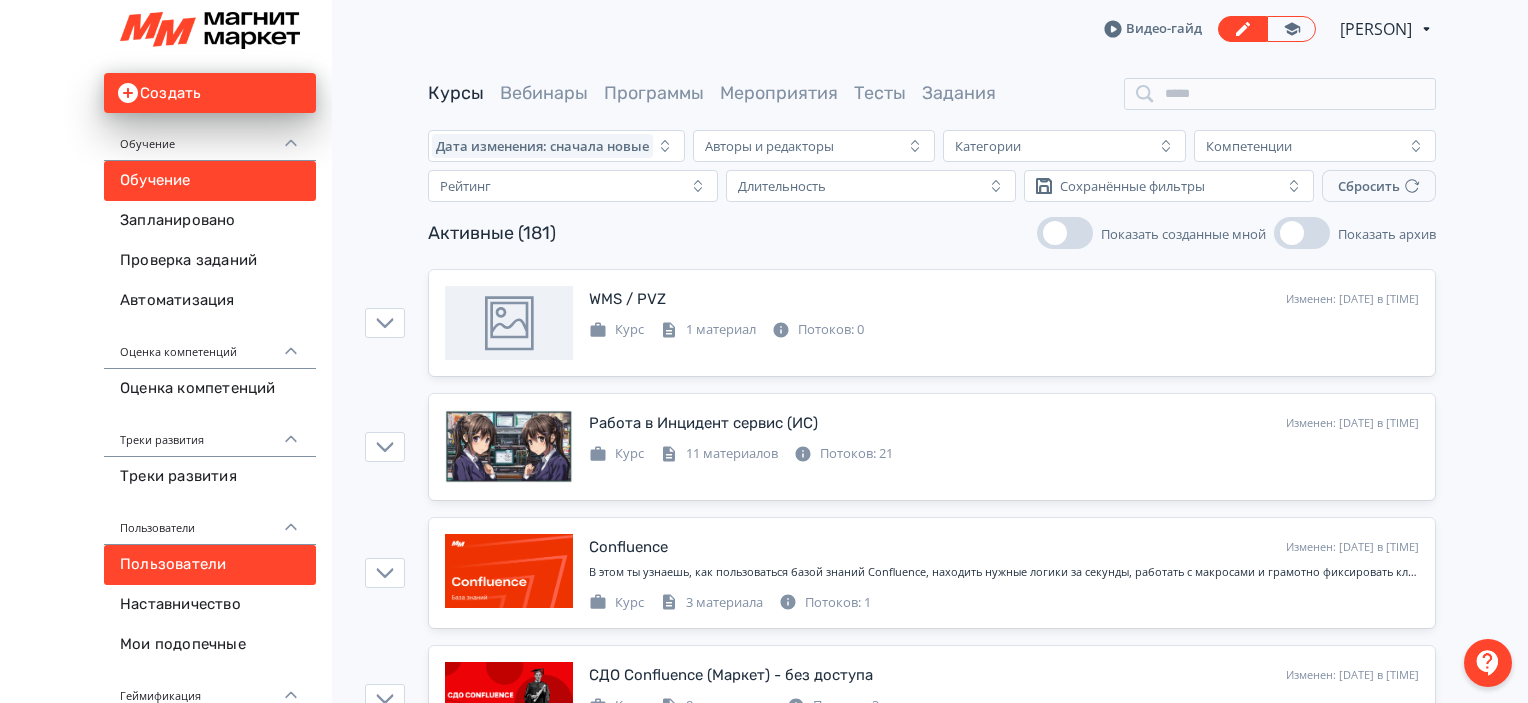 click on "Пользователи" at bounding box center (210, 565) 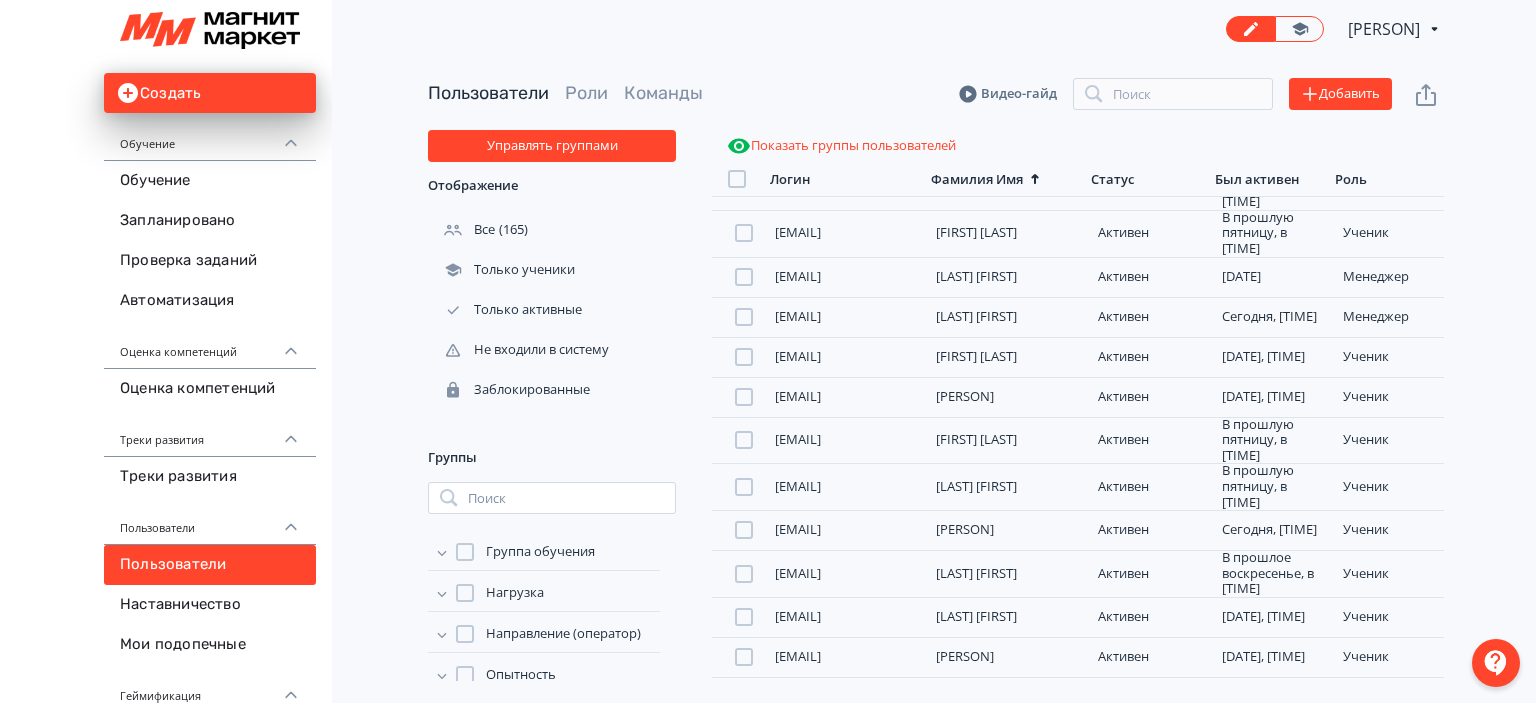scroll, scrollTop: 0, scrollLeft: 0, axis: both 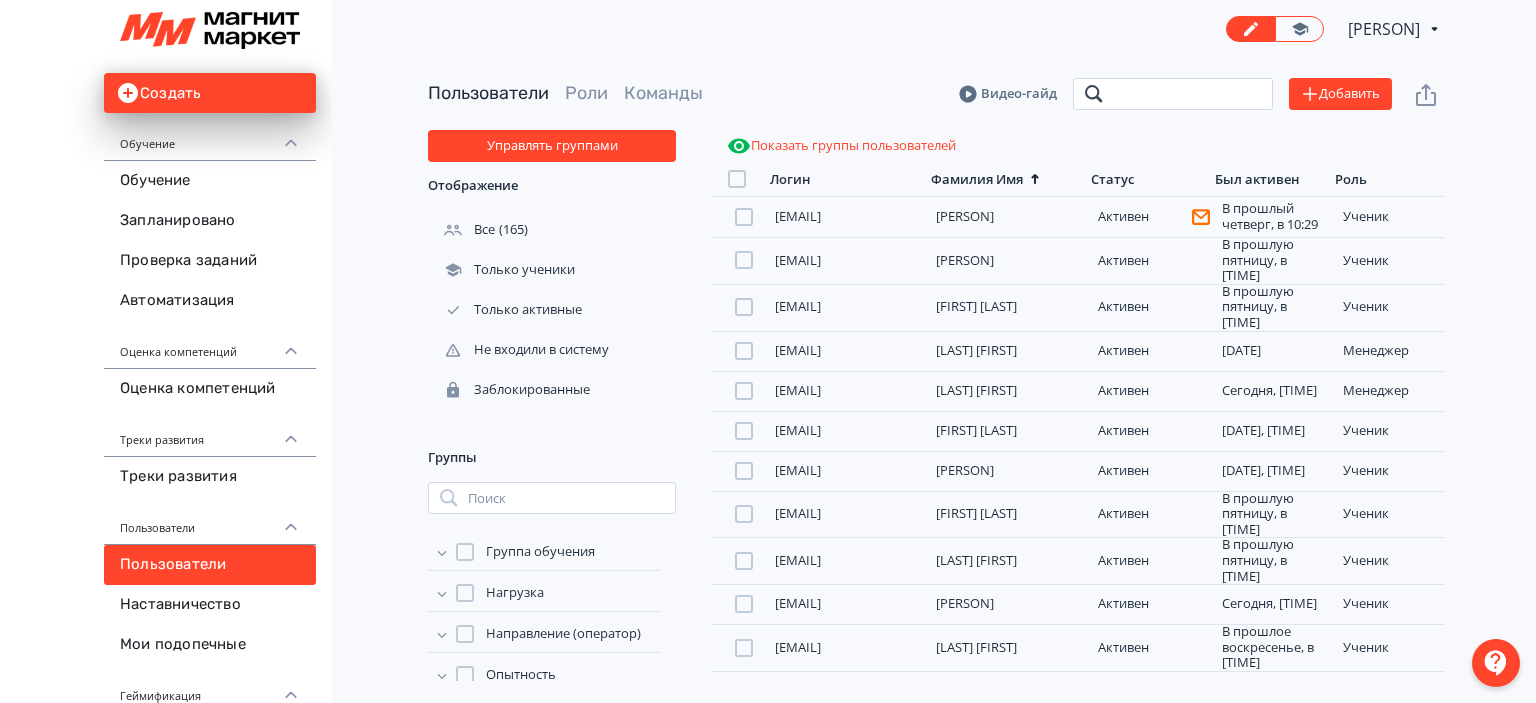 click at bounding box center [1173, 94] 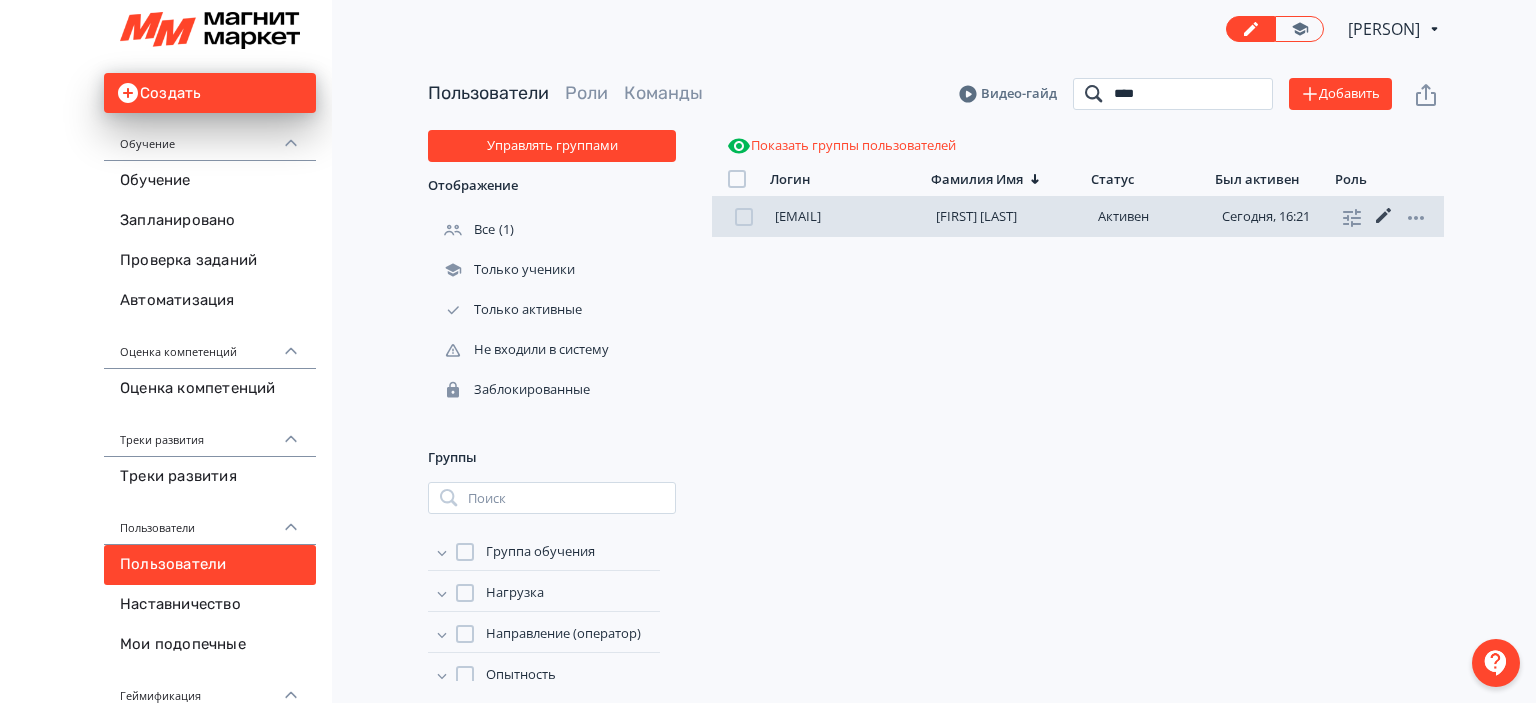 type on "****" 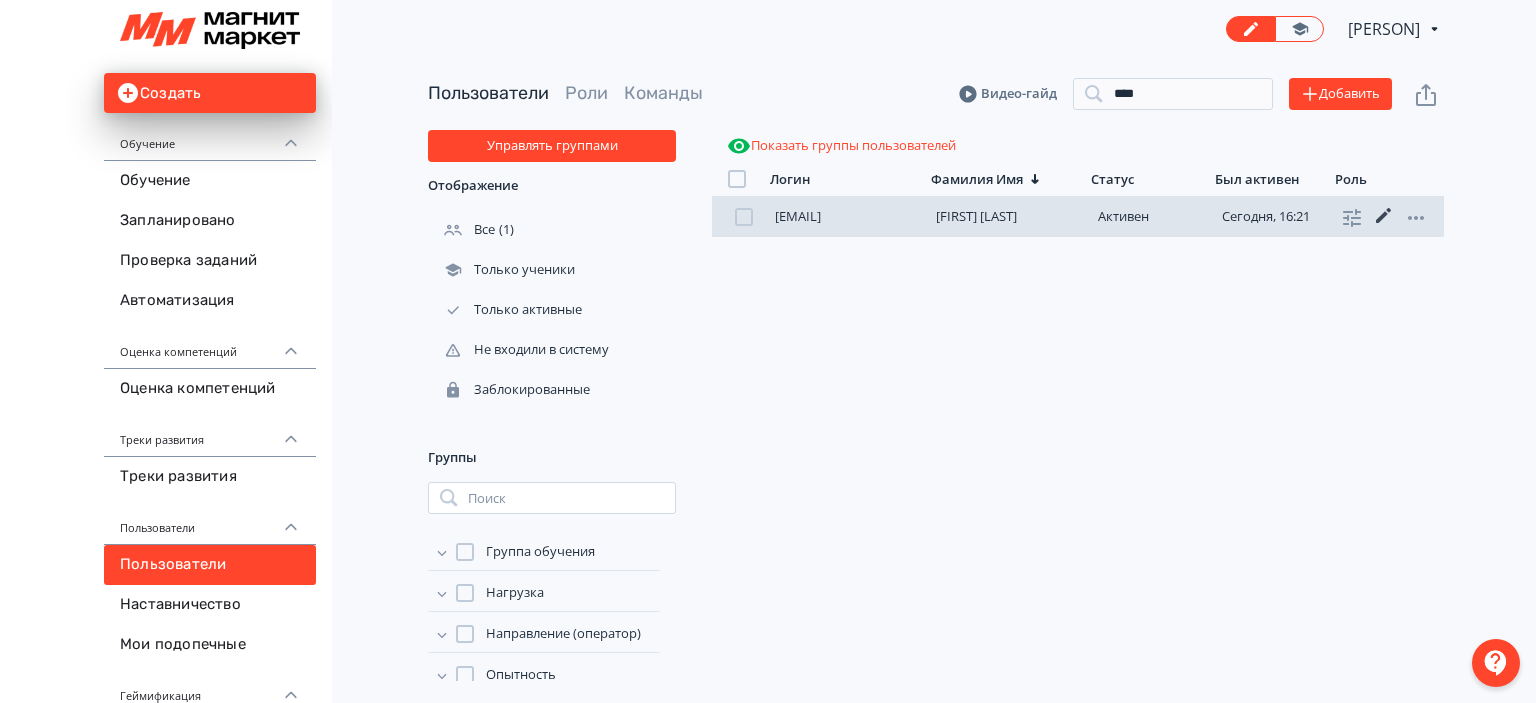 click 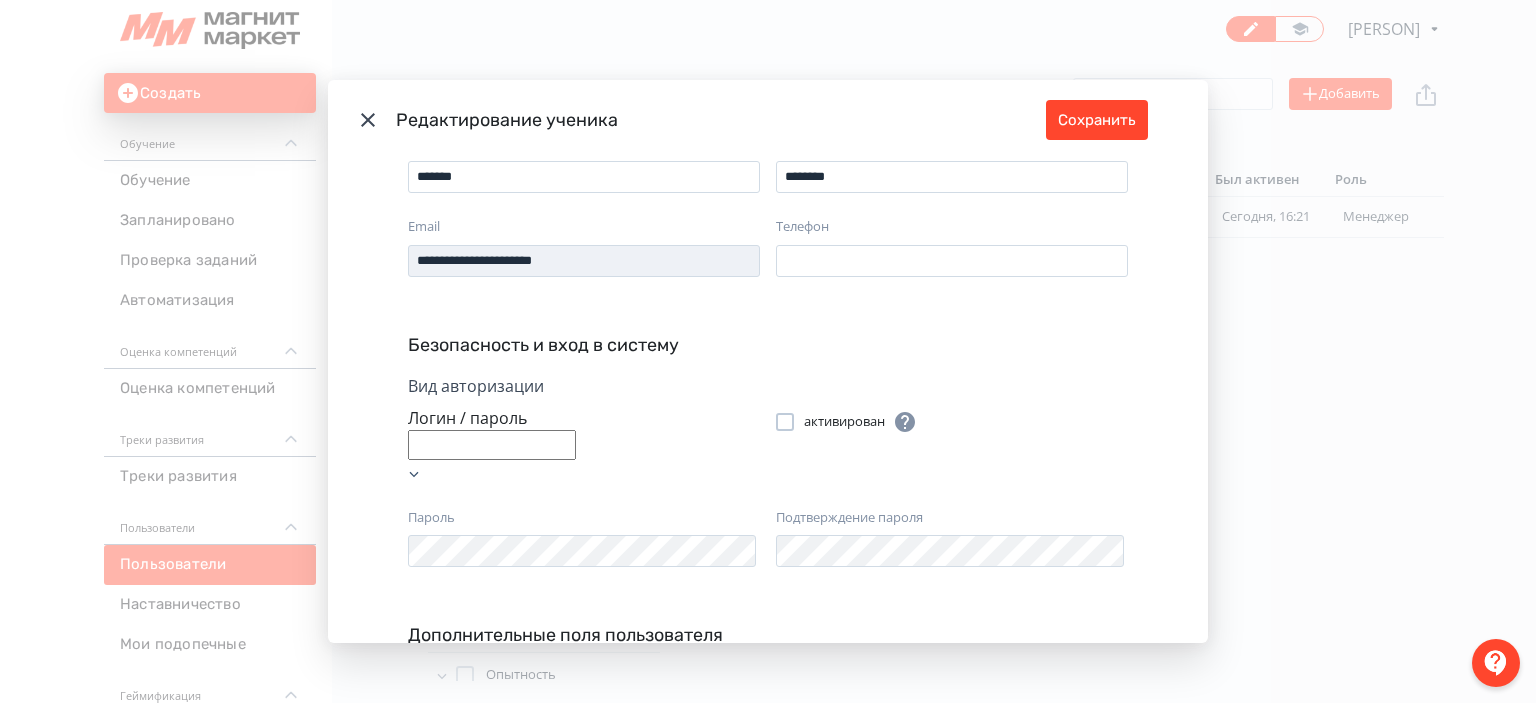 scroll, scrollTop: 161, scrollLeft: 0, axis: vertical 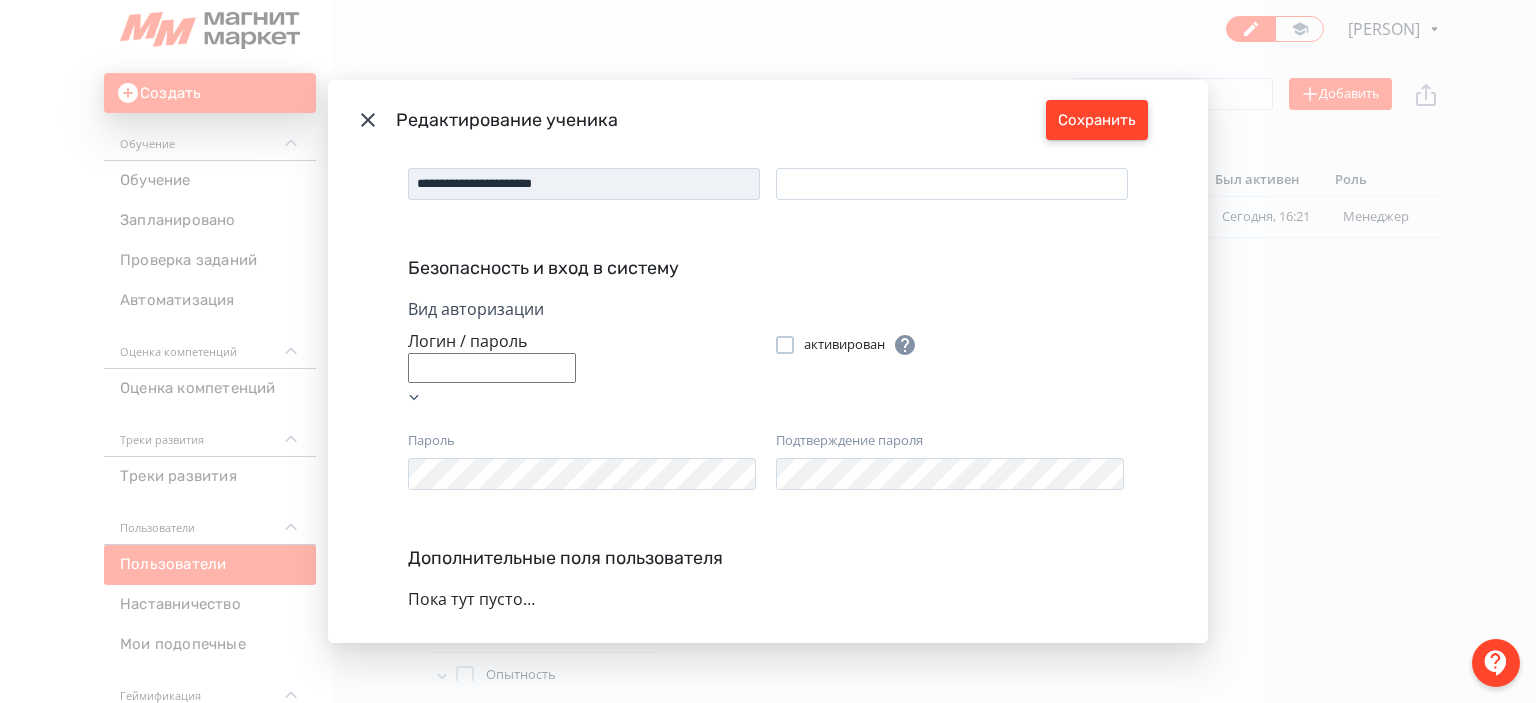 click on "Сохранить" at bounding box center [1097, 120] 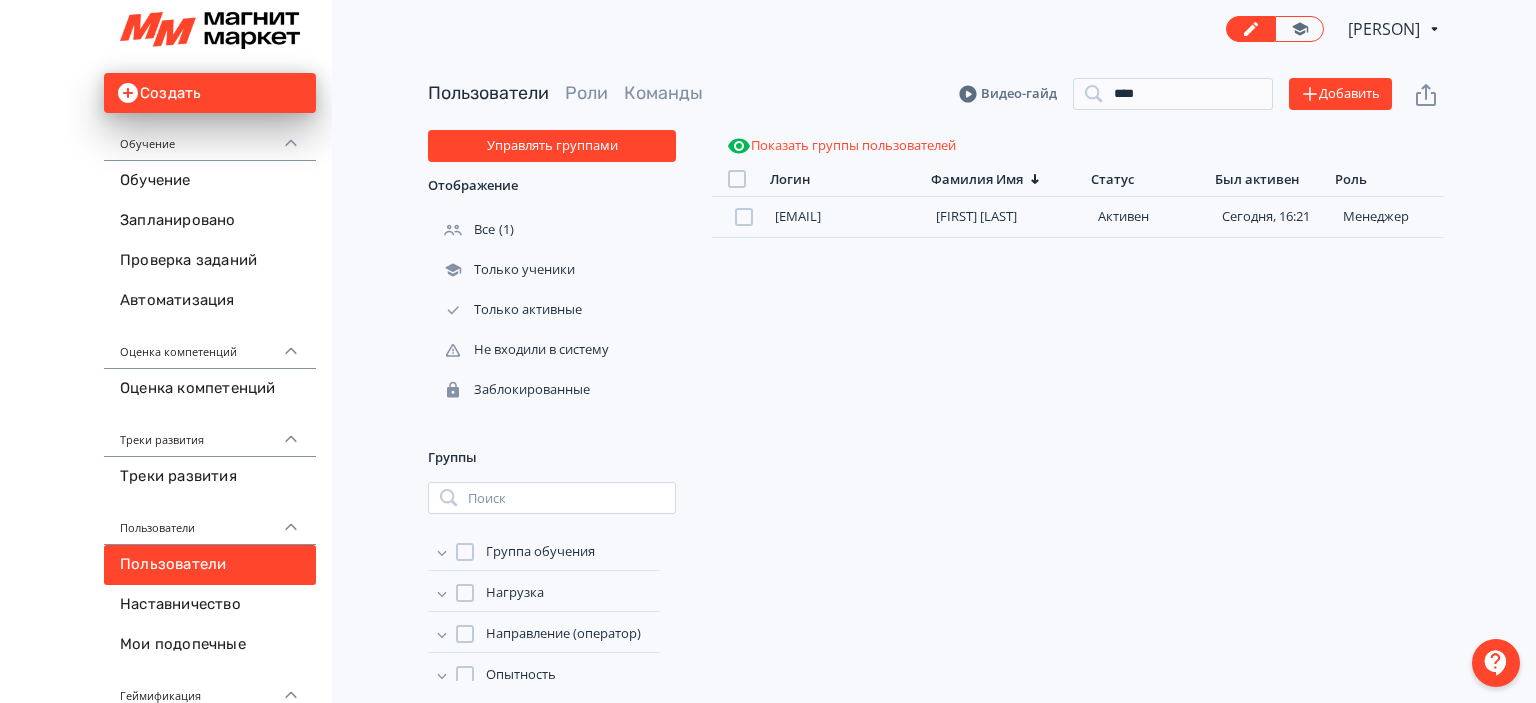 click at bounding box center [1496, 663] 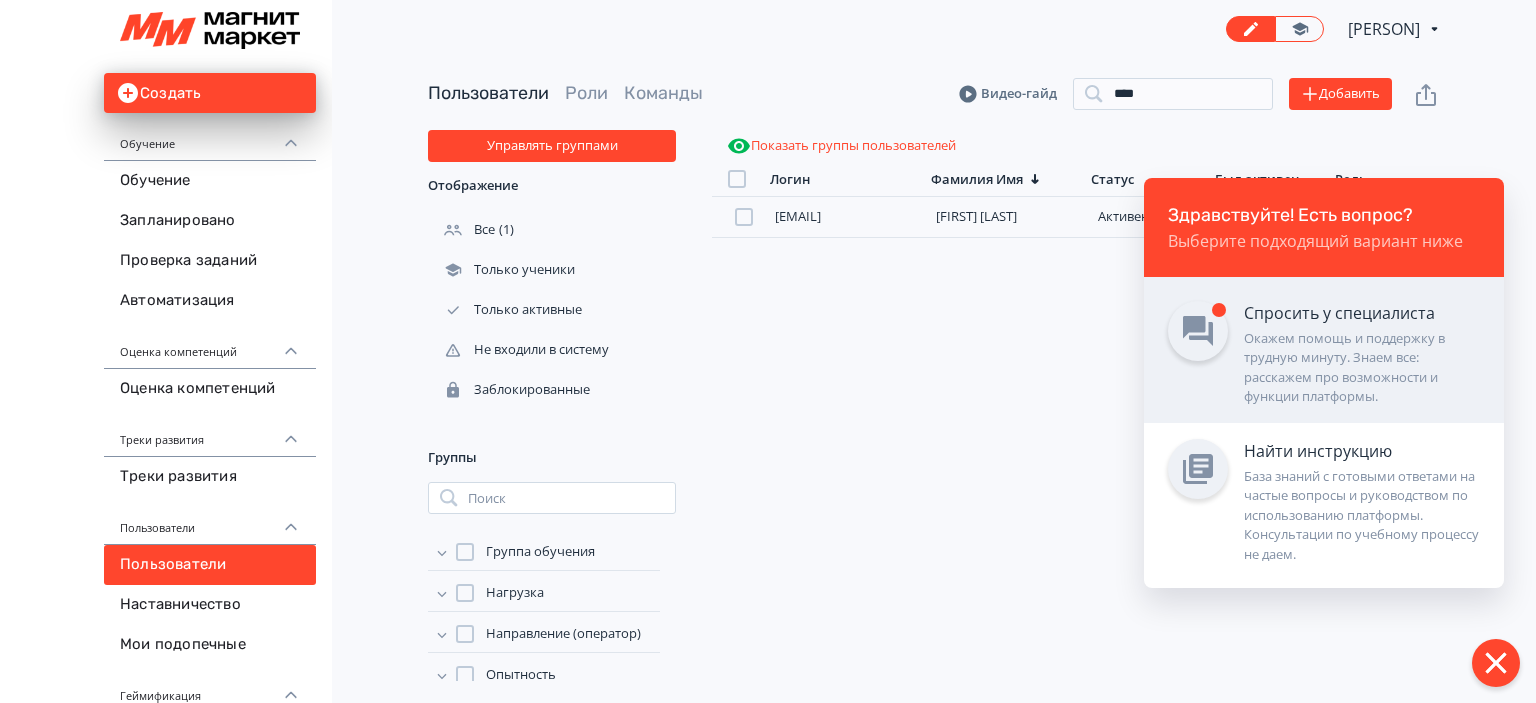 click on "Спросить у специалиста Окажем помощь и поддержку в трудную минуту. Знаем все: расскажем про возможности и функции платформы." at bounding box center (1324, 350) 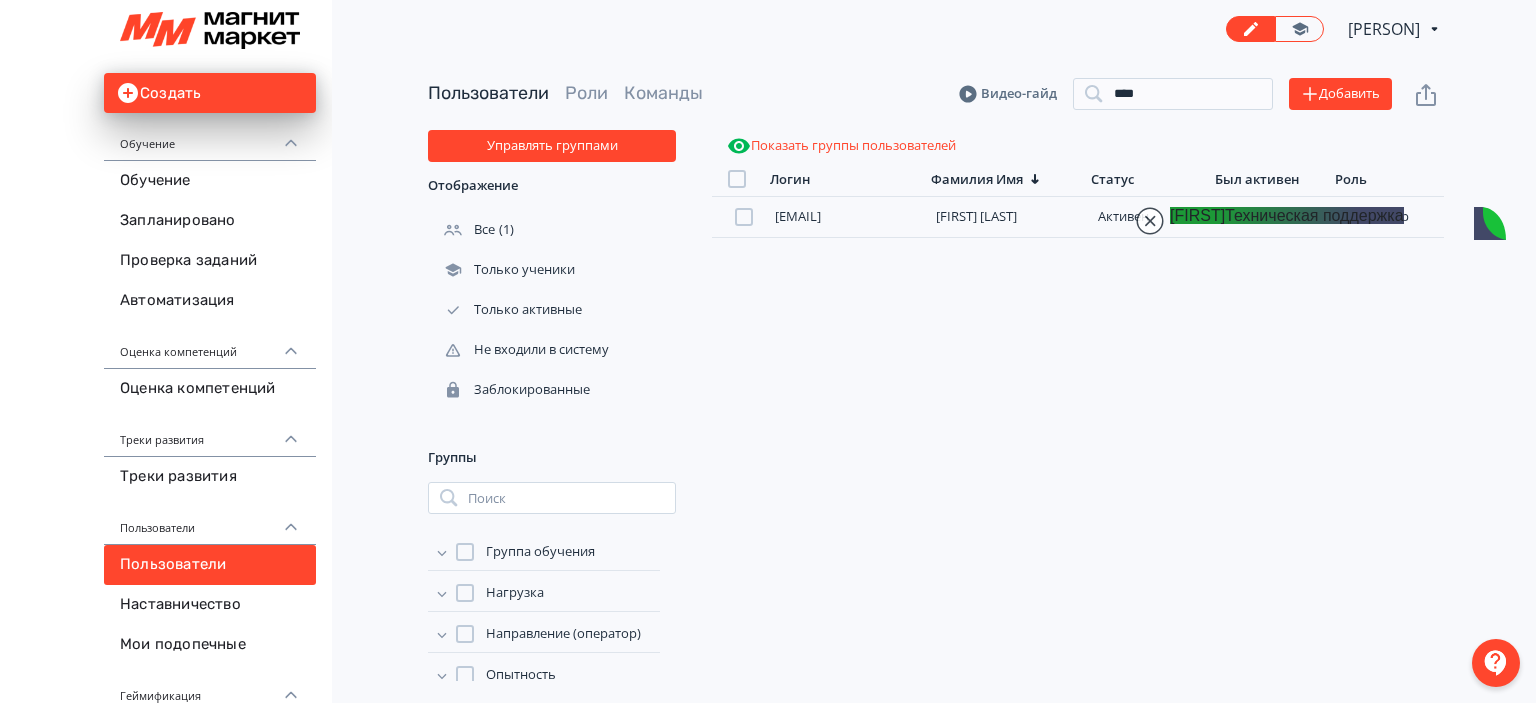 scroll, scrollTop: 1400, scrollLeft: 0, axis: vertical 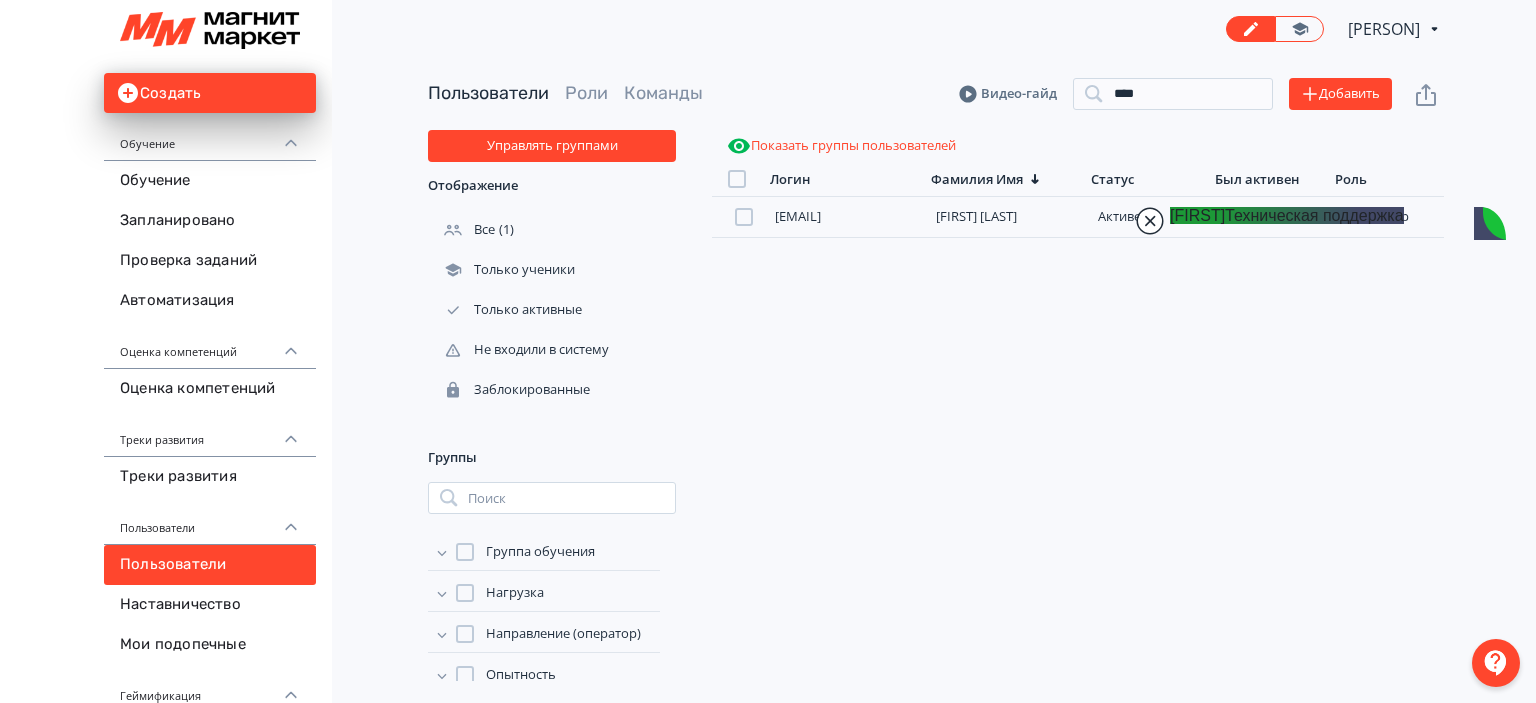 click at bounding box center [1150, 221] 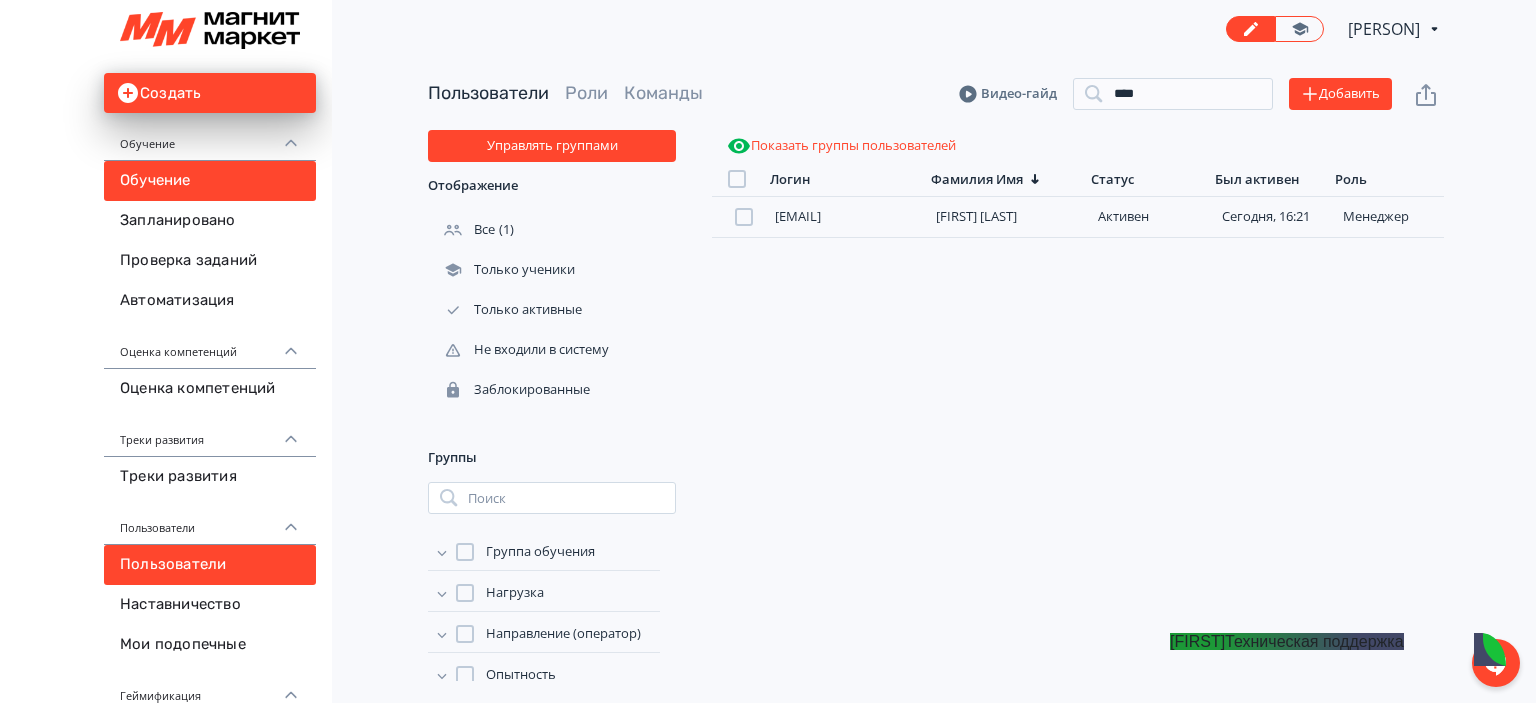 click on "Обучение" at bounding box center (210, 181) 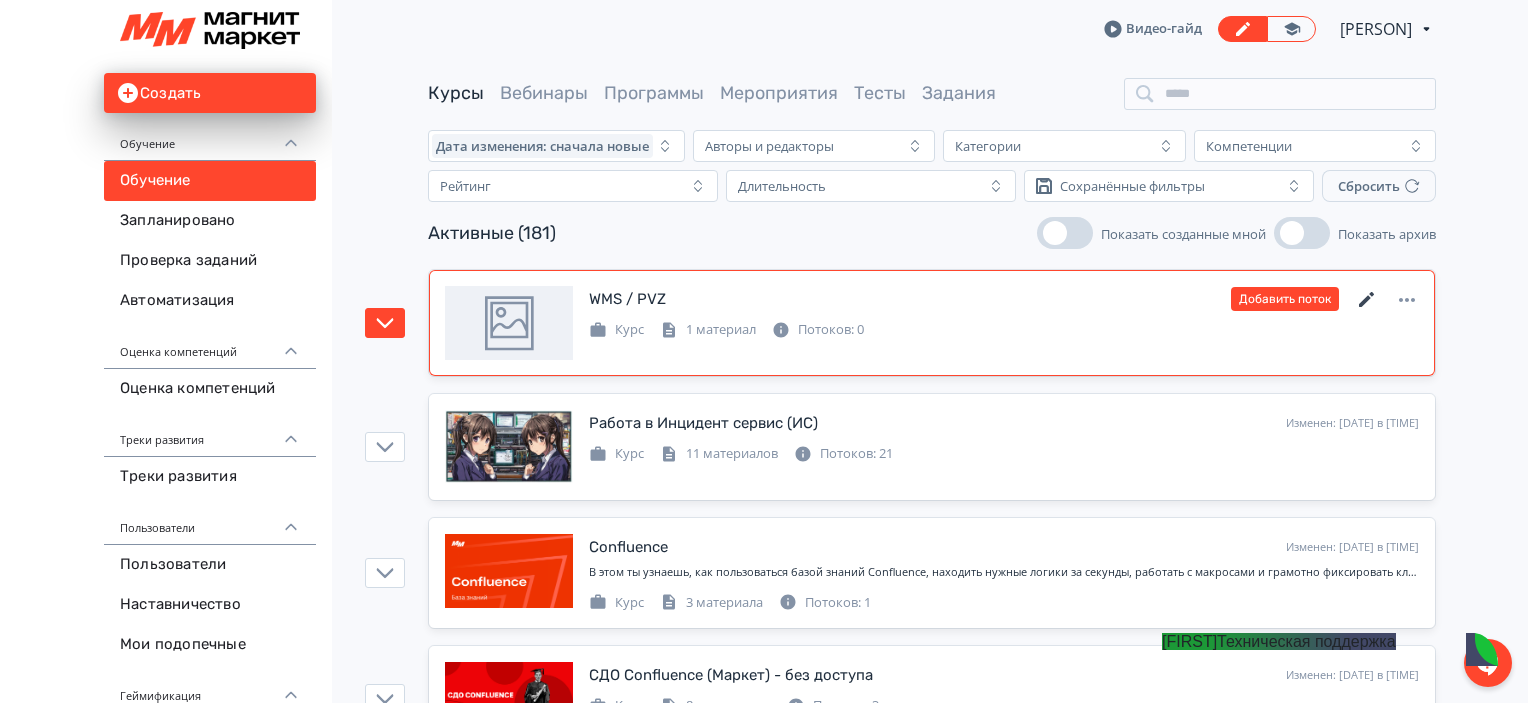 click 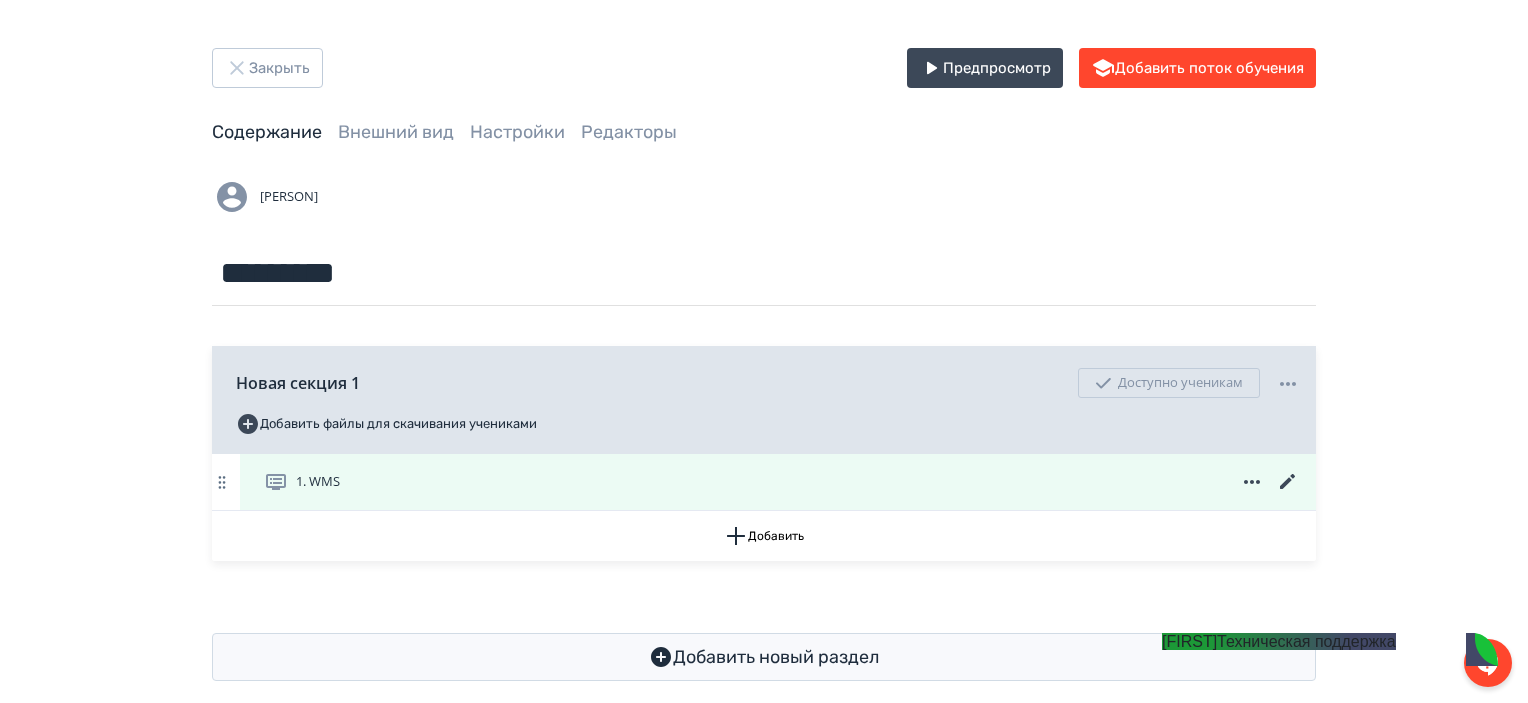 click at bounding box center (1252, 482) 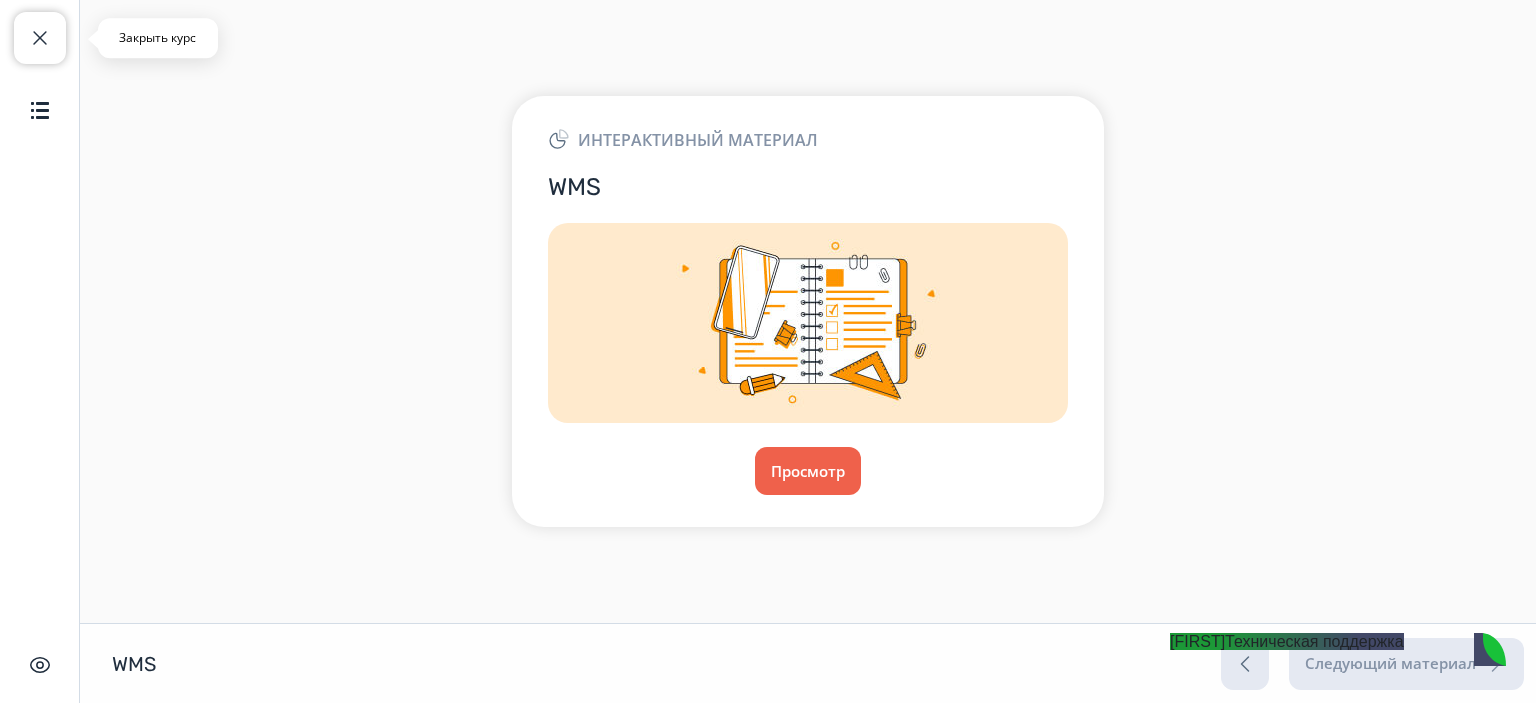 click on "Закрыть курс" at bounding box center [40, 38] 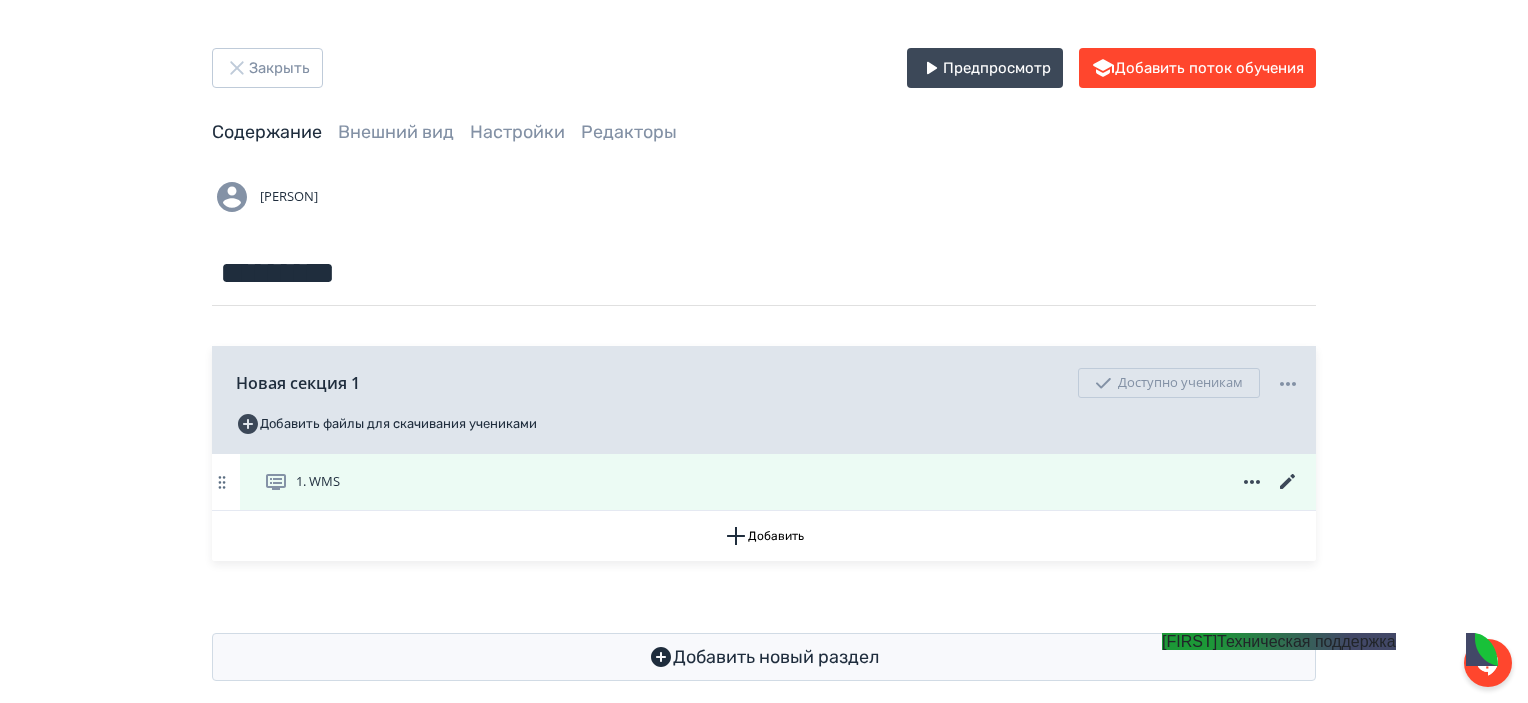 click 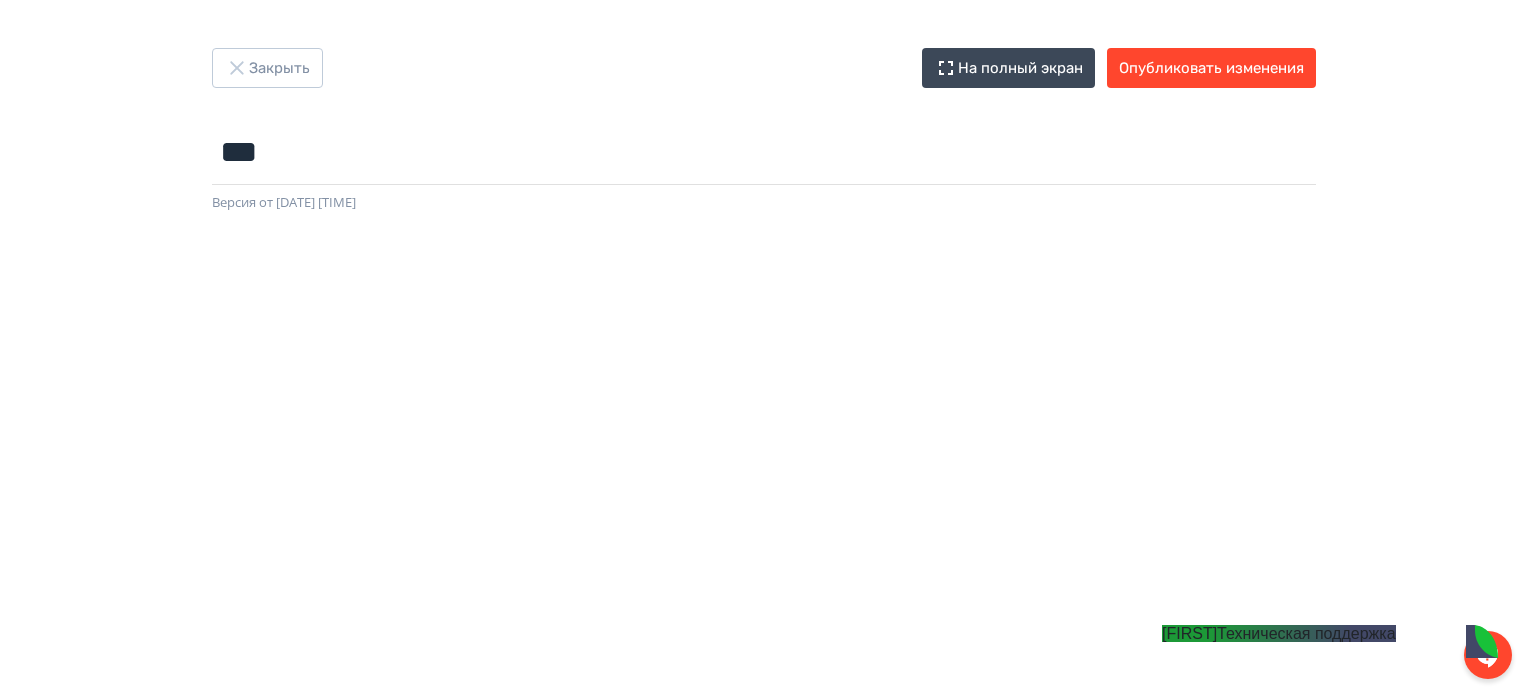 click on "Екатерина Техническая поддержка" at bounding box center (1330, 873) 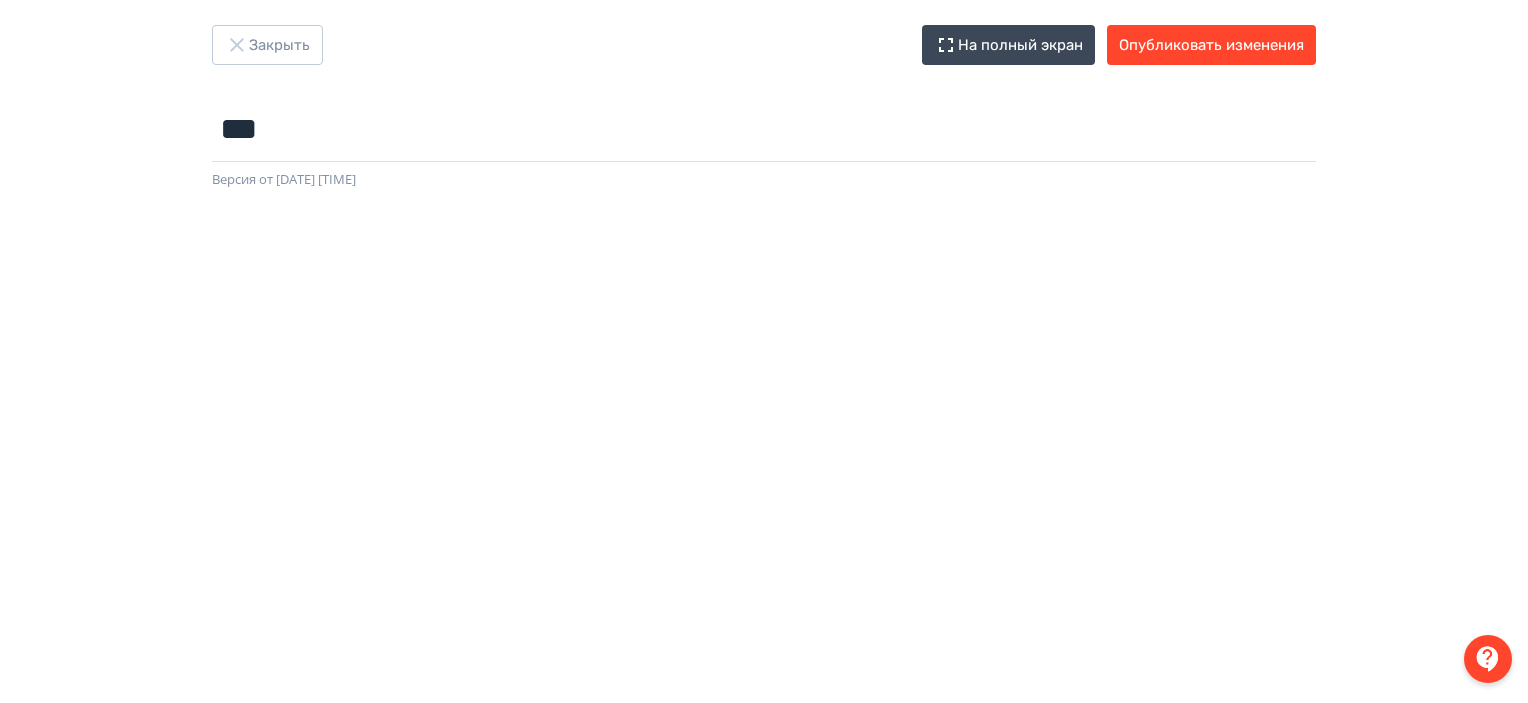 scroll, scrollTop: 0, scrollLeft: 0, axis: both 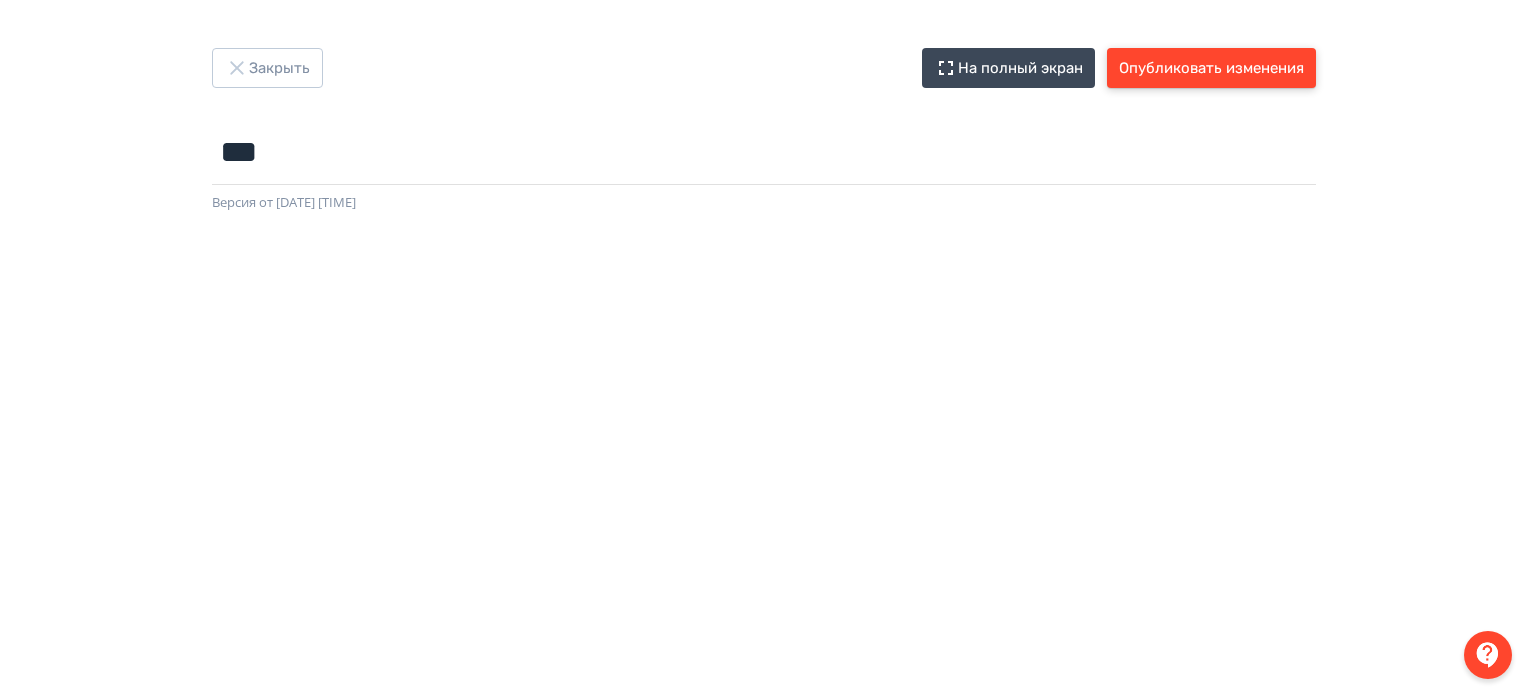 click on "Опубликовать изменения" at bounding box center (1211, 68) 